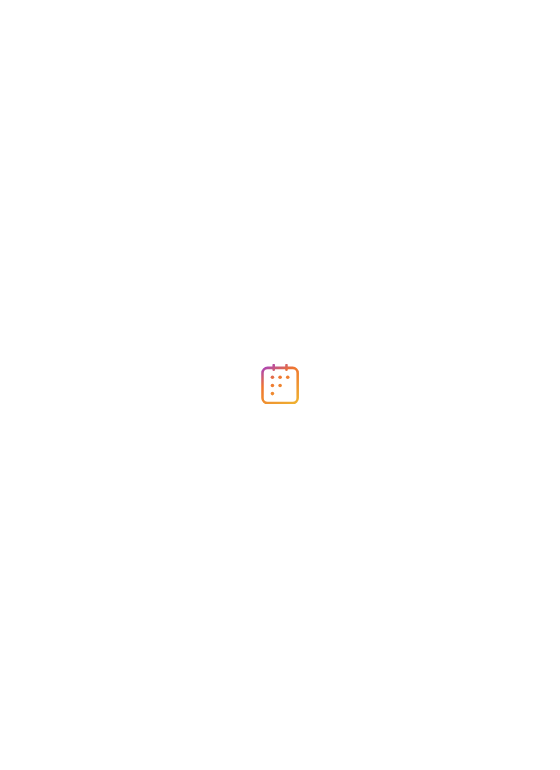 scroll, scrollTop: 0, scrollLeft: 0, axis: both 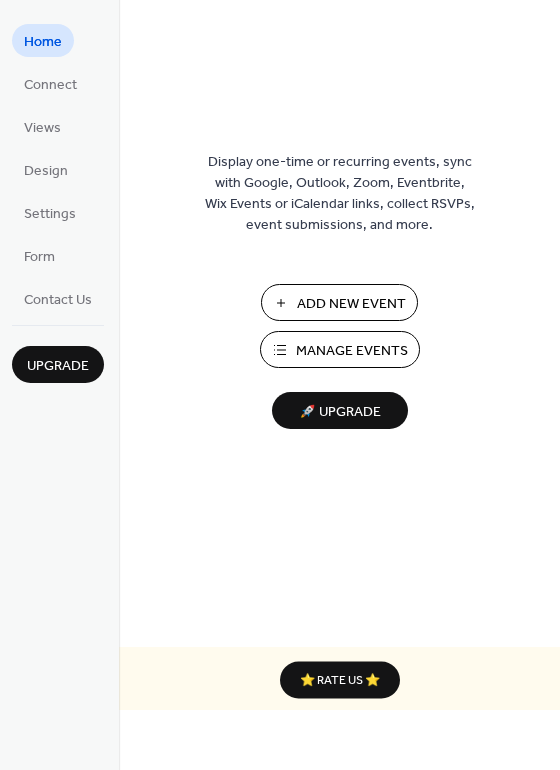 click on "Manage Events" at bounding box center [352, 351] 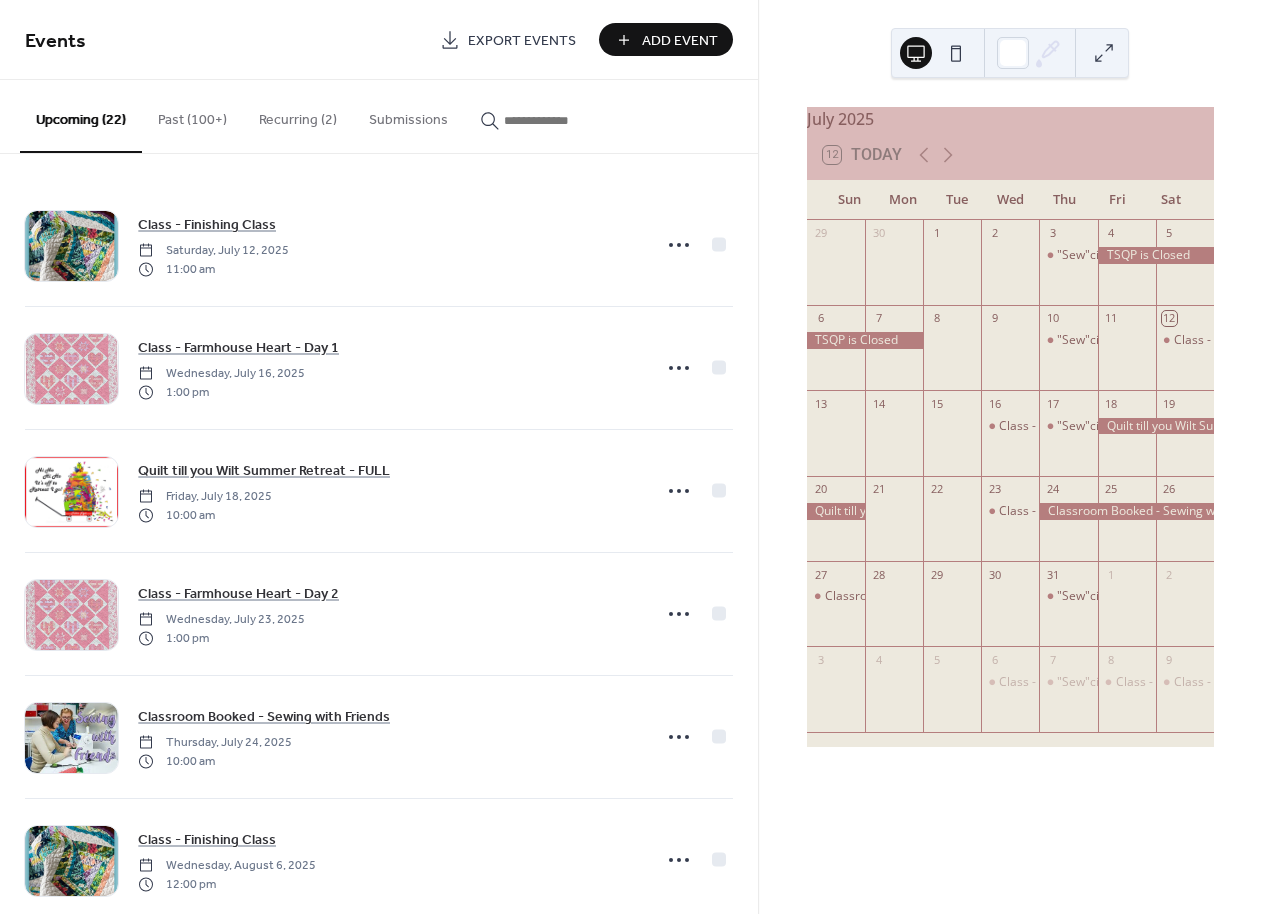 scroll, scrollTop: 0, scrollLeft: 0, axis: both 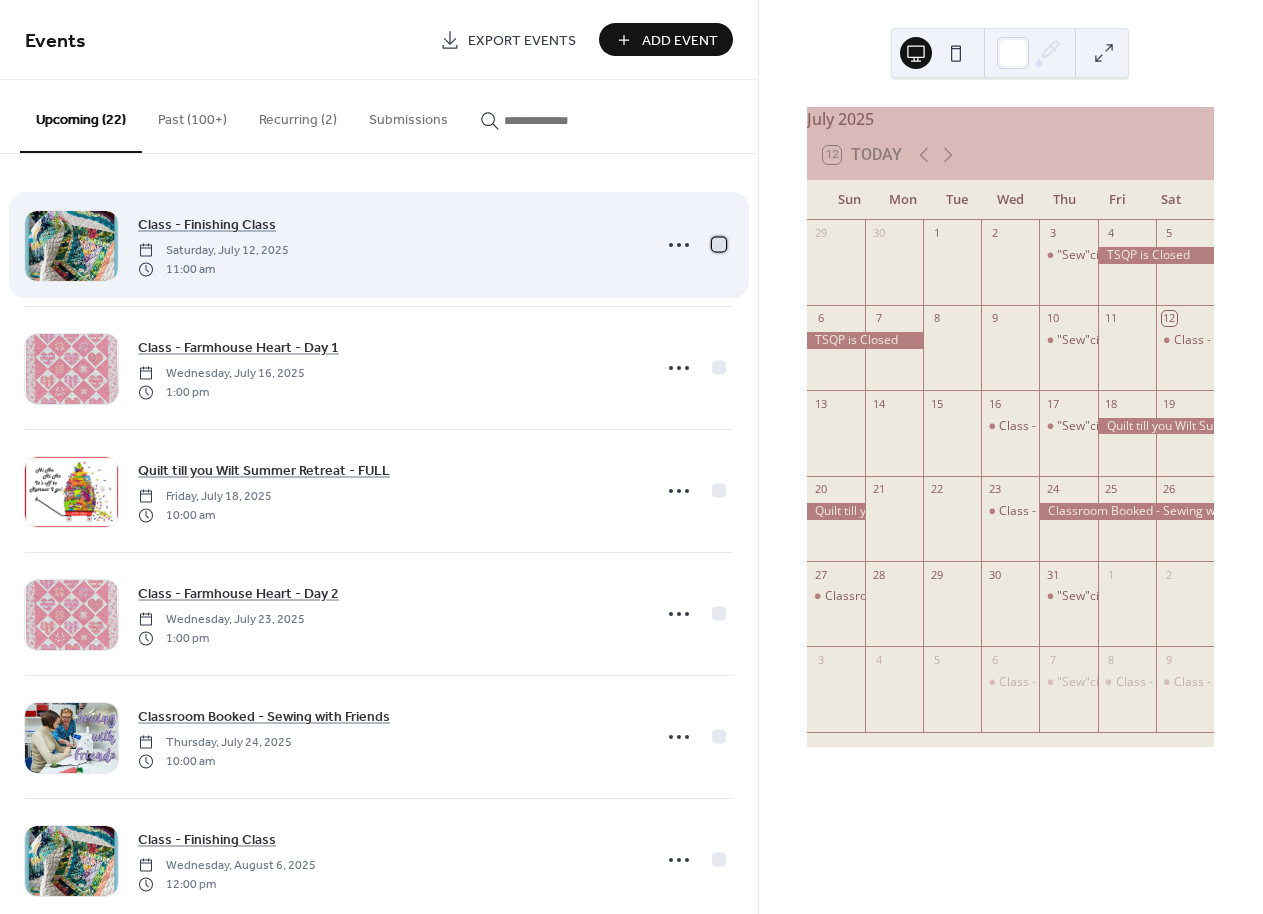 click at bounding box center [719, 244] 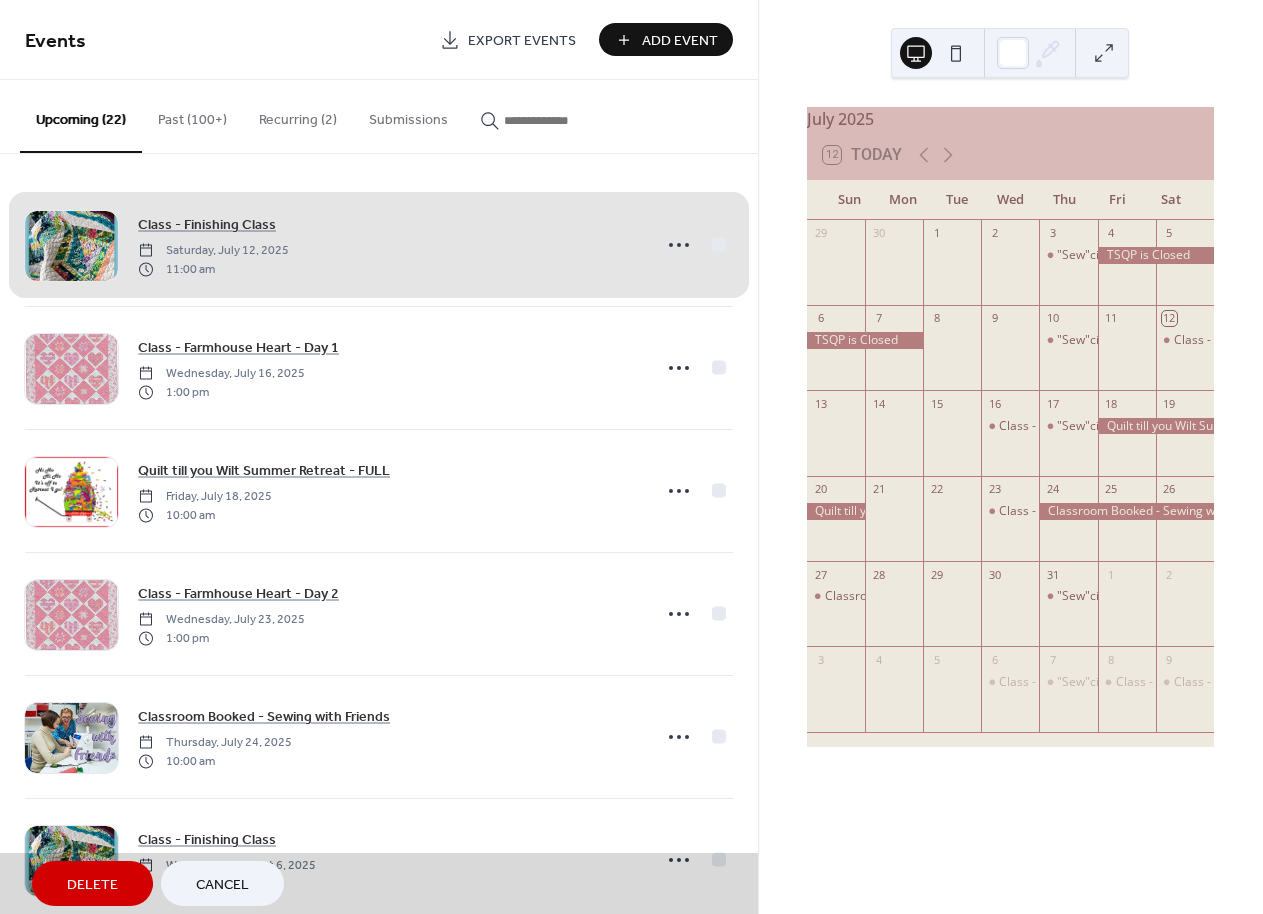 click on "Class - Finishing Class [DAY], [MONTH] [DATE], [YEAR] [TIME]" at bounding box center (379, 245) 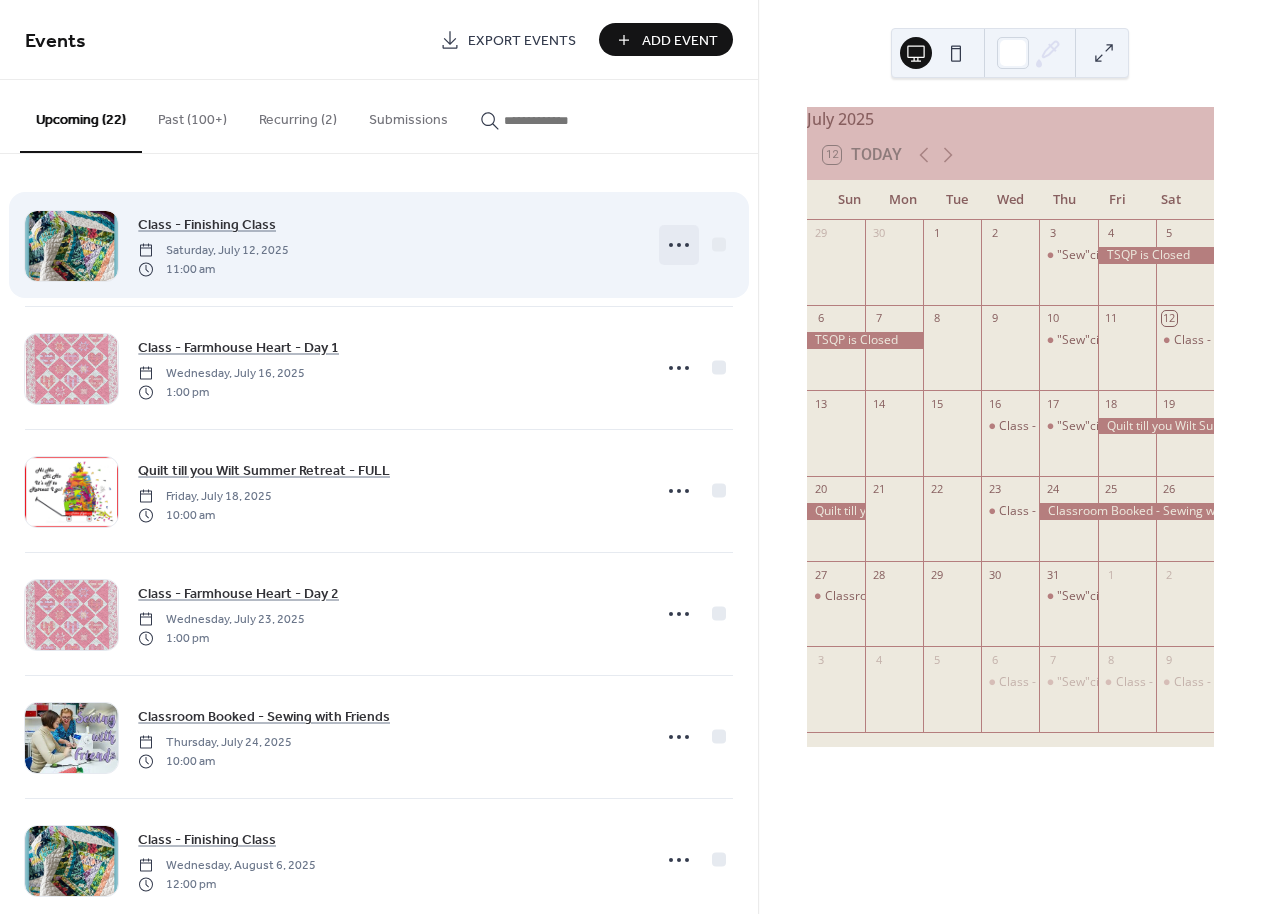 scroll, scrollTop: 0, scrollLeft: 0, axis: both 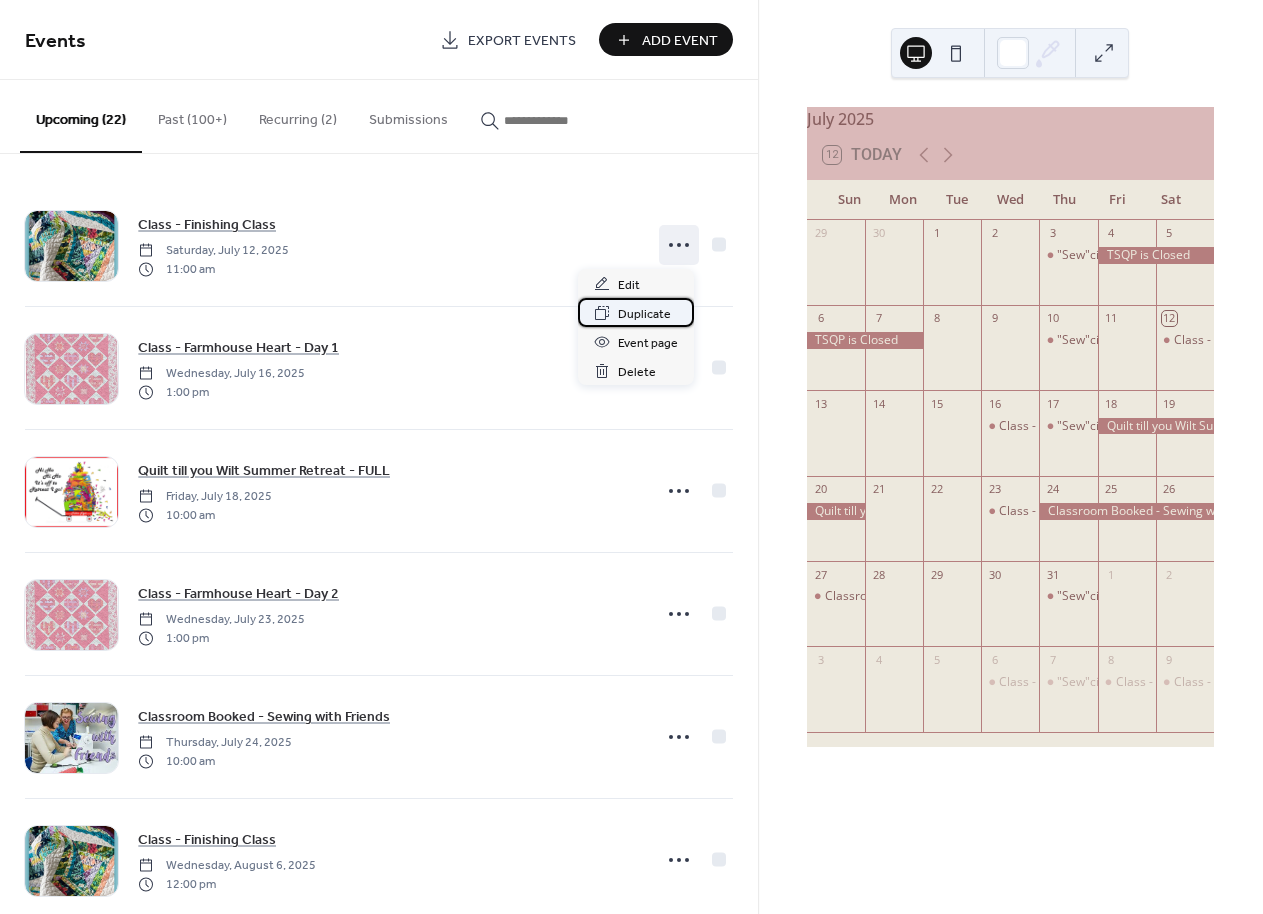 click on "Duplicate" at bounding box center [644, 314] 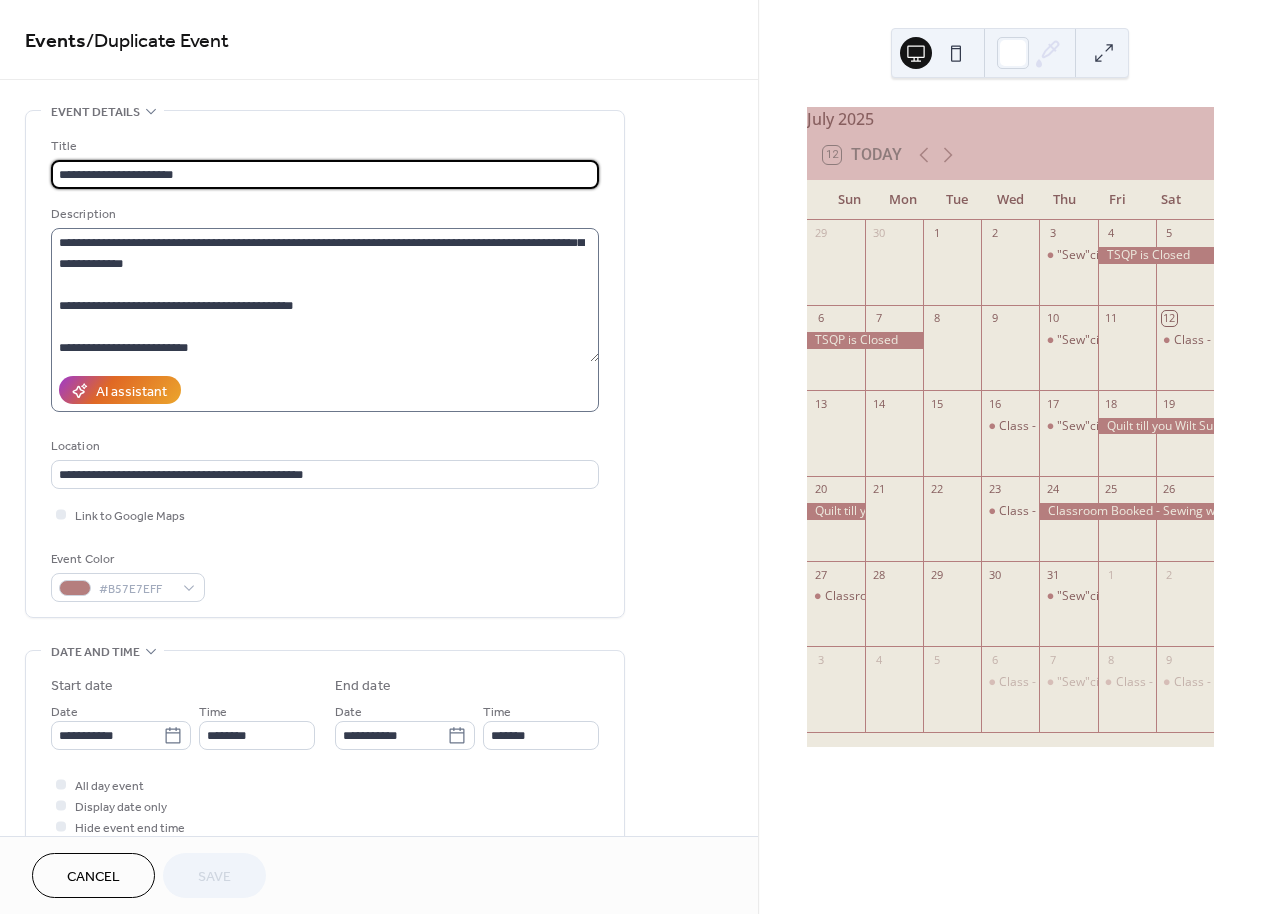 scroll, scrollTop: 42, scrollLeft: 0, axis: vertical 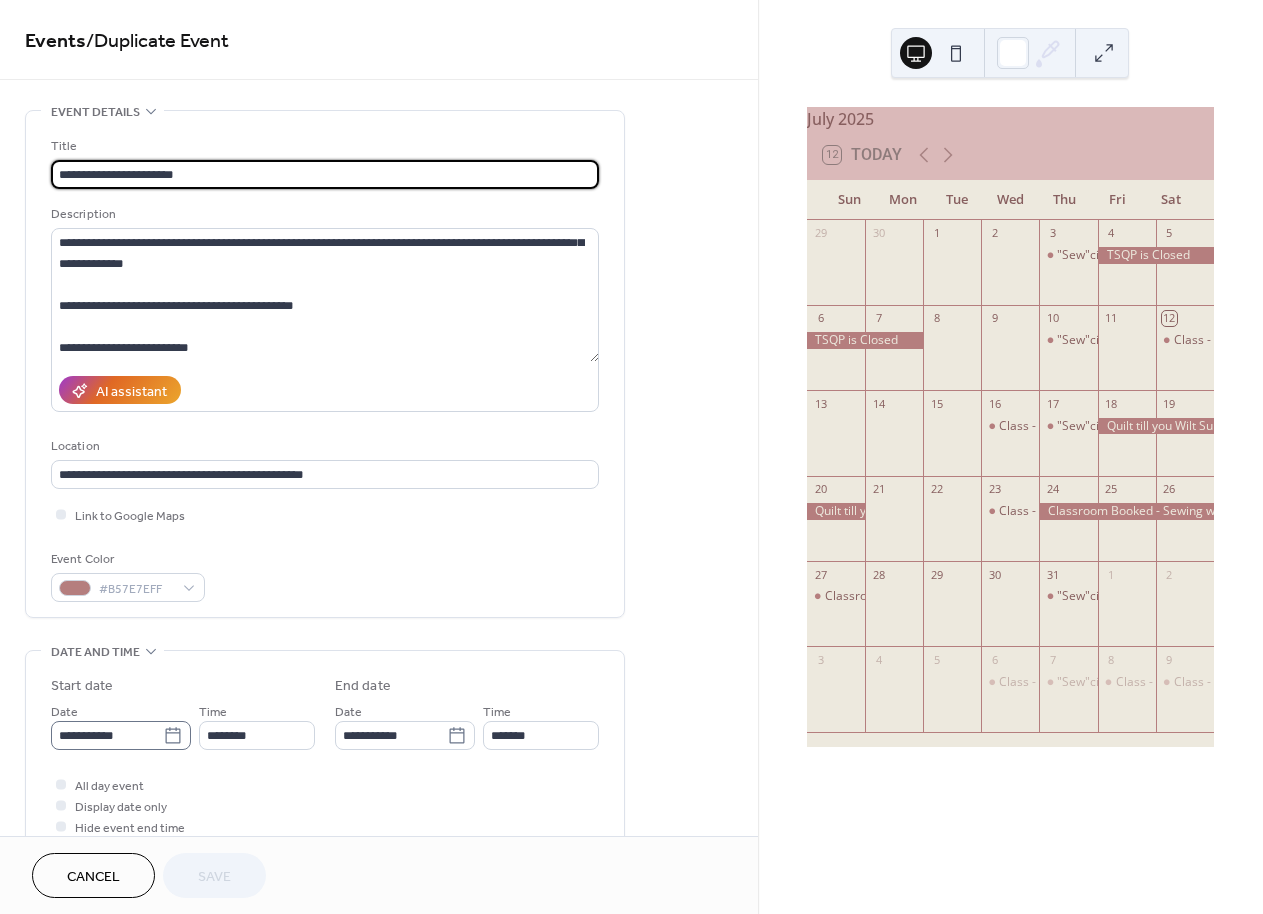 click 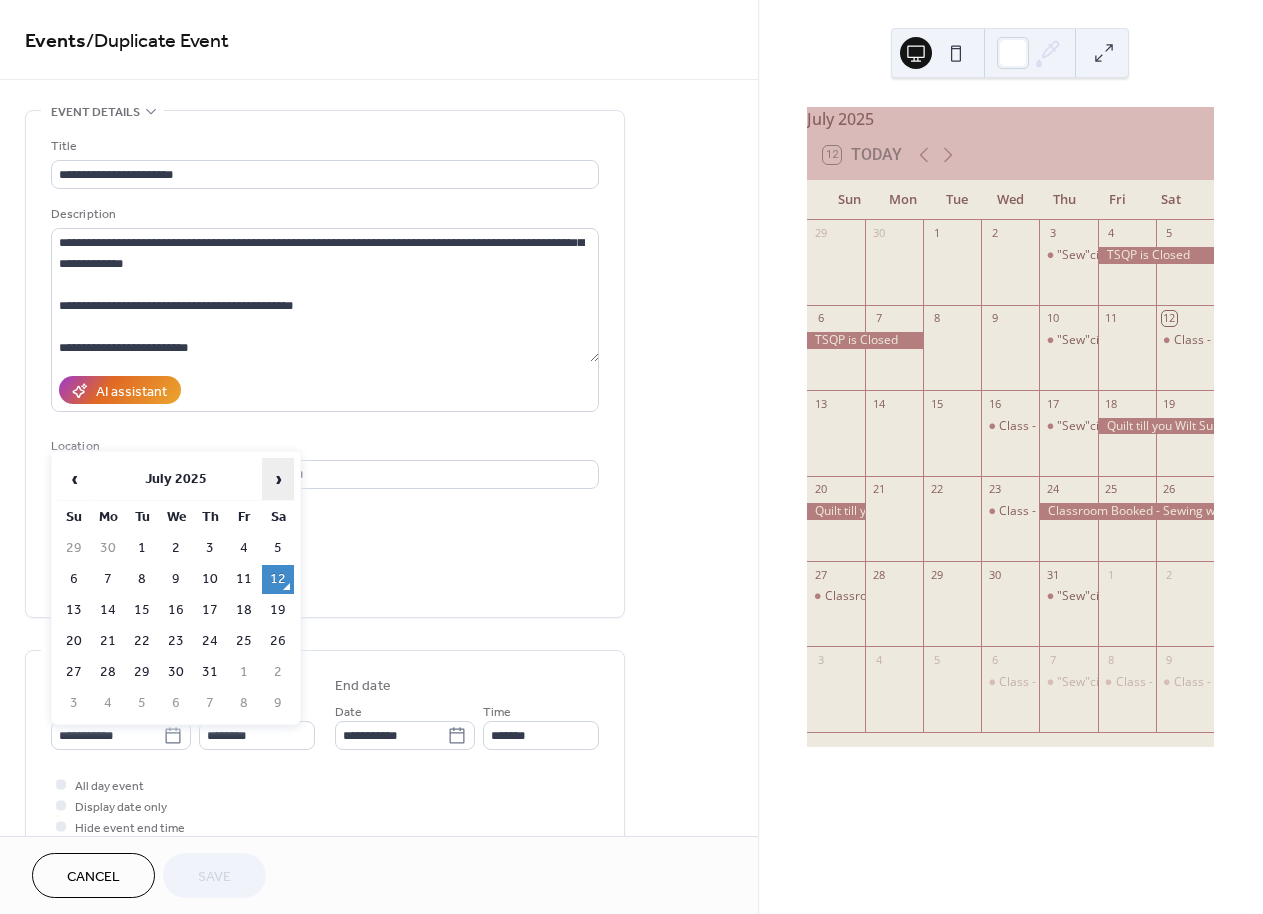click on "›" at bounding box center [278, 479] 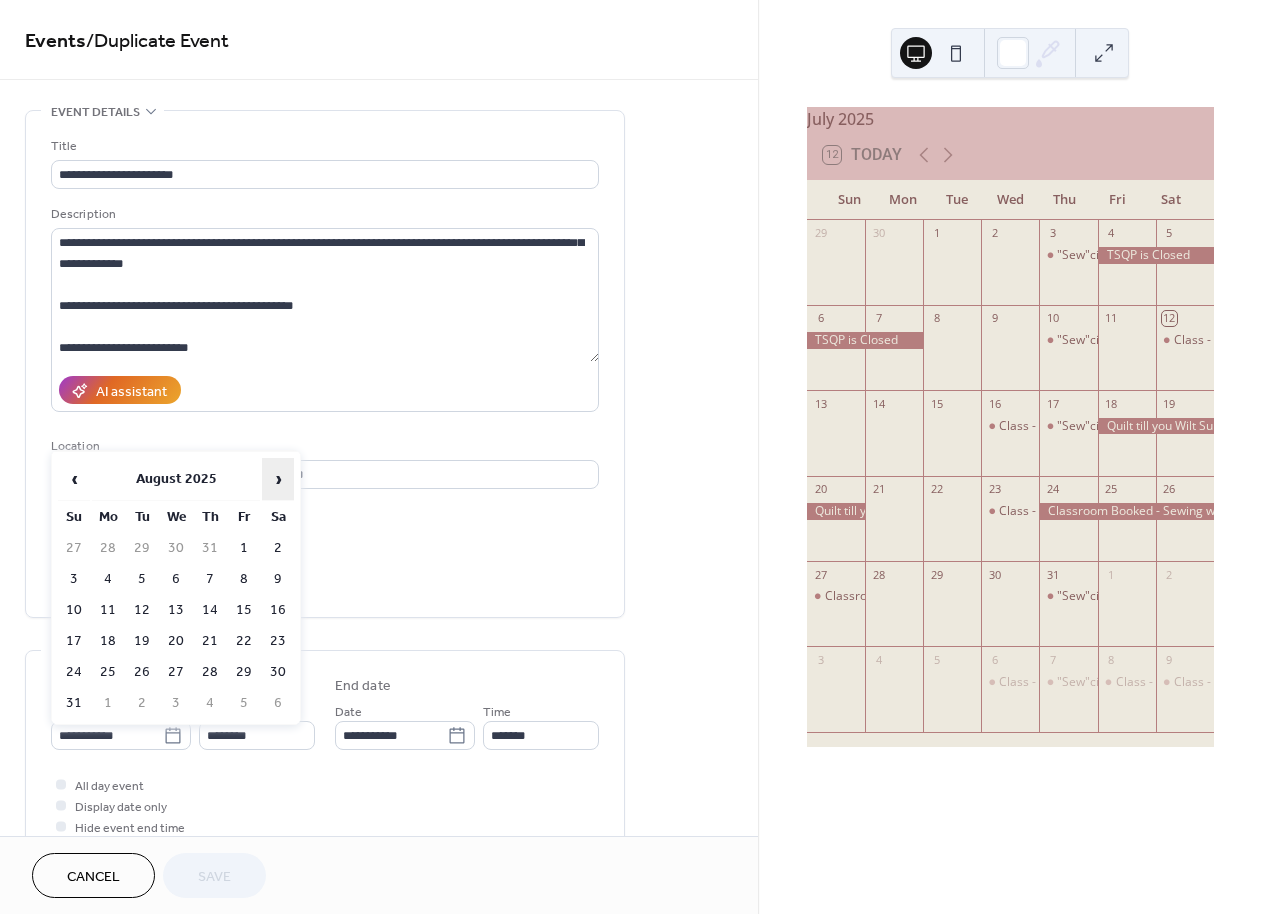 click on "›" at bounding box center [278, 479] 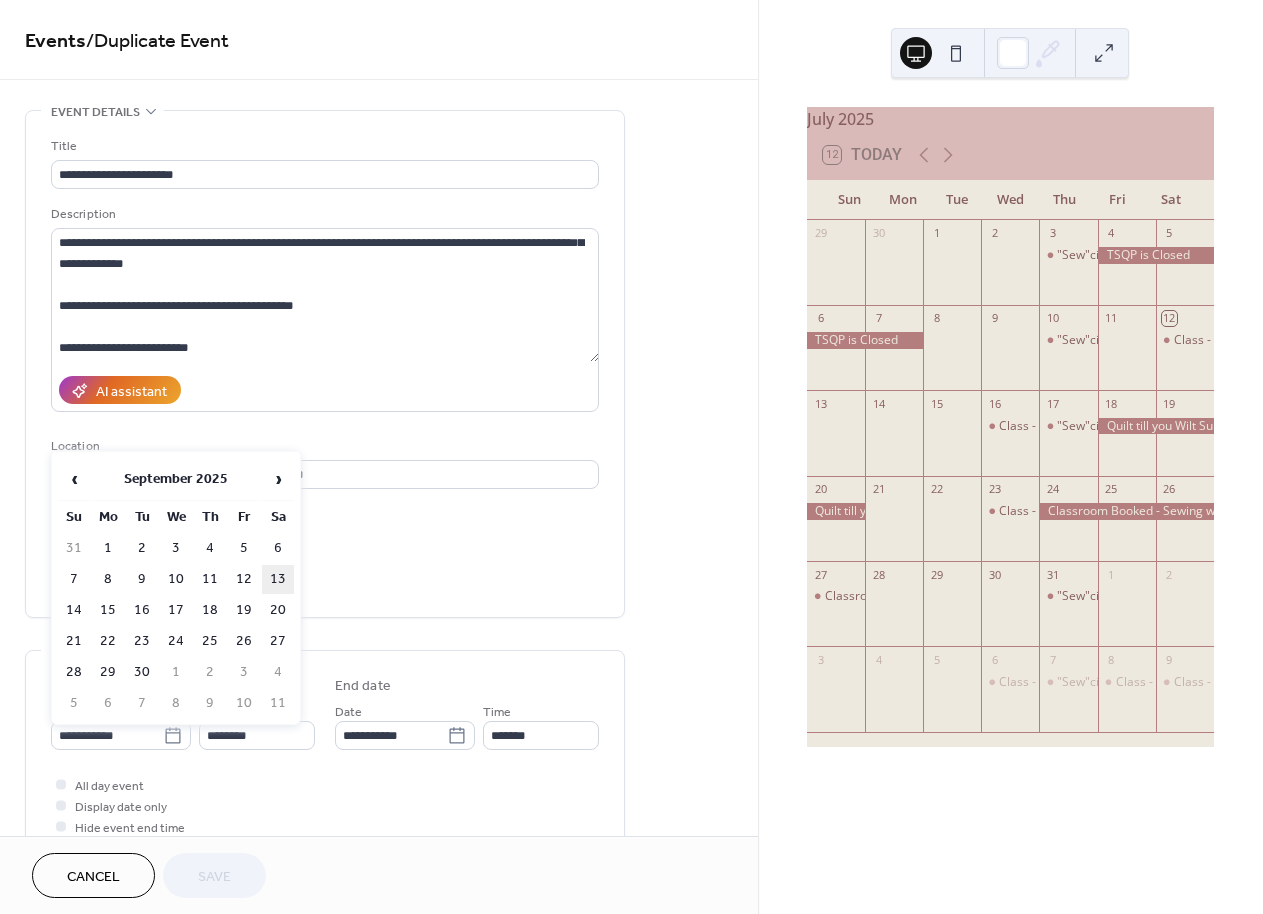 click on "13" at bounding box center [278, 579] 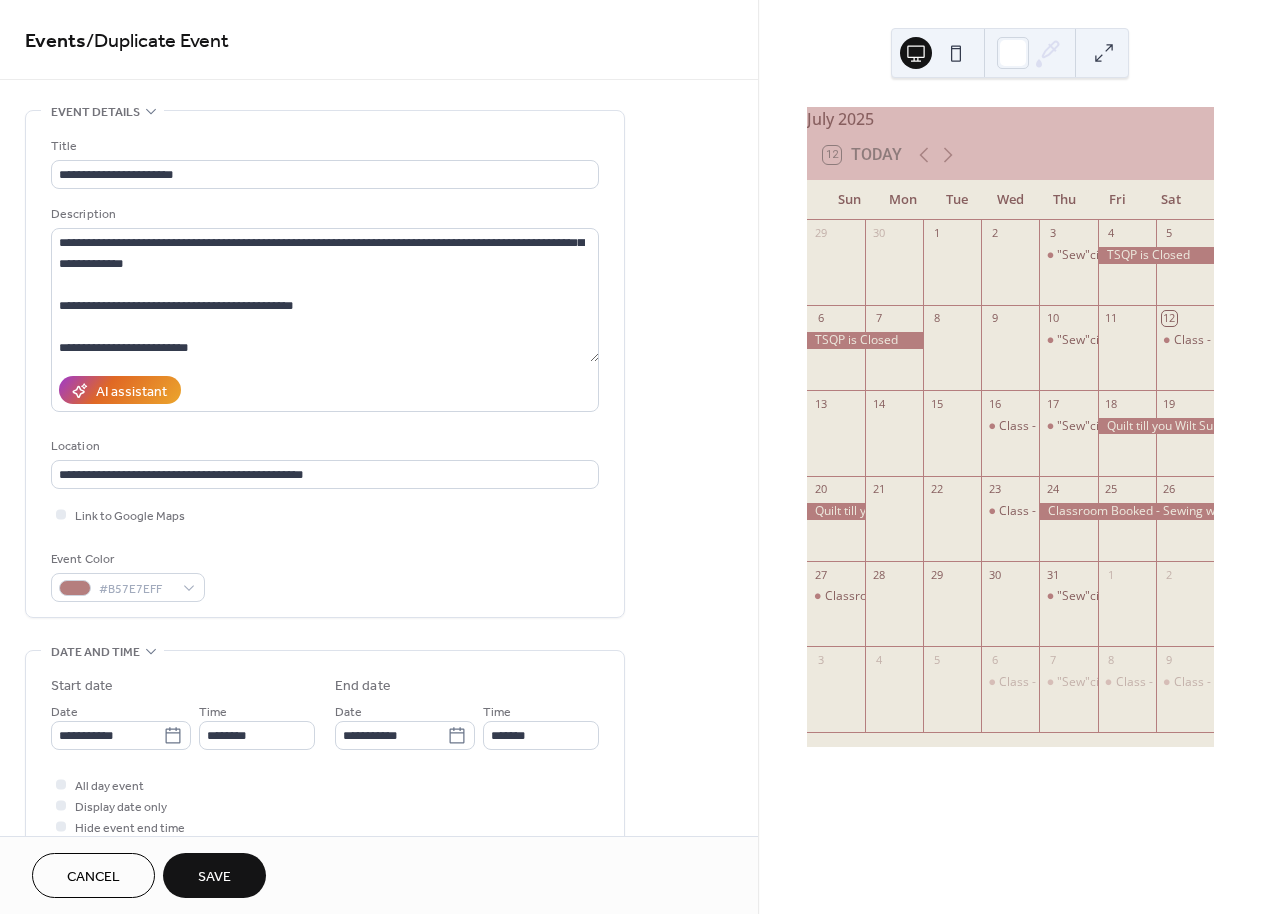 type on "**********" 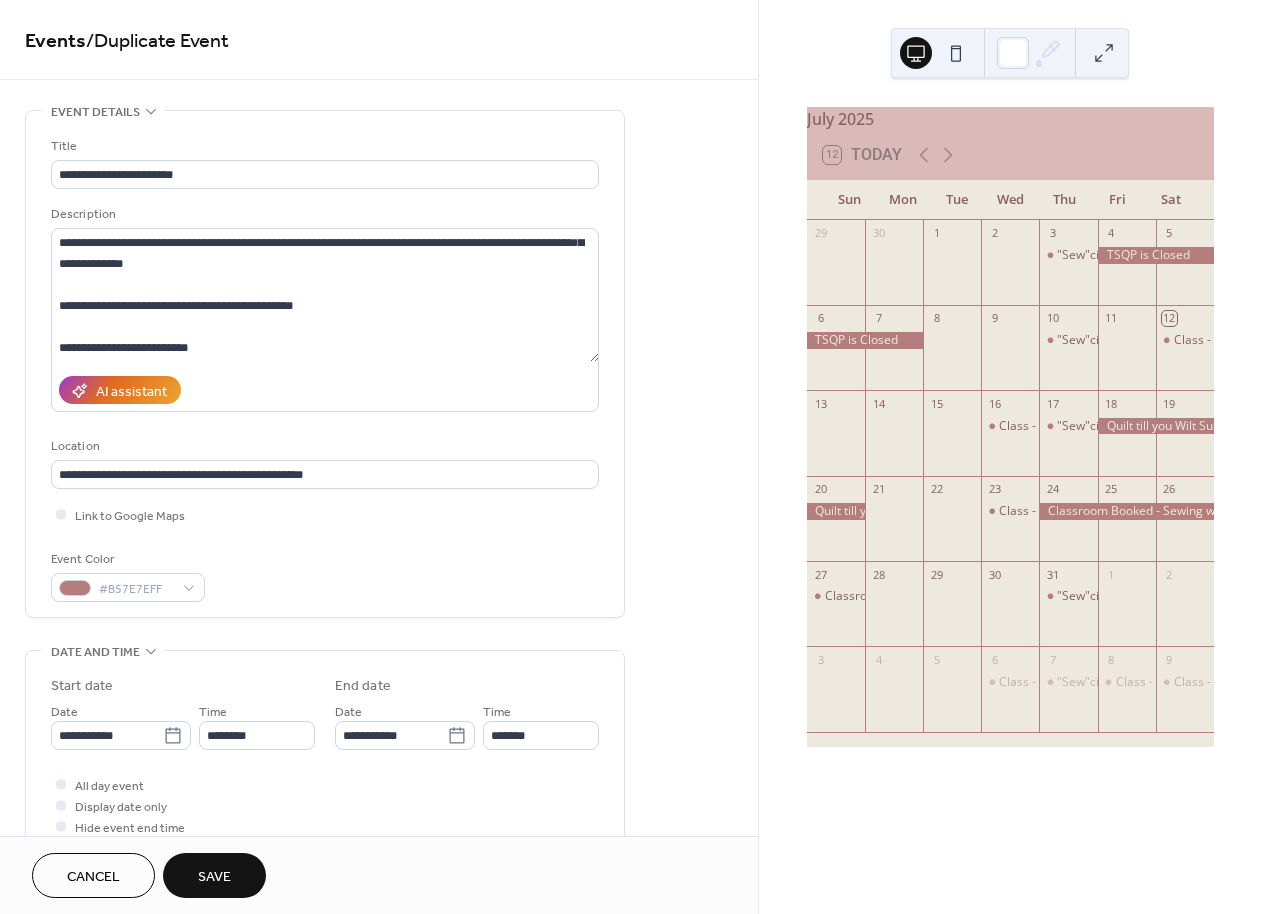 type on "**********" 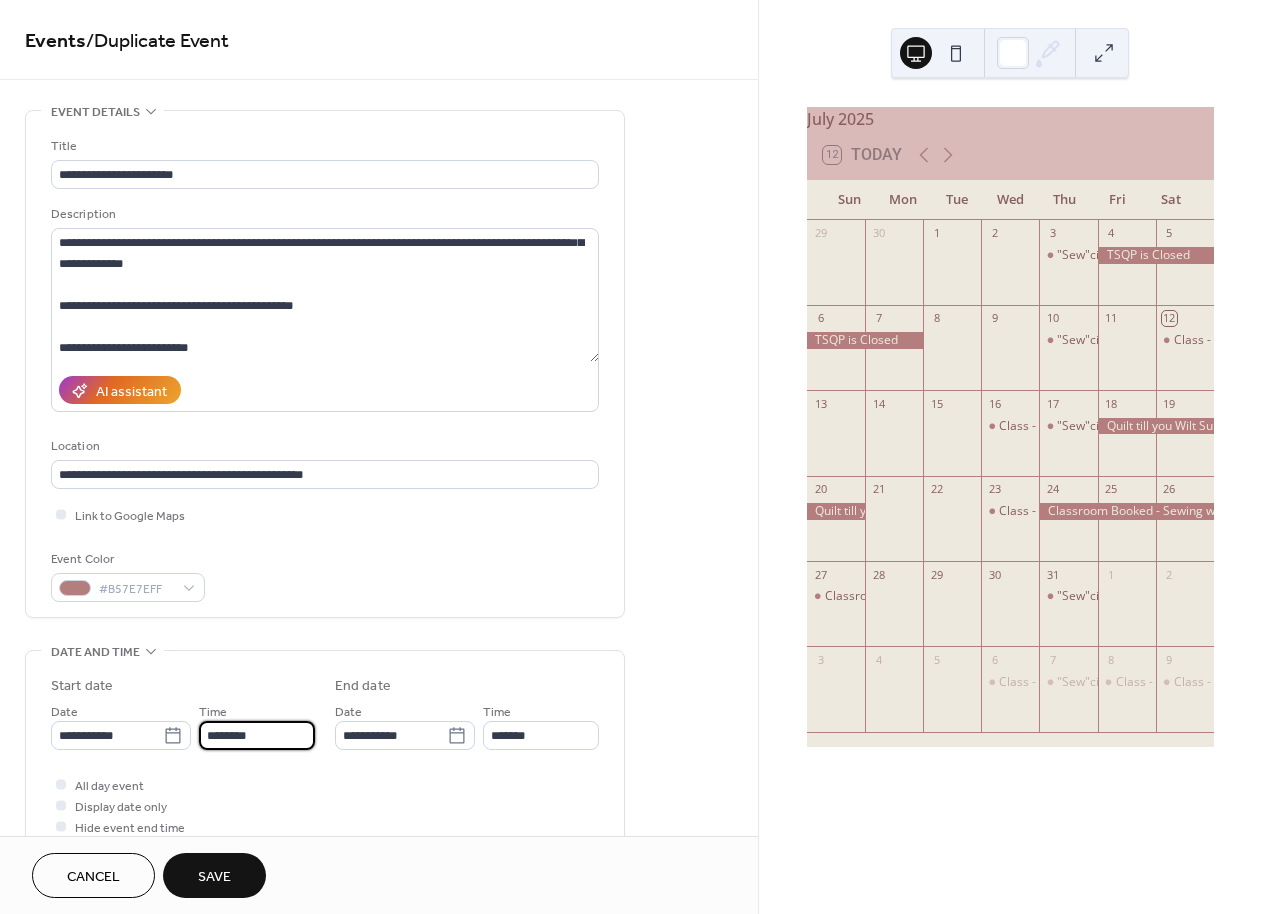 drag, startPoint x: 215, startPoint y: 746, endPoint x: 217, endPoint y: 762, distance: 16.124516 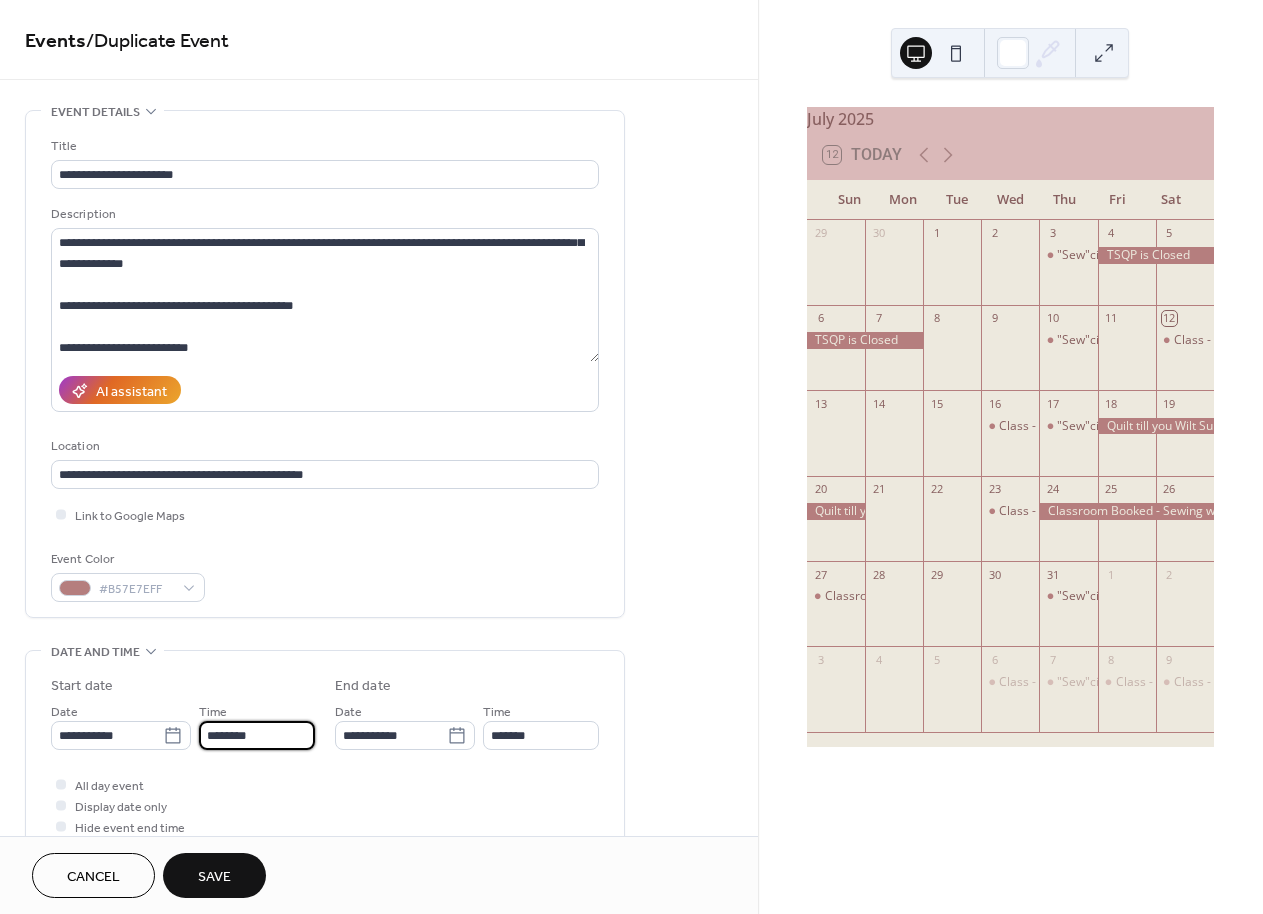 click on "********" at bounding box center [257, 735] 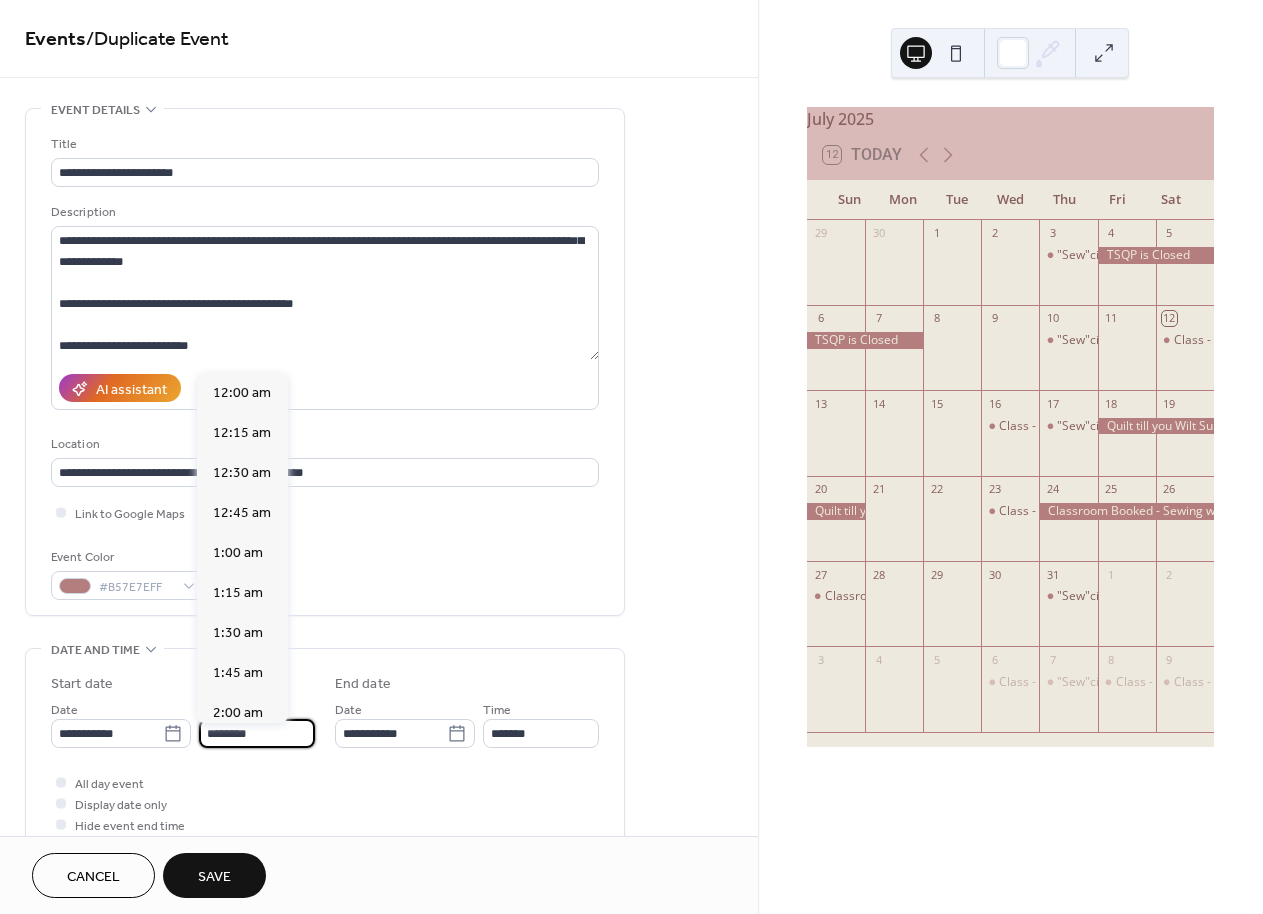 scroll, scrollTop: 1760, scrollLeft: 0, axis: vertical 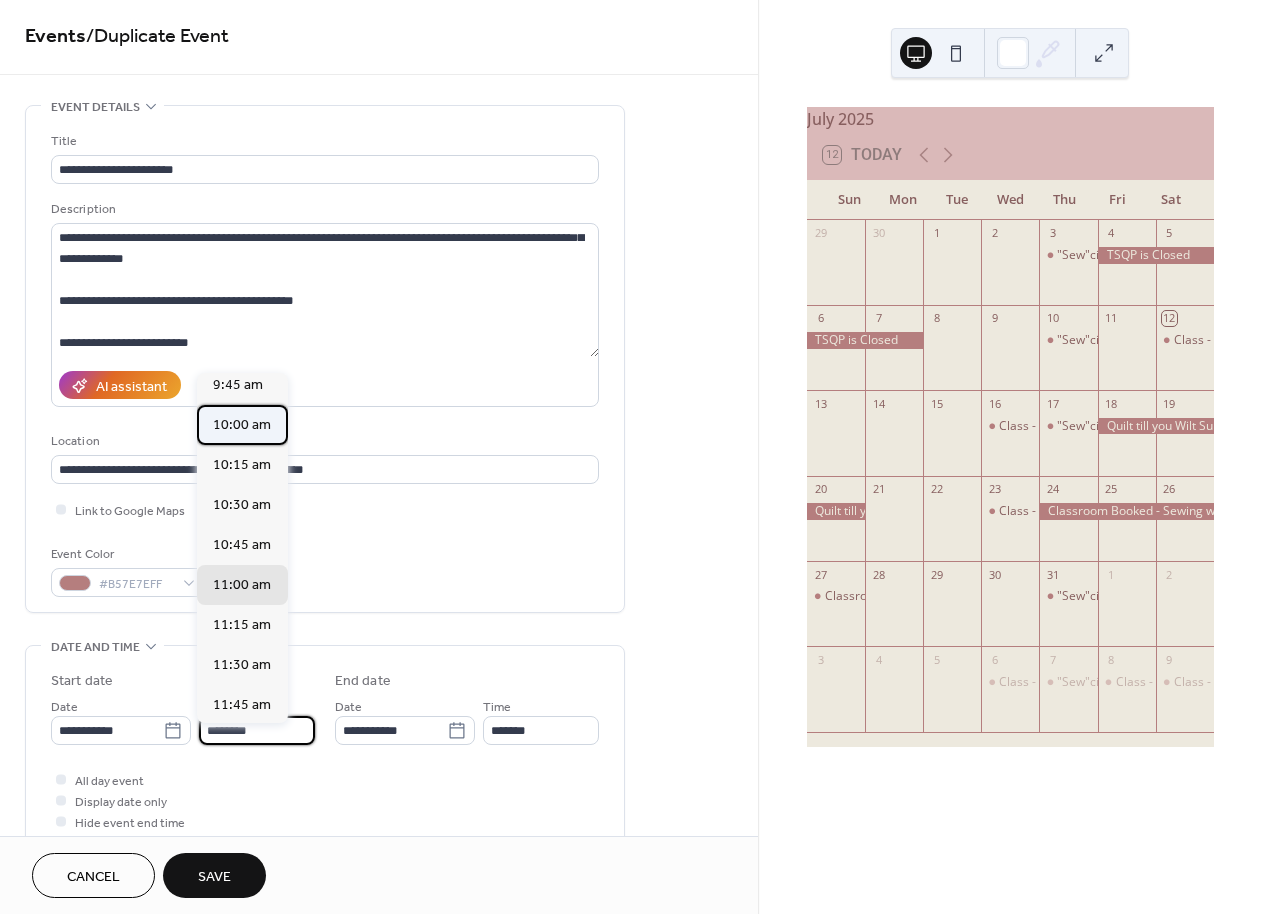 click on "10:00 am" at bounding box center (242, 425) 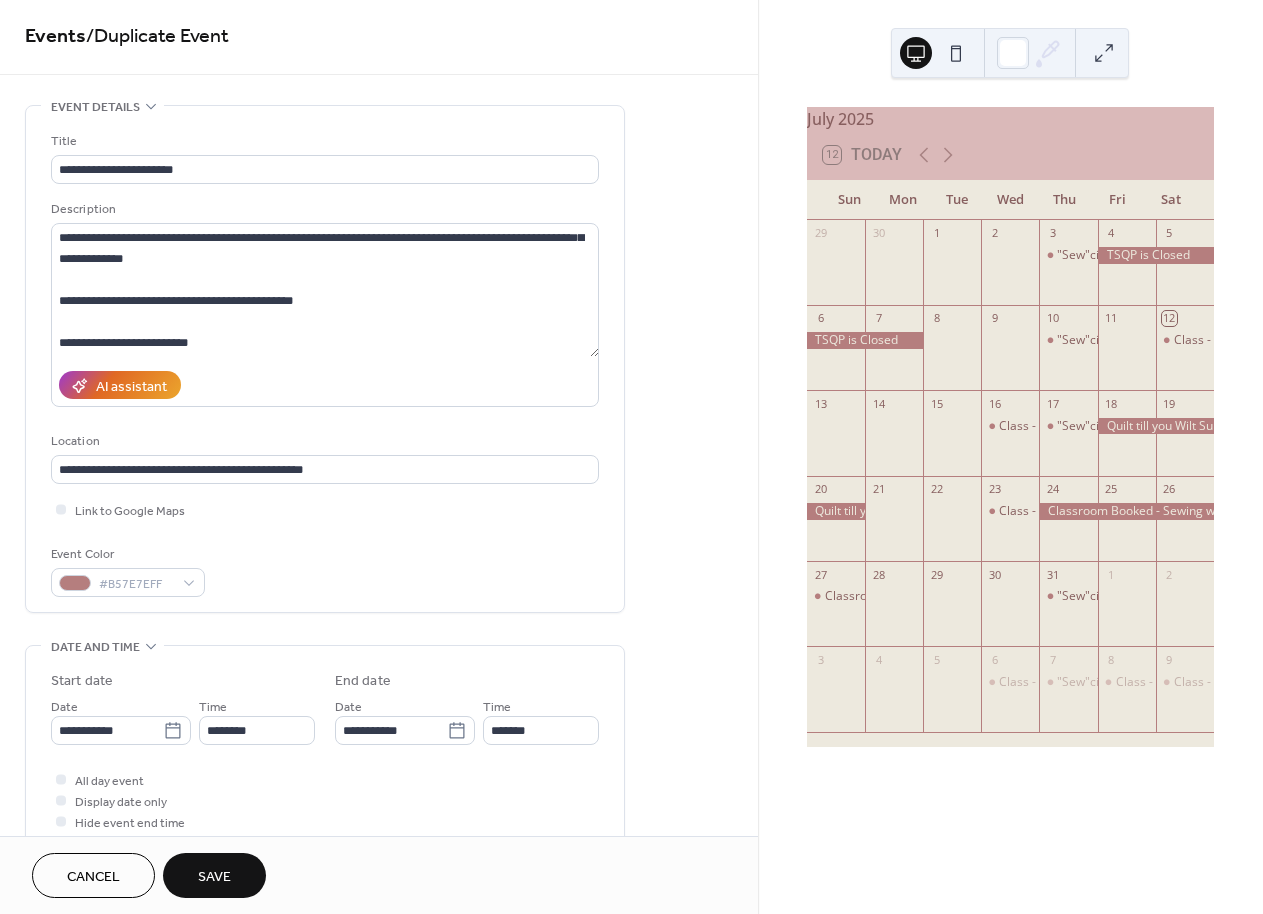 type on "********" 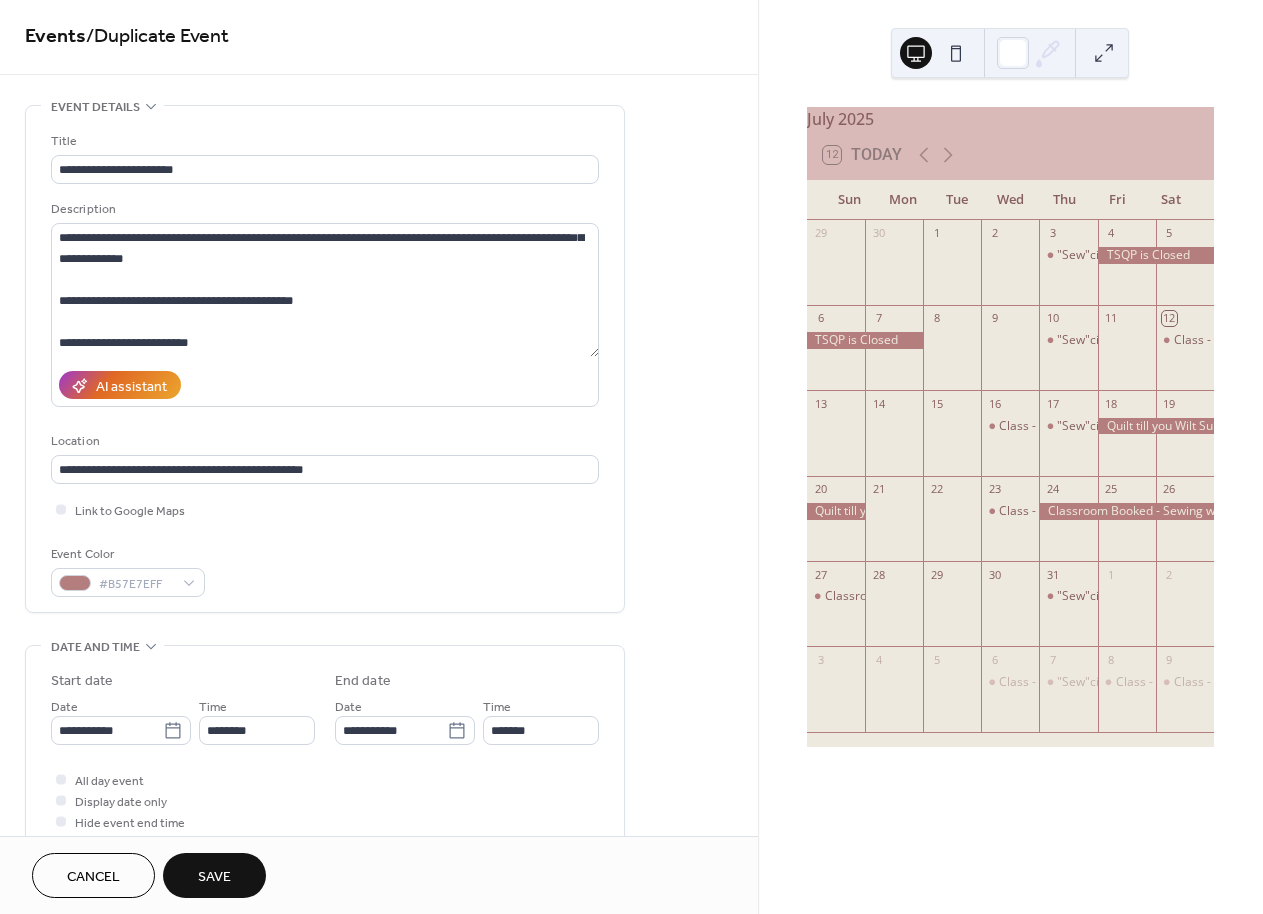 type on "*******" 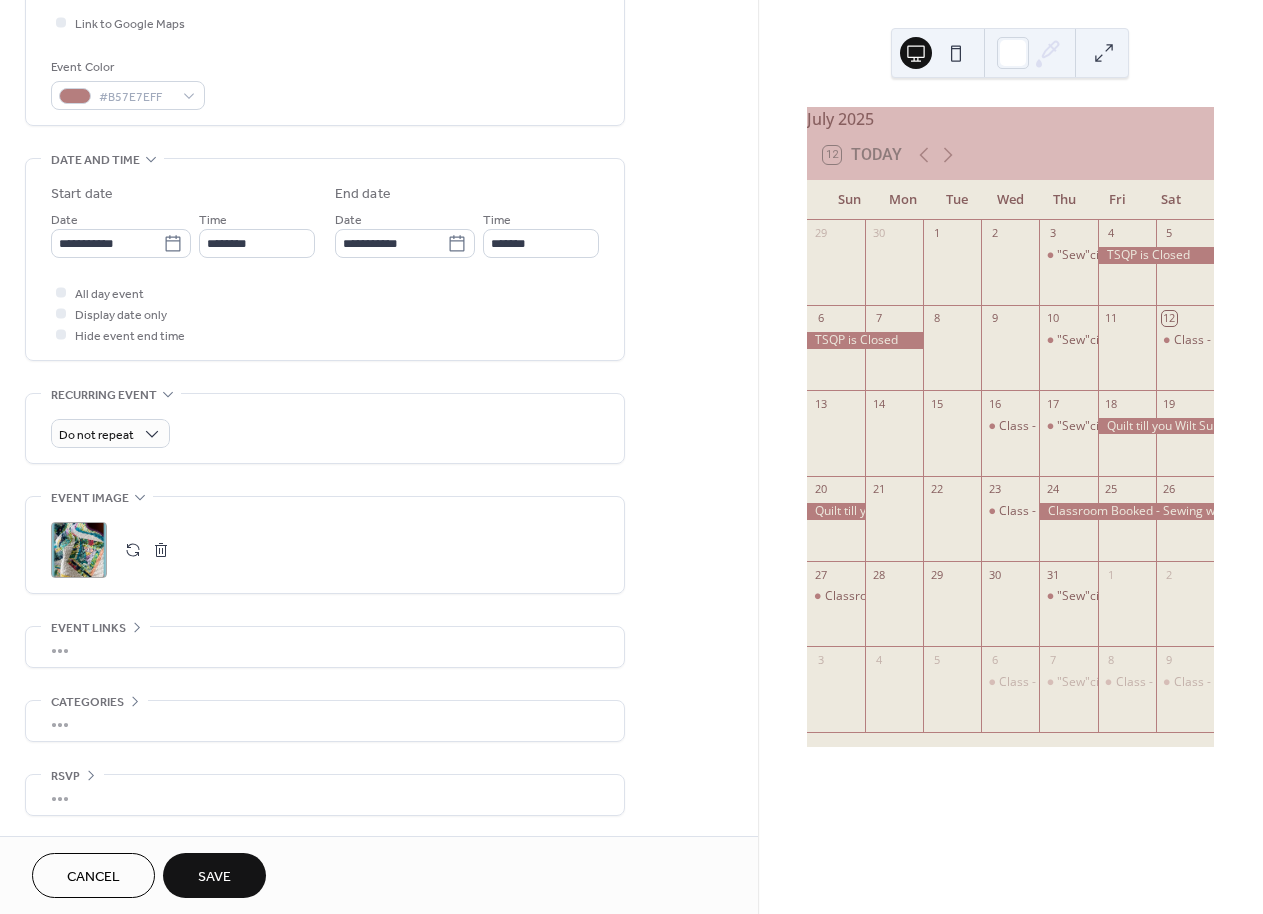 scroll, scrollTop: 498, scrollLeft: 0, axis: vertical 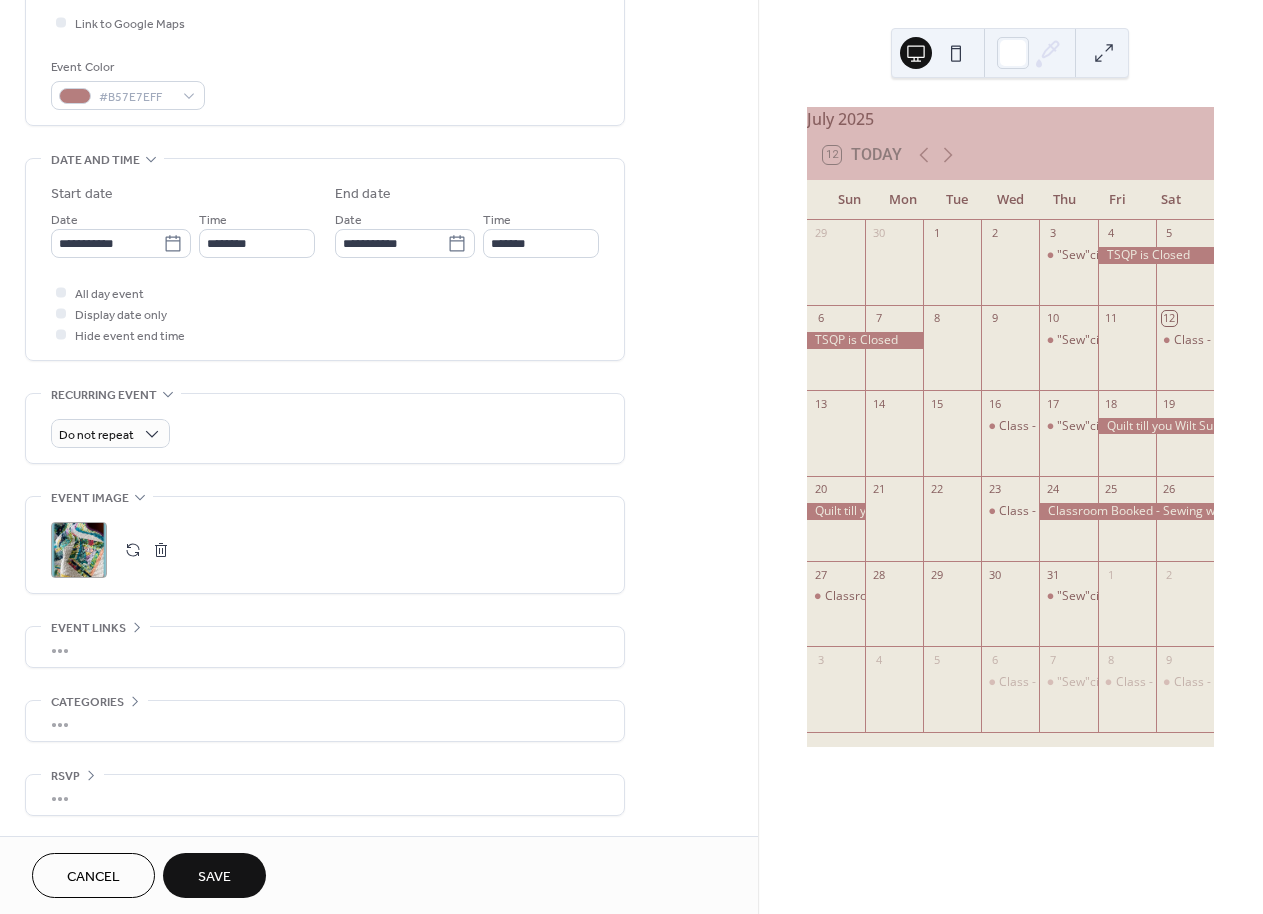 click on "Save" at bounding box center (214, 877) 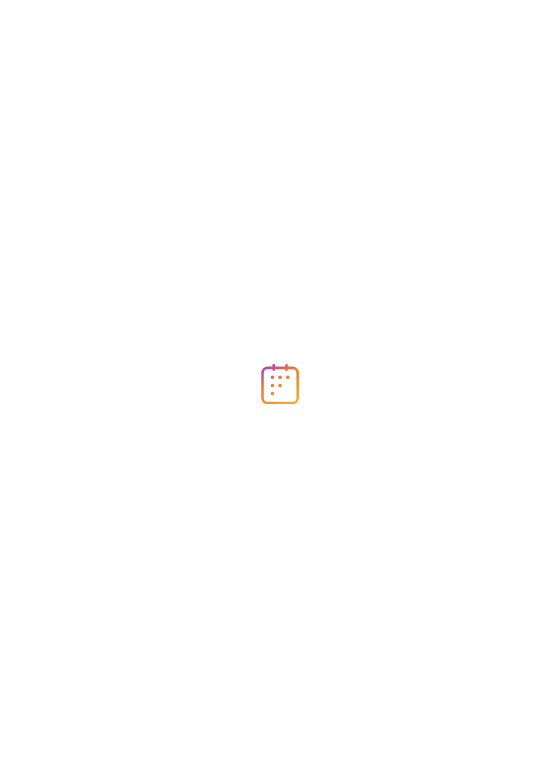 scroll, scrollTop: 0, scrollLeft: 0, axis: both 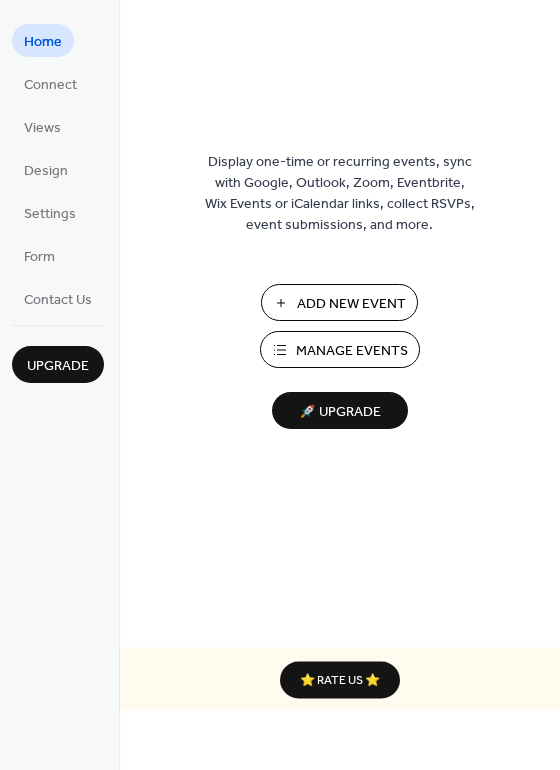 click on "Manage Events" at bounding box center [352, 351] 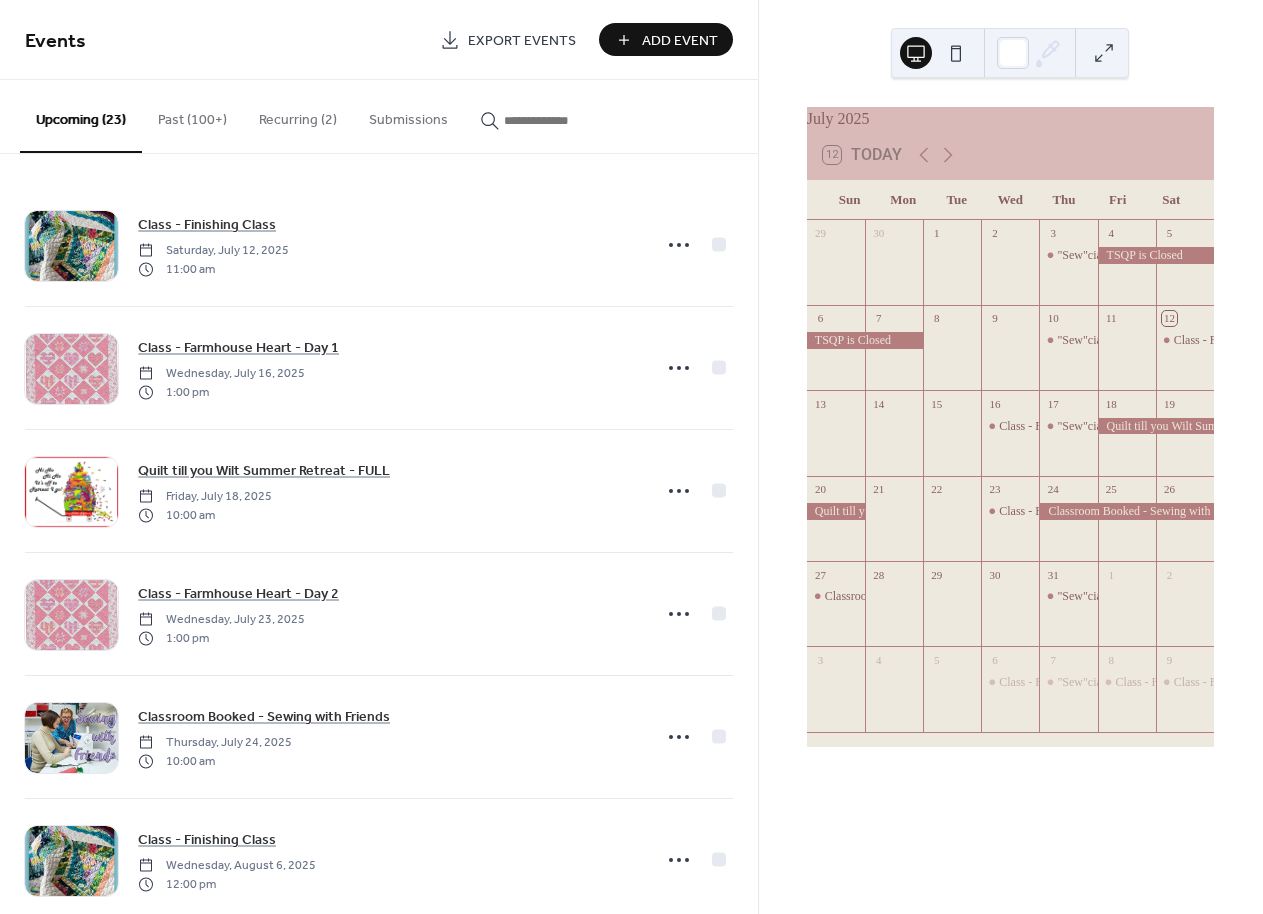 scroll, scrollTop: 0, scrollLeft: 0, axis: both 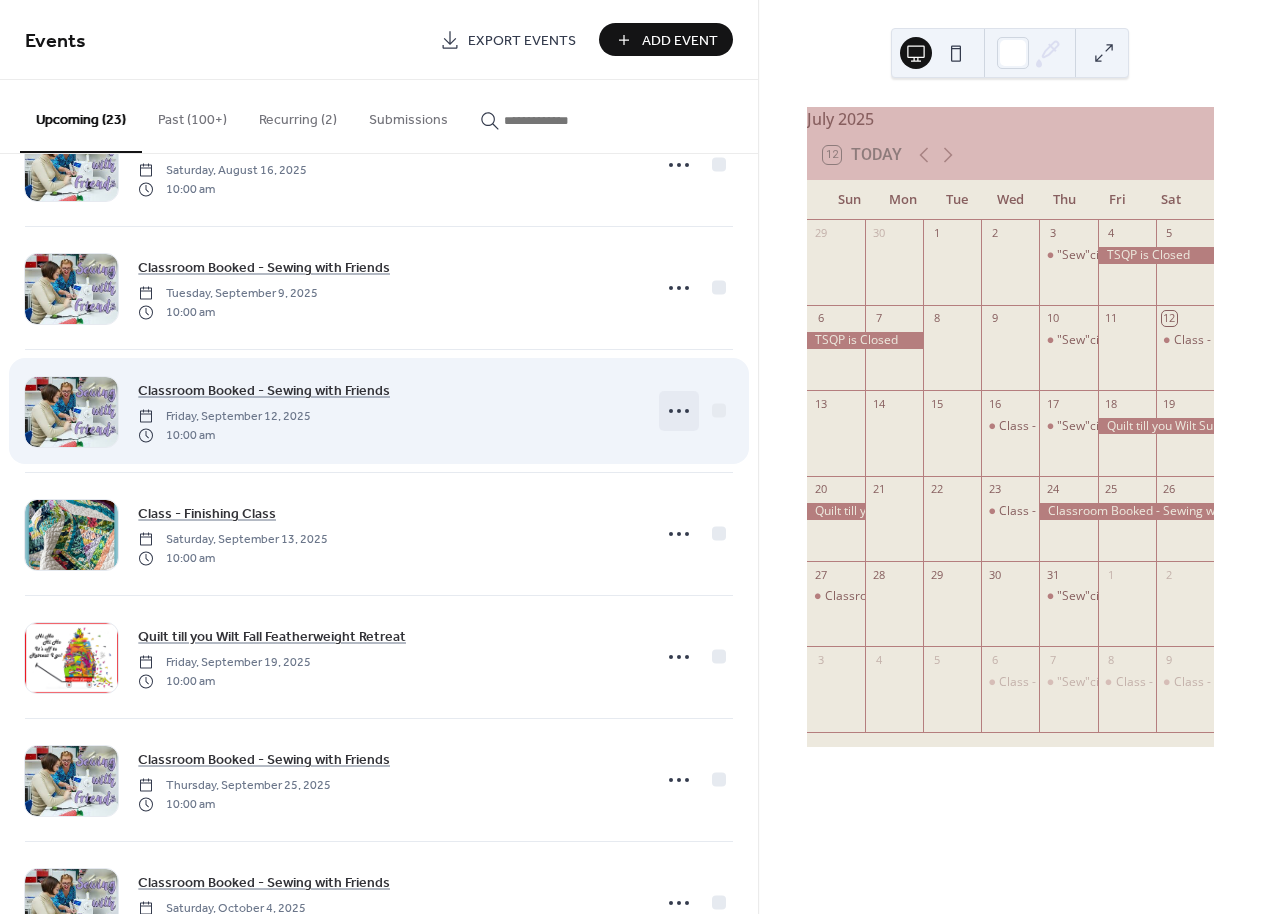 click 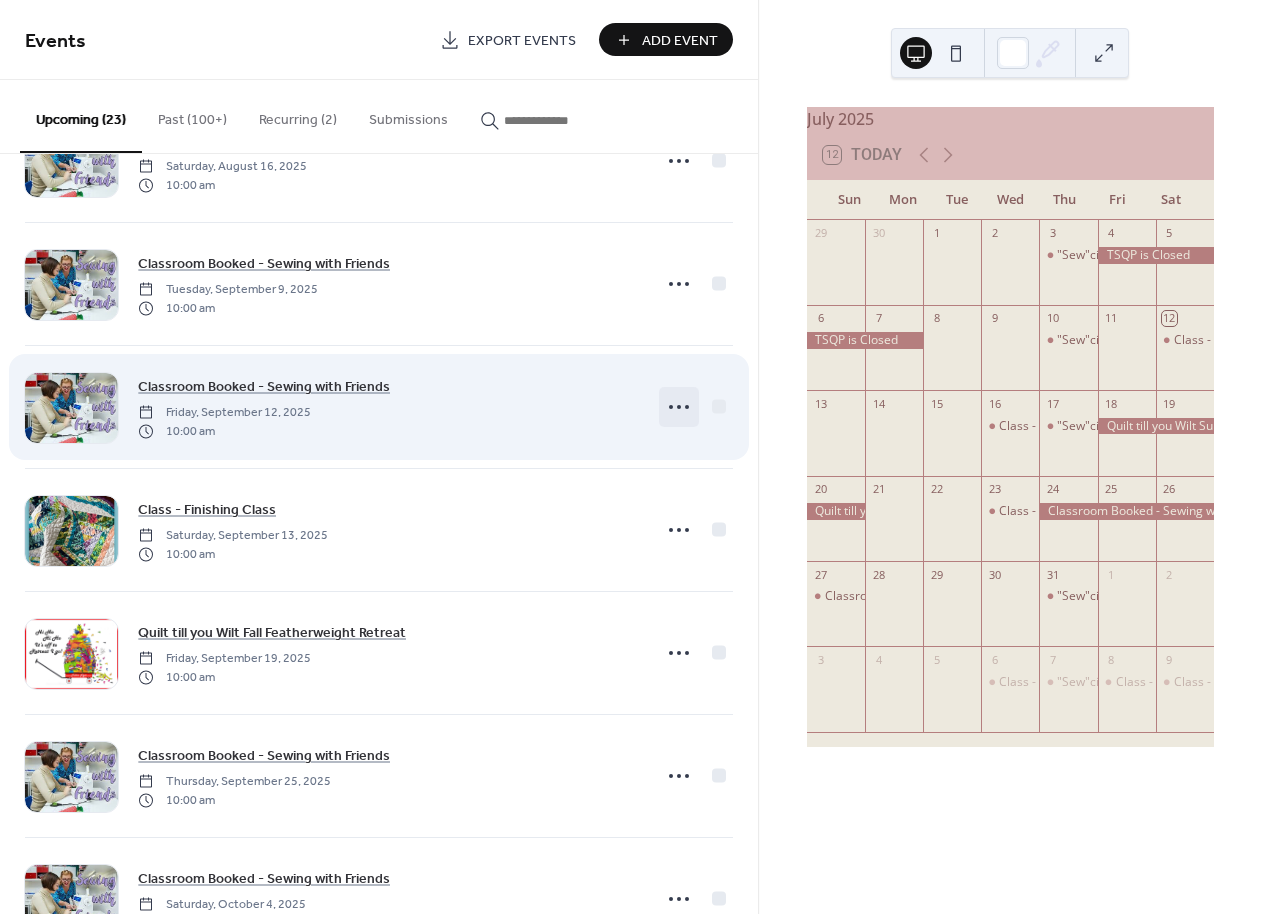scroll, scrollTop: 1189, scrollLeft: 0, axis: vertical 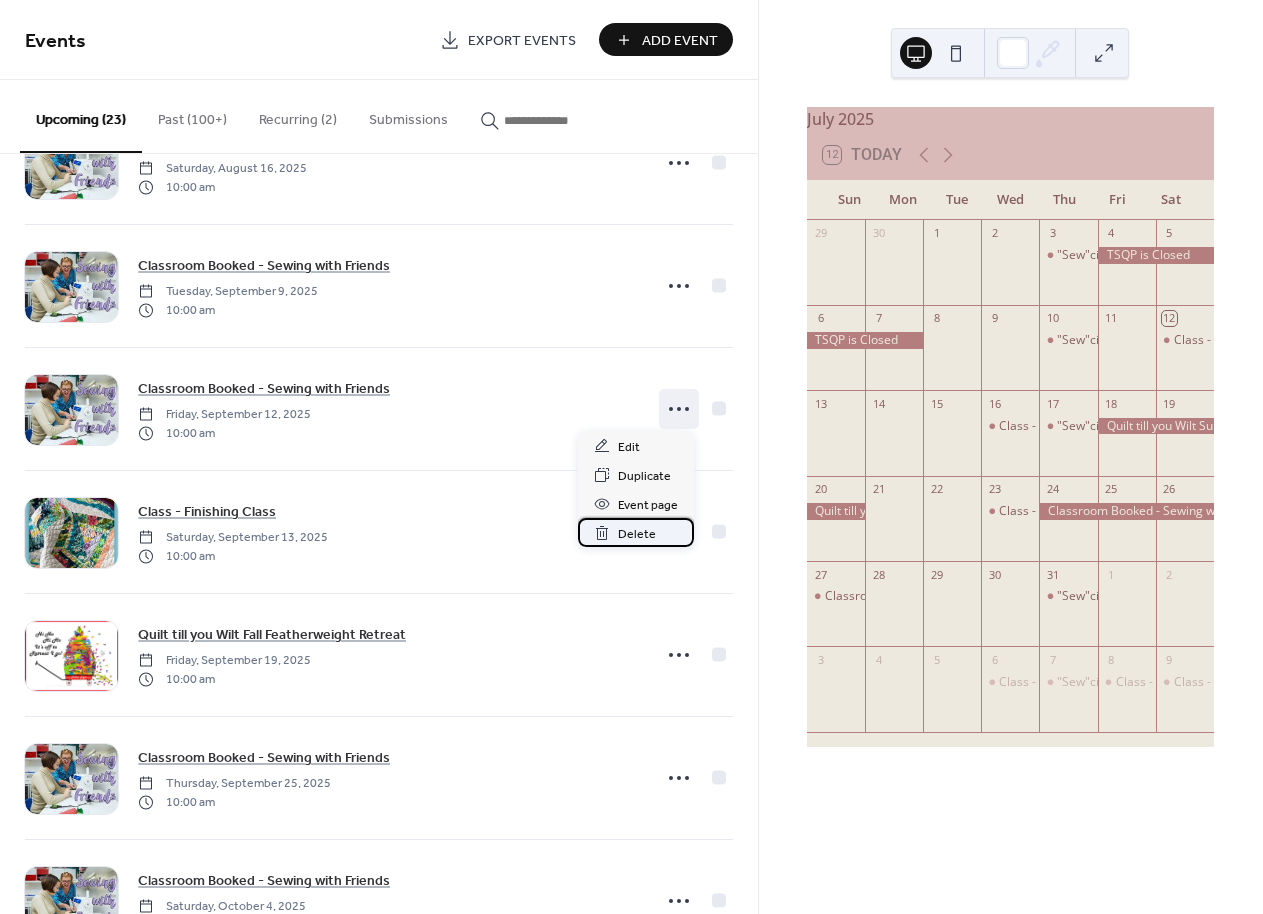 click on "Delete" at bounding box center [637, 534] 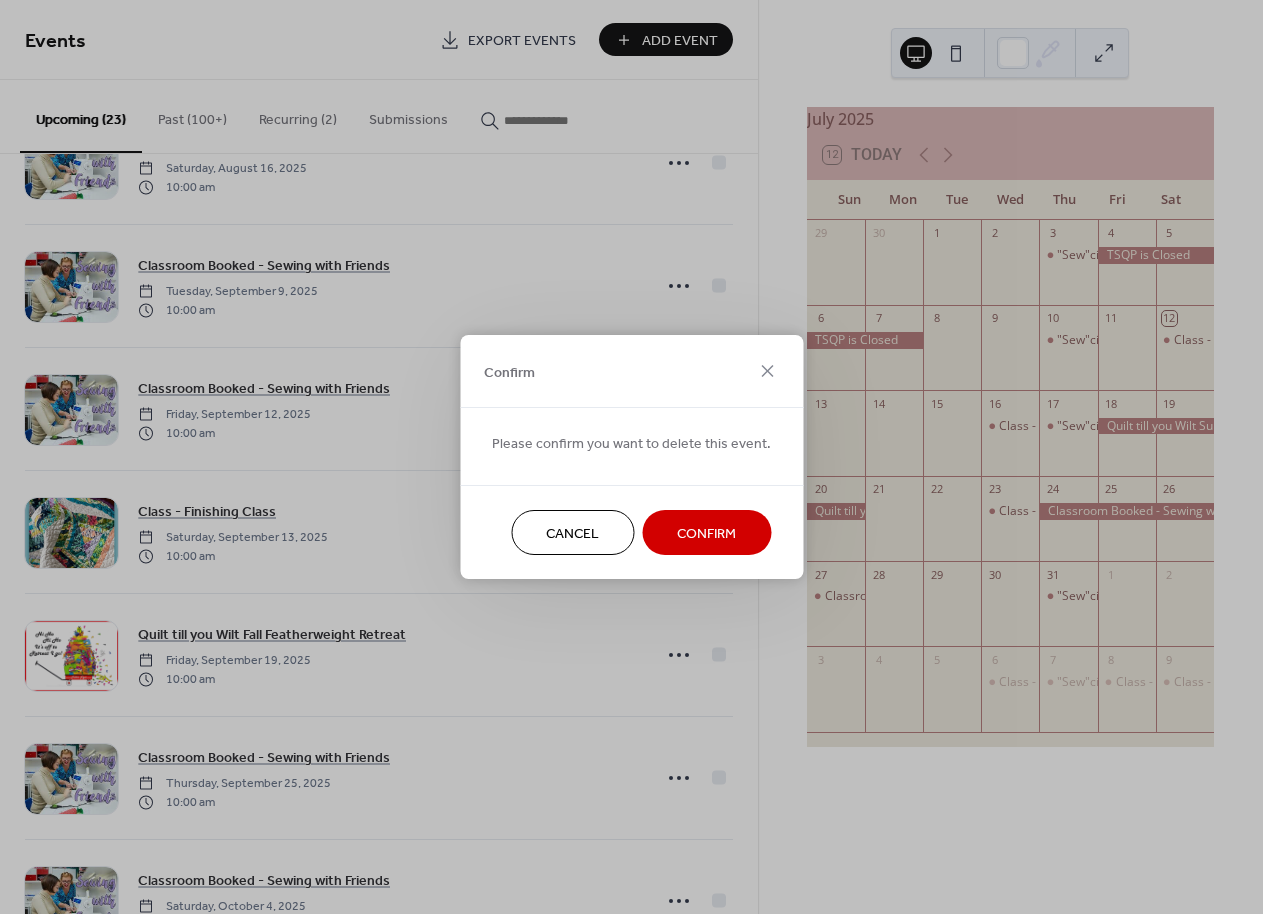 click on "Confirm" at bounding box center [706, 534] 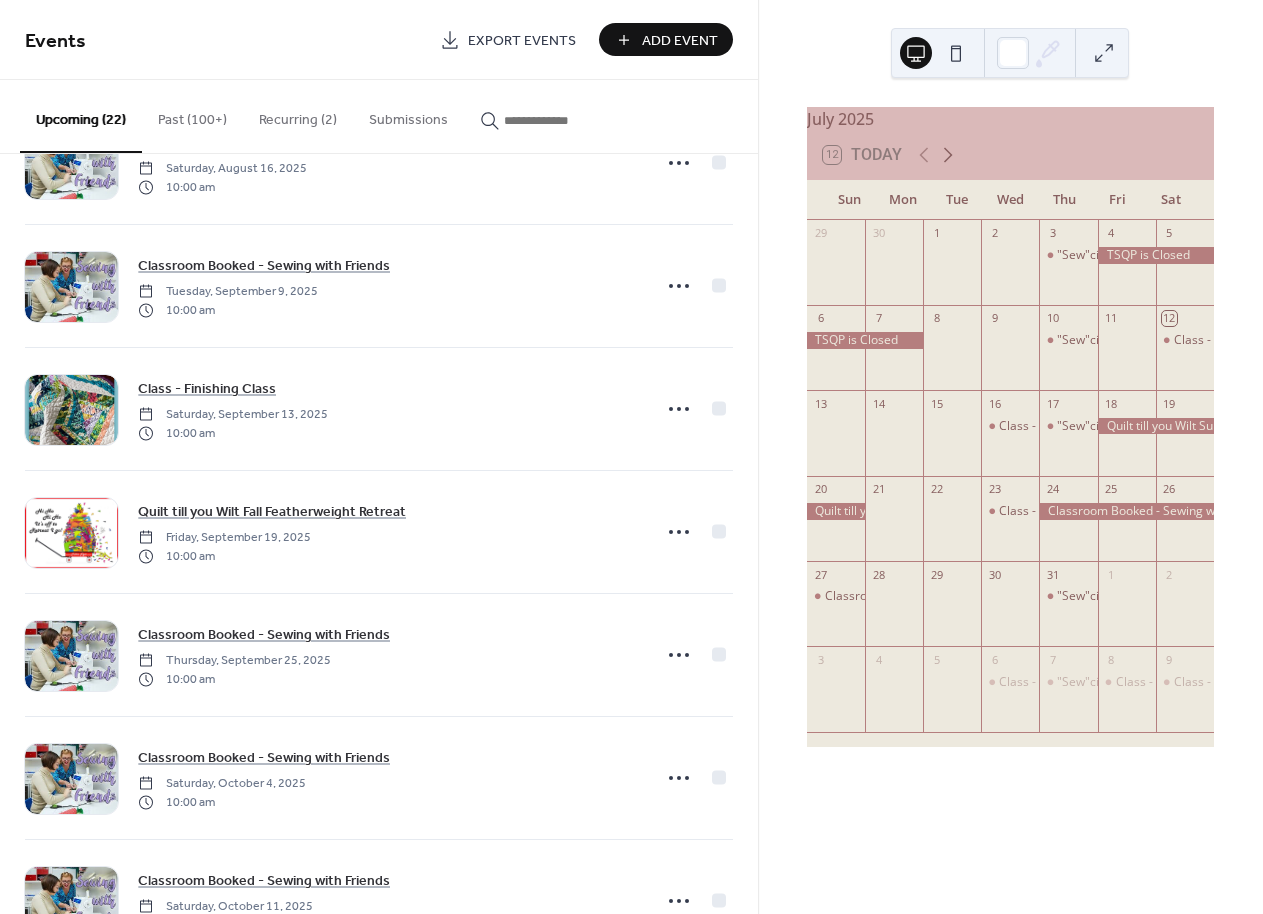click 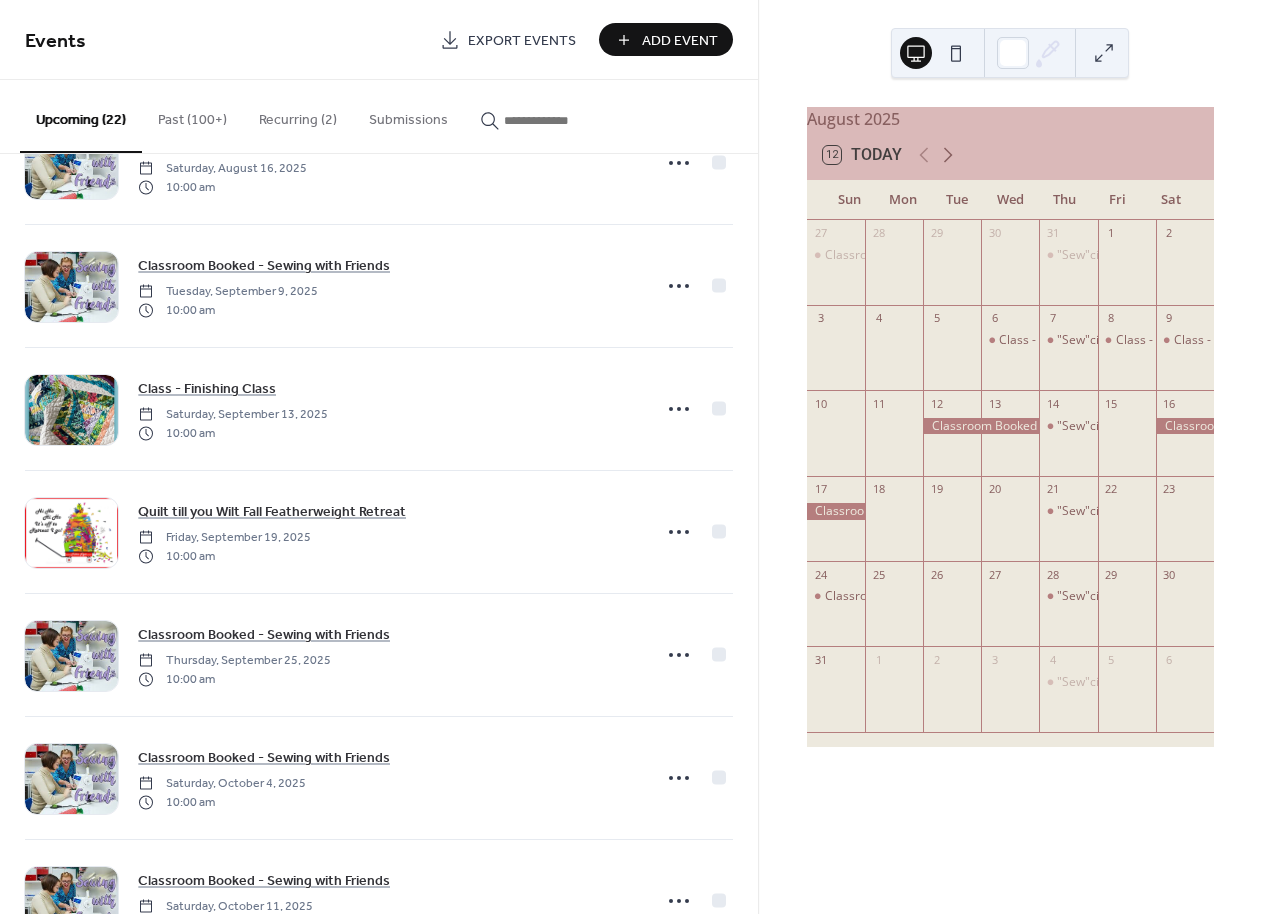 click 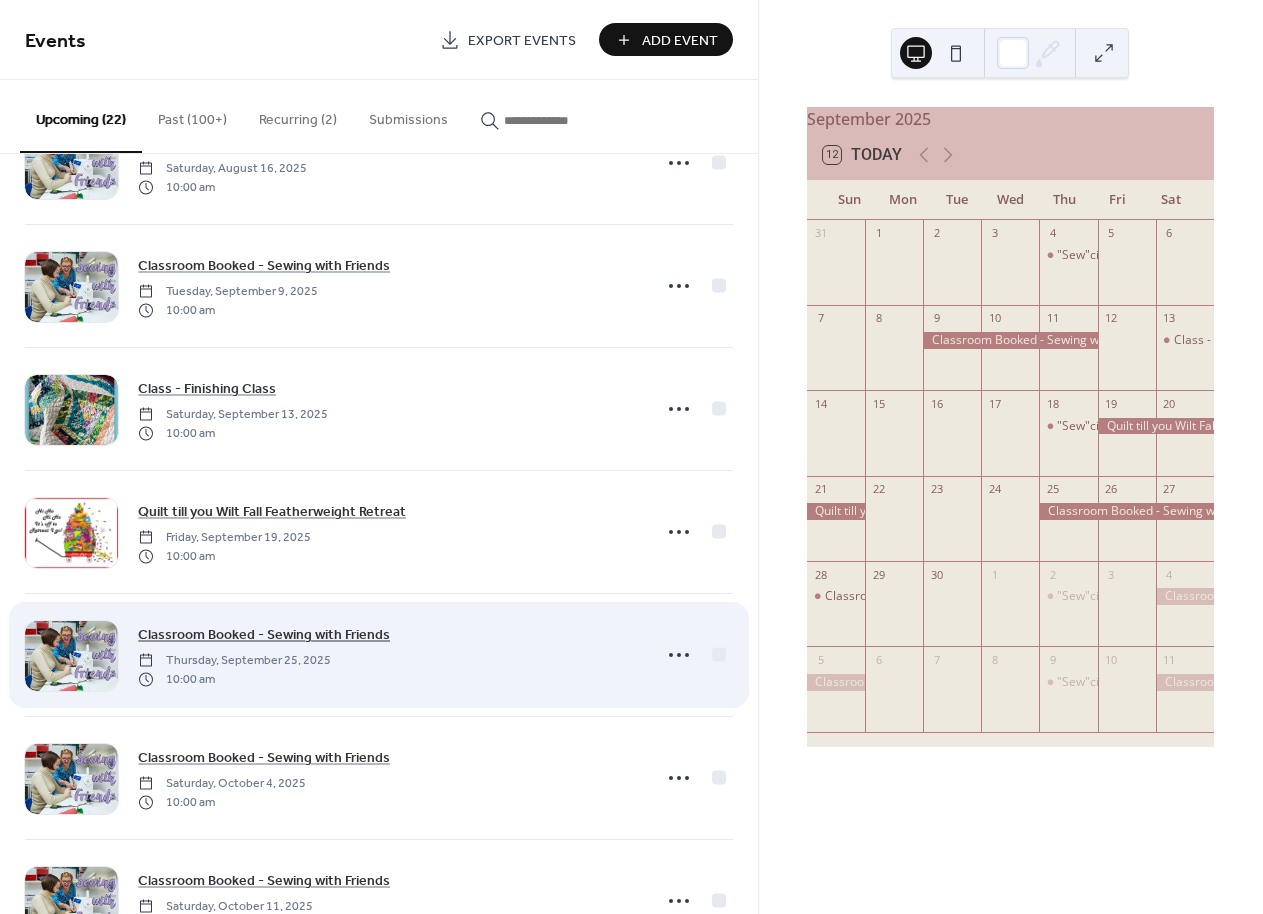 scroll, scrollTop: 1198, scrollLeft: 0, axis: vertical 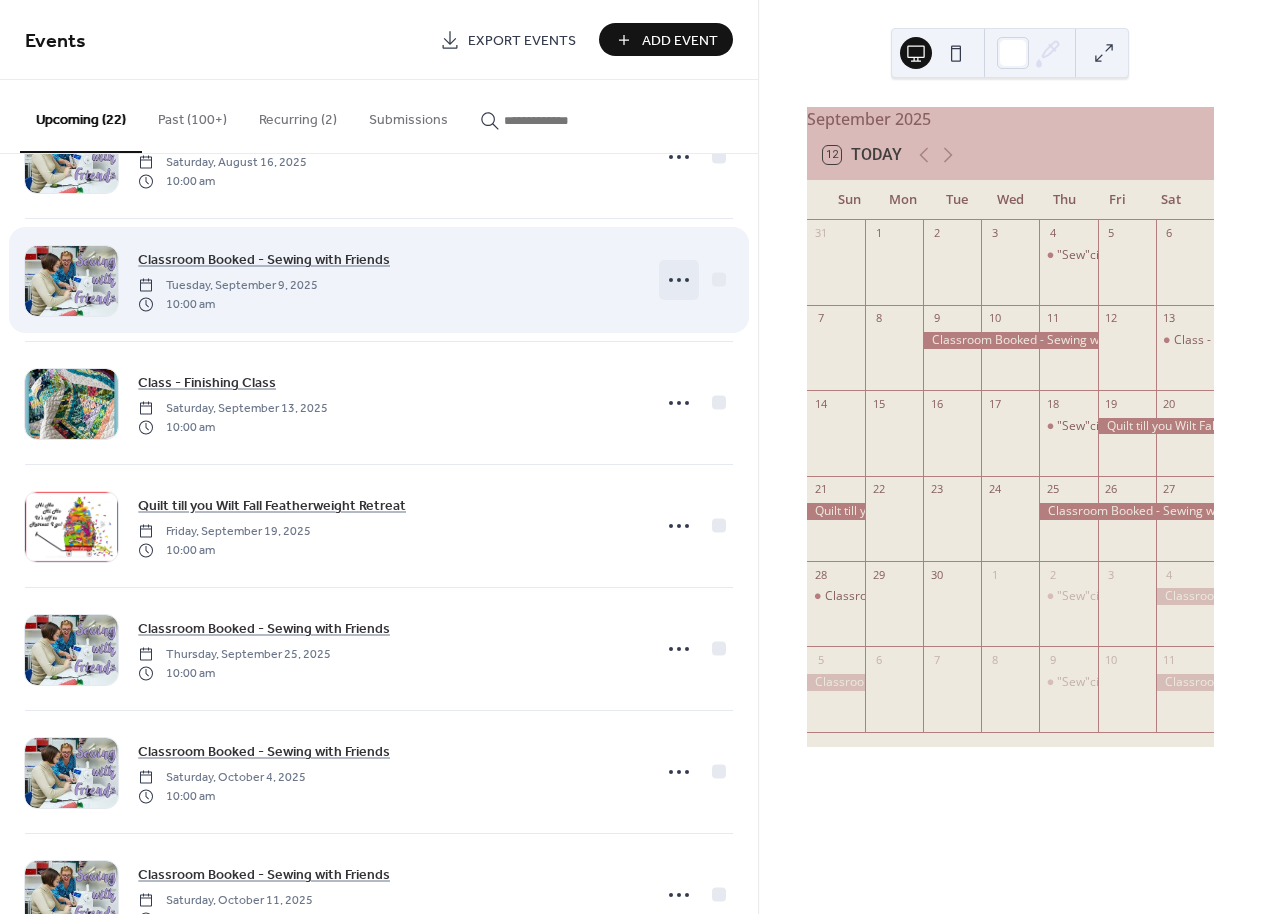 click 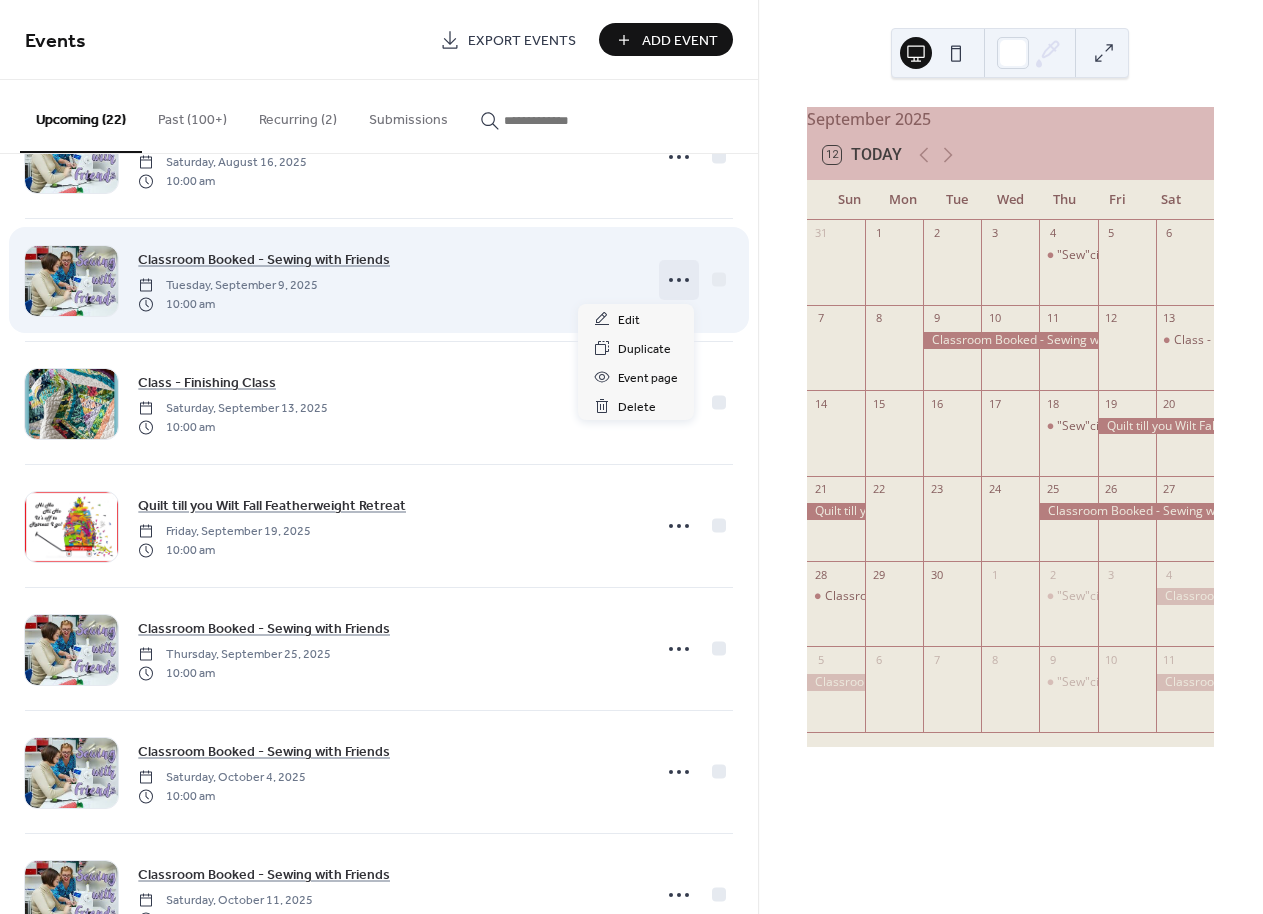 scroll, scrollTop: 1193, scrollLeft: 0, axis: vertical 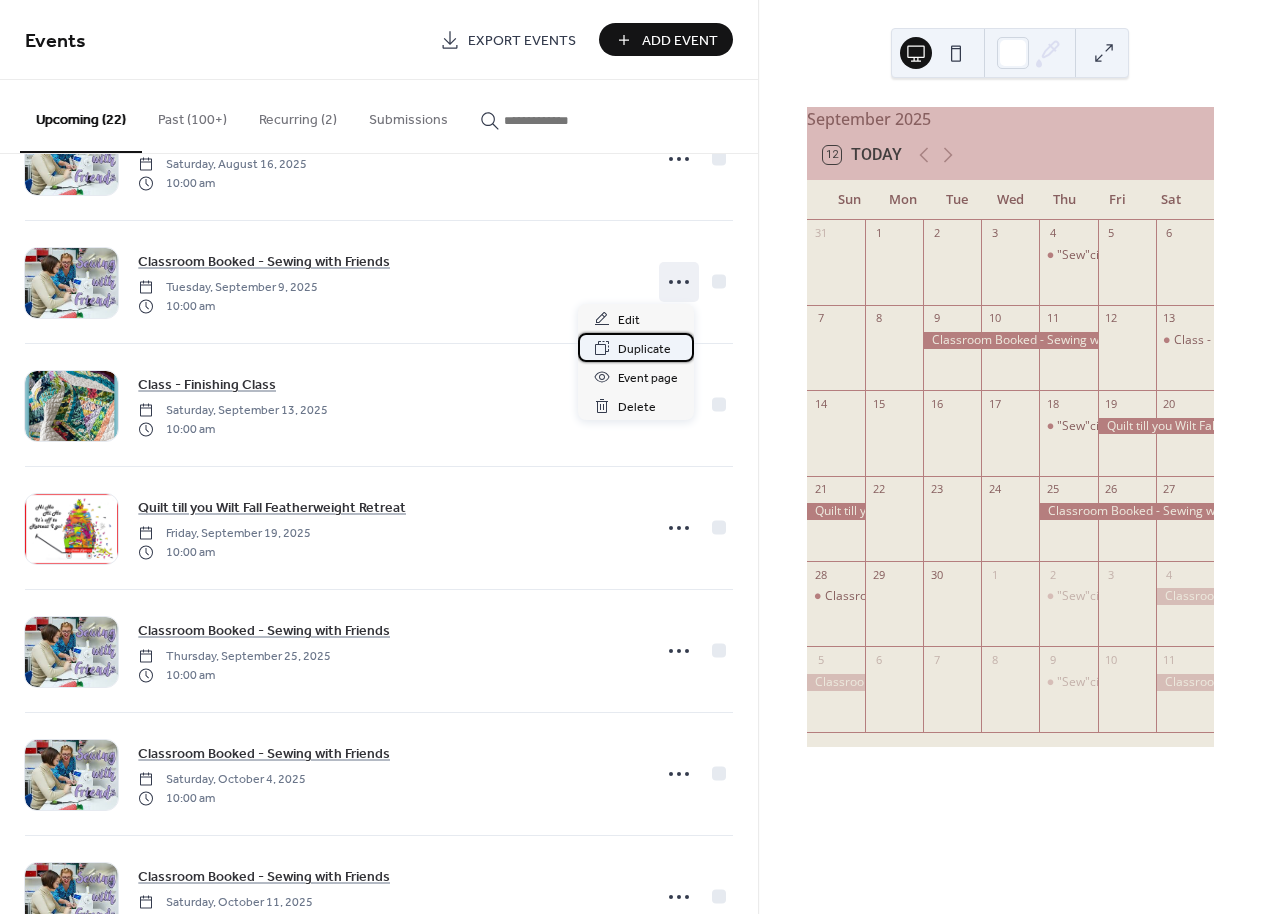 click on "Duplicate" at bounding box center (644, 349) 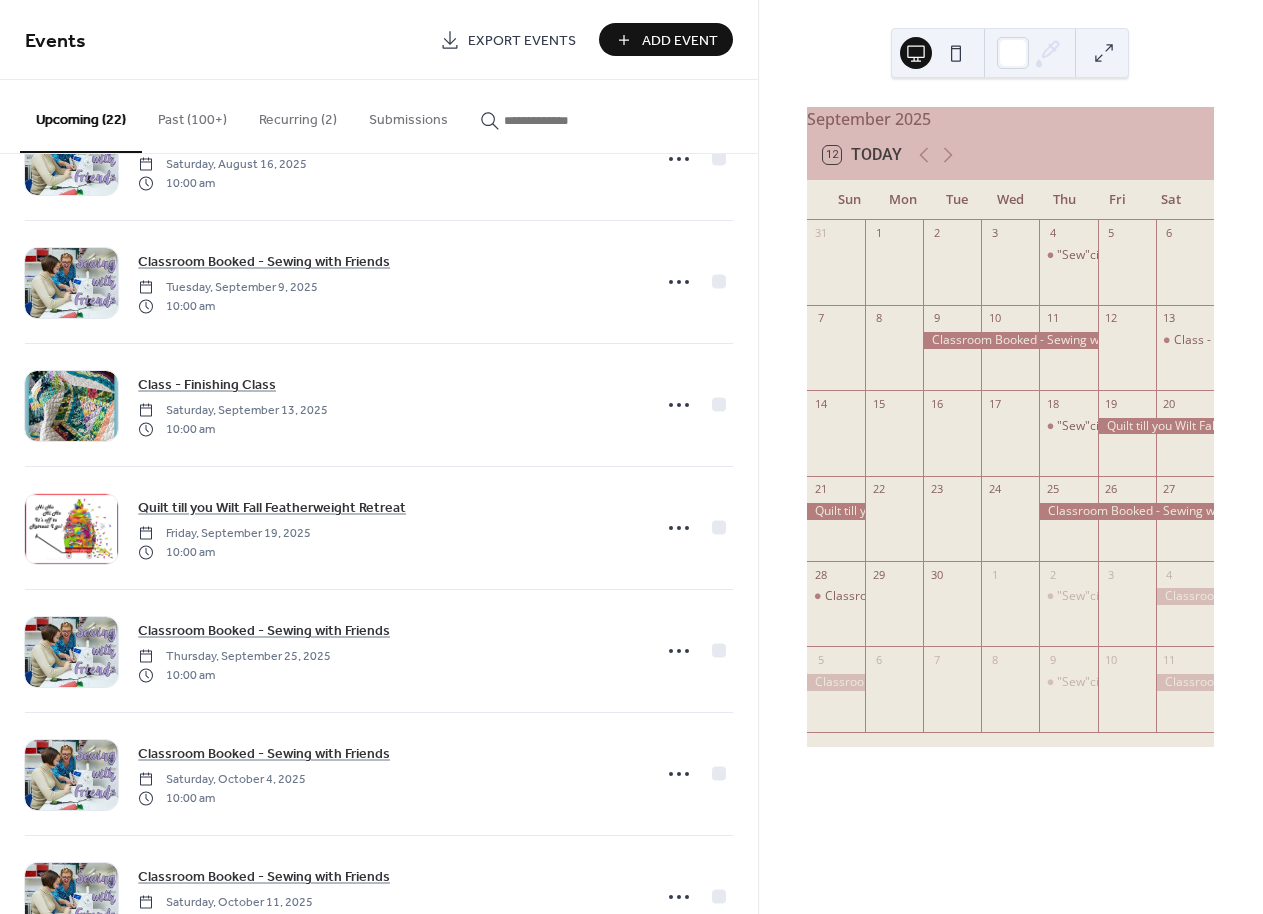scroll, scrollTop: 1195, scrollLeft: 0, axis: vertical 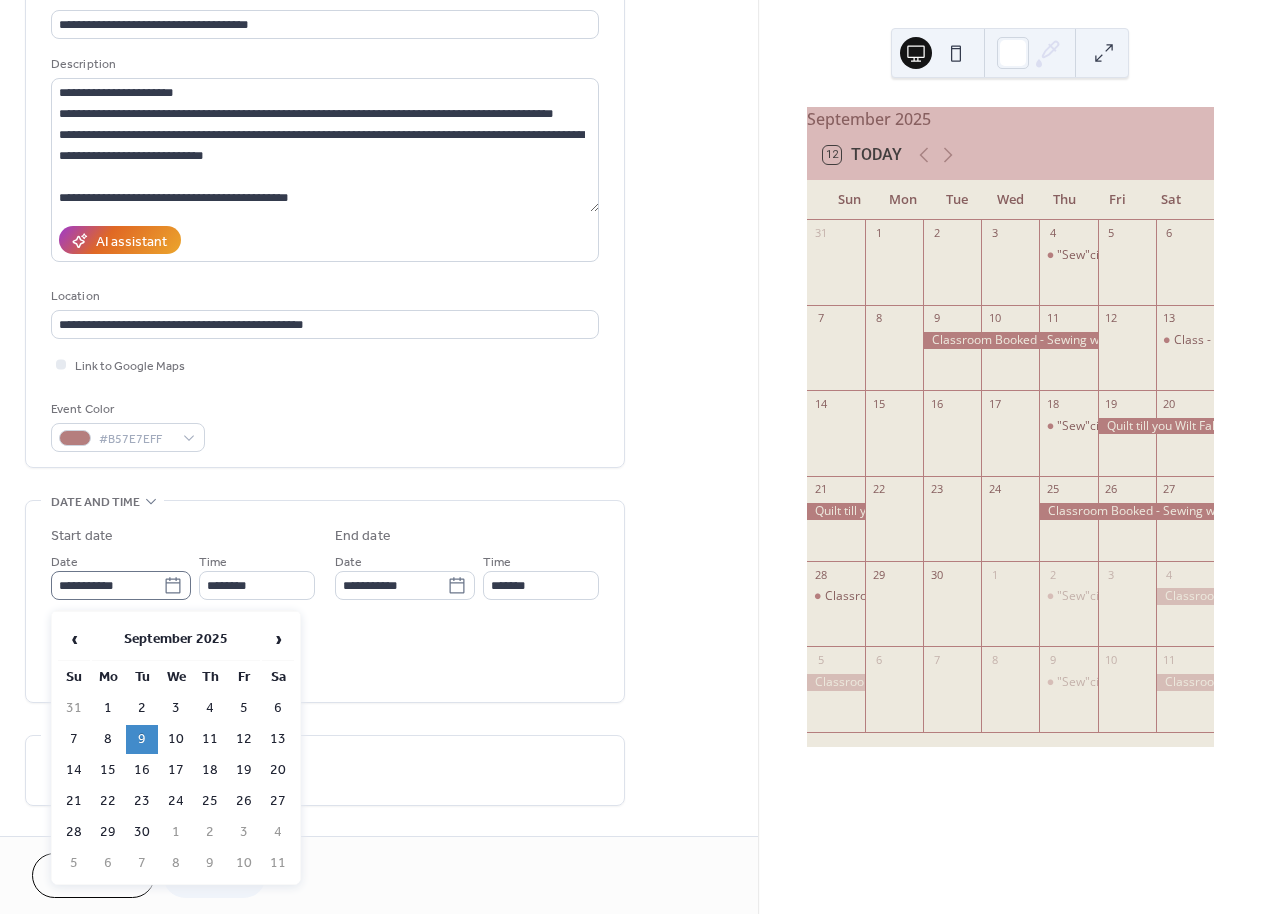 click 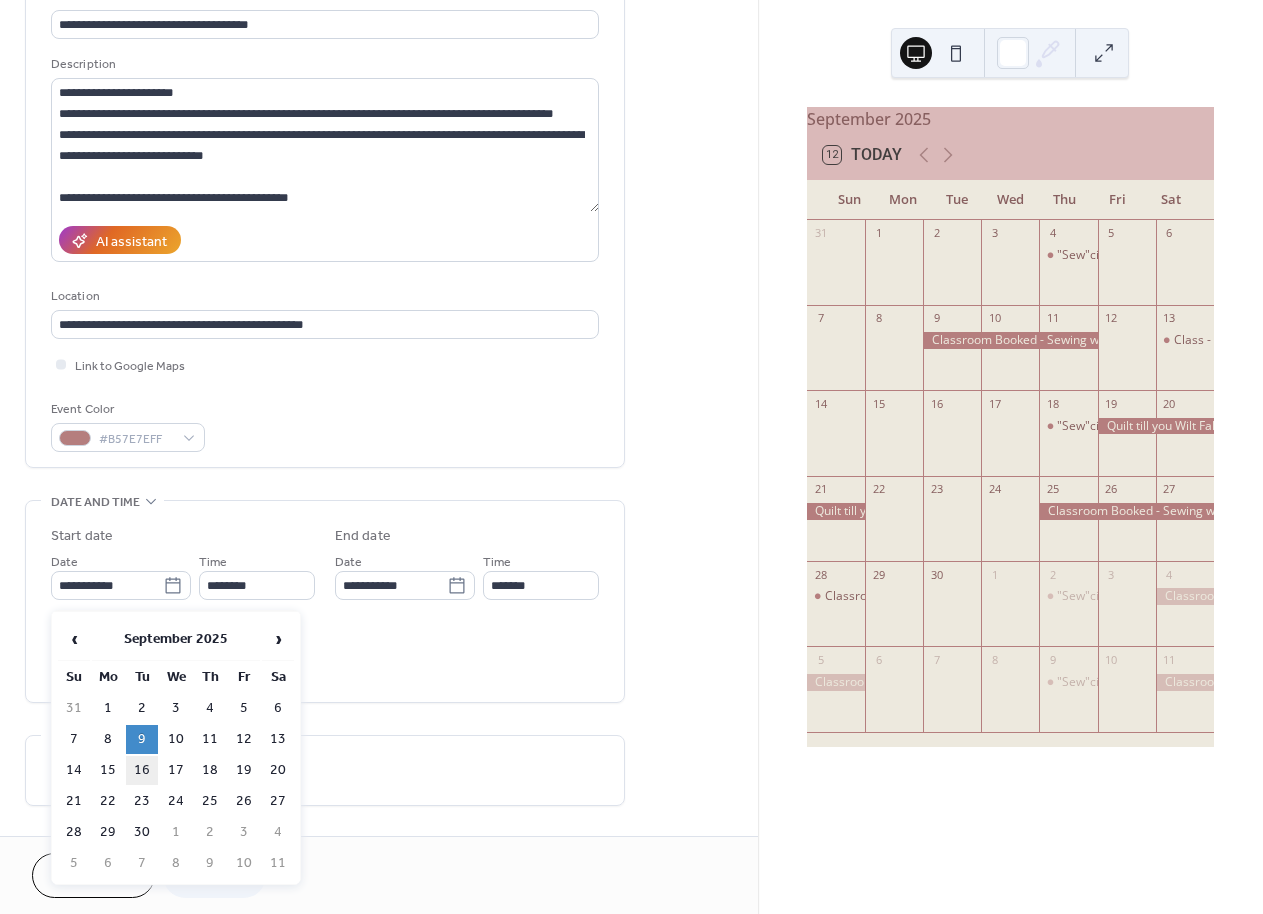 click on "16" at bounding box center (142, 770) 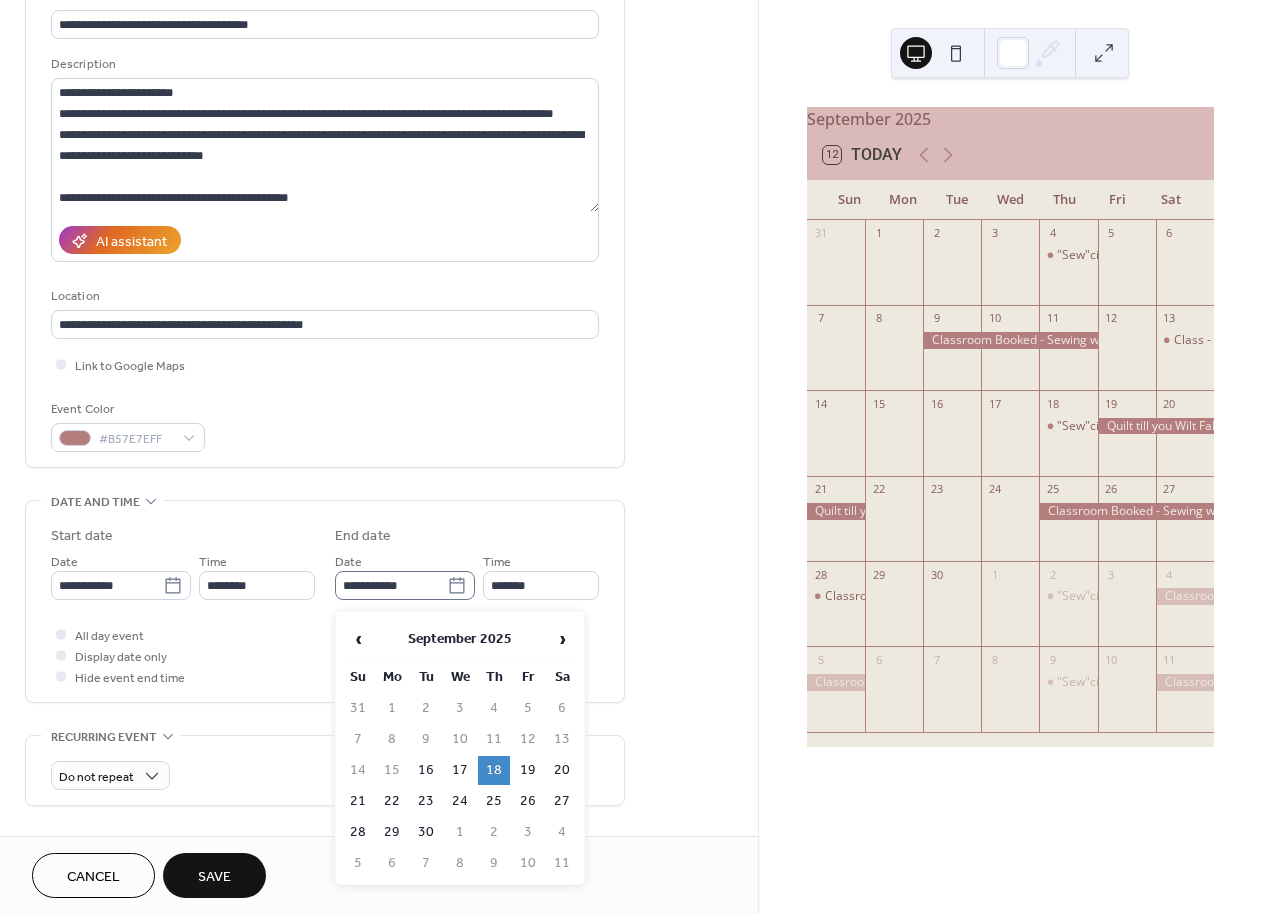 click 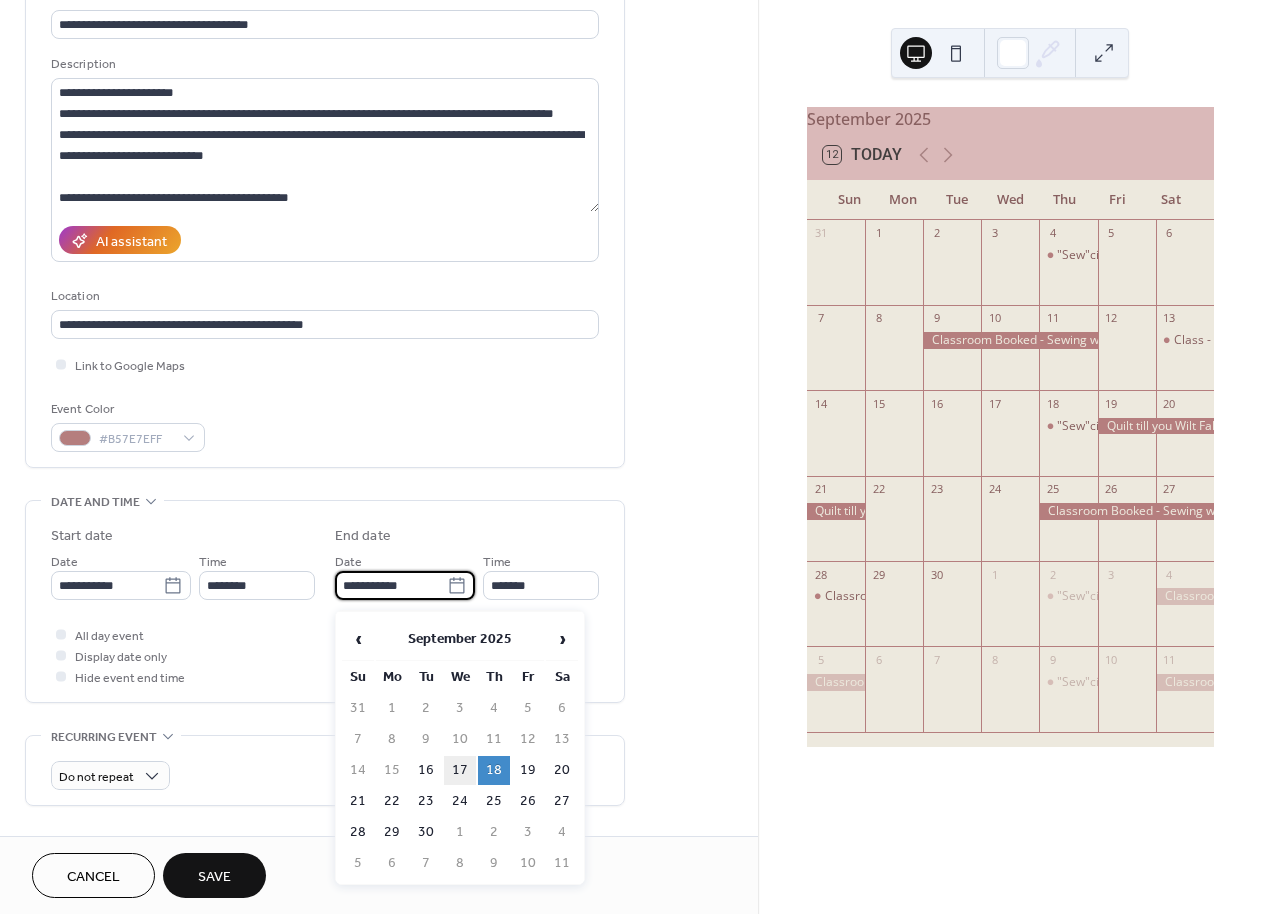 click on "17" at bounding box center (460, 770) 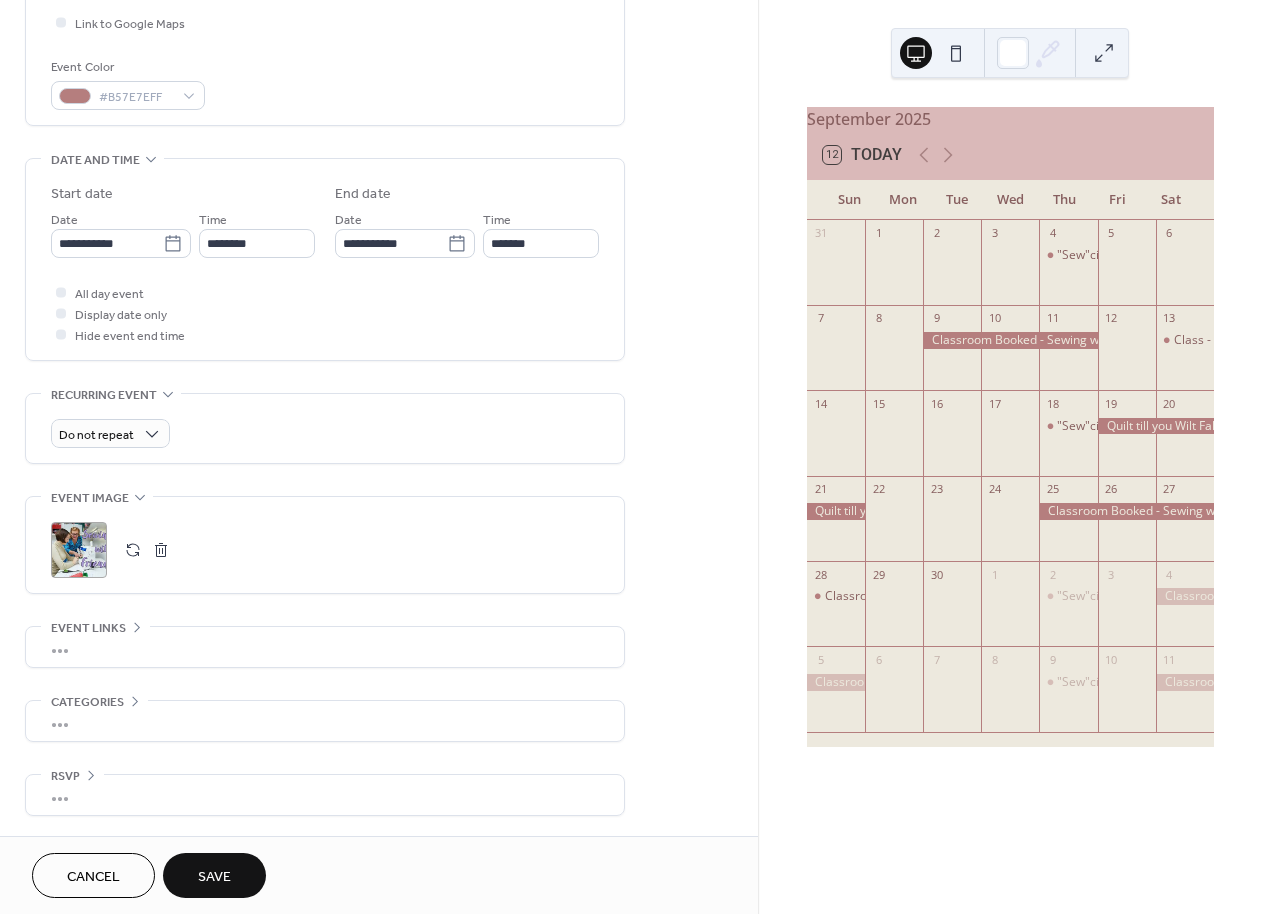 scroll, scrollTop: 498, scrollLeft: 0, axis: vertical 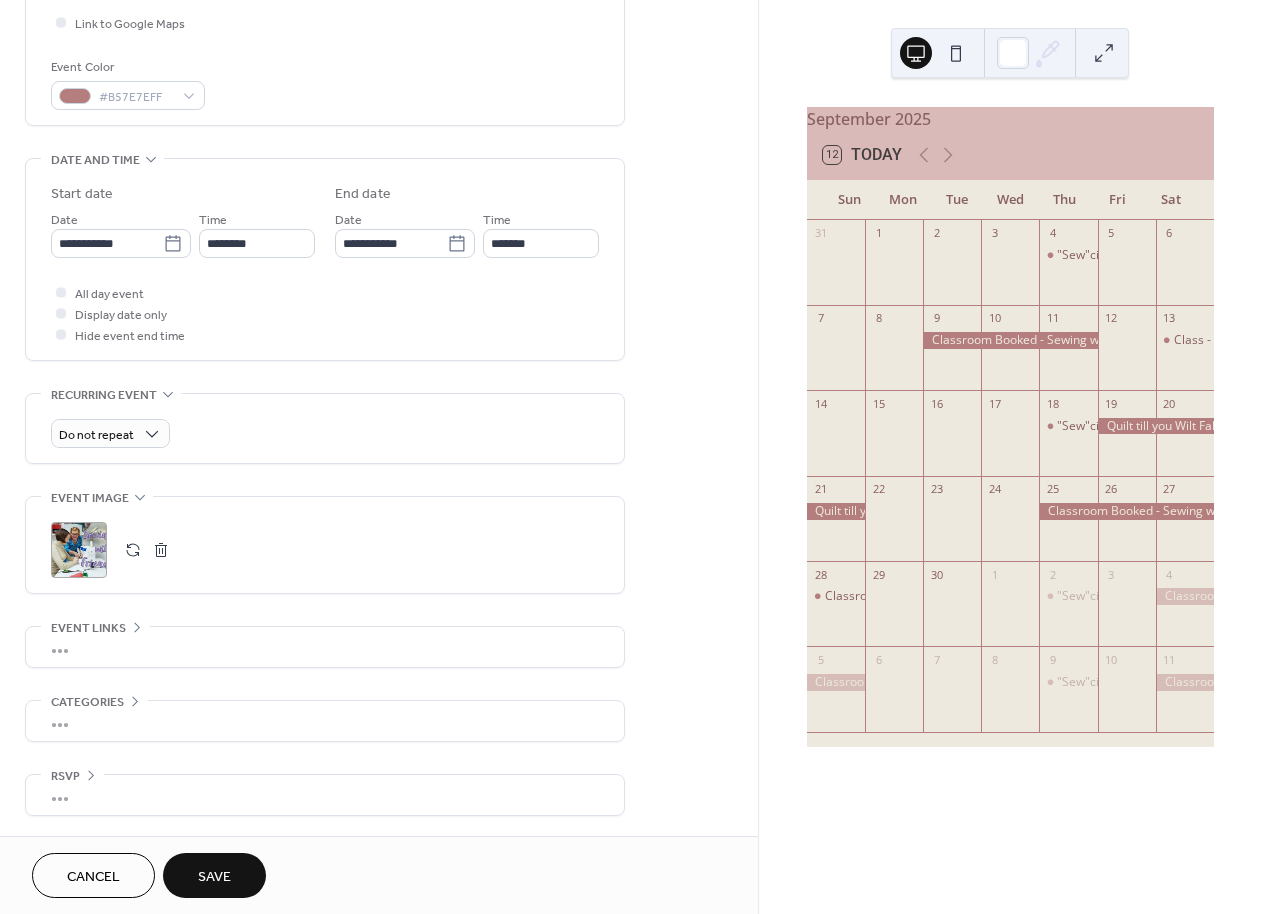 click on "Save" at bounding box center [214, 877] 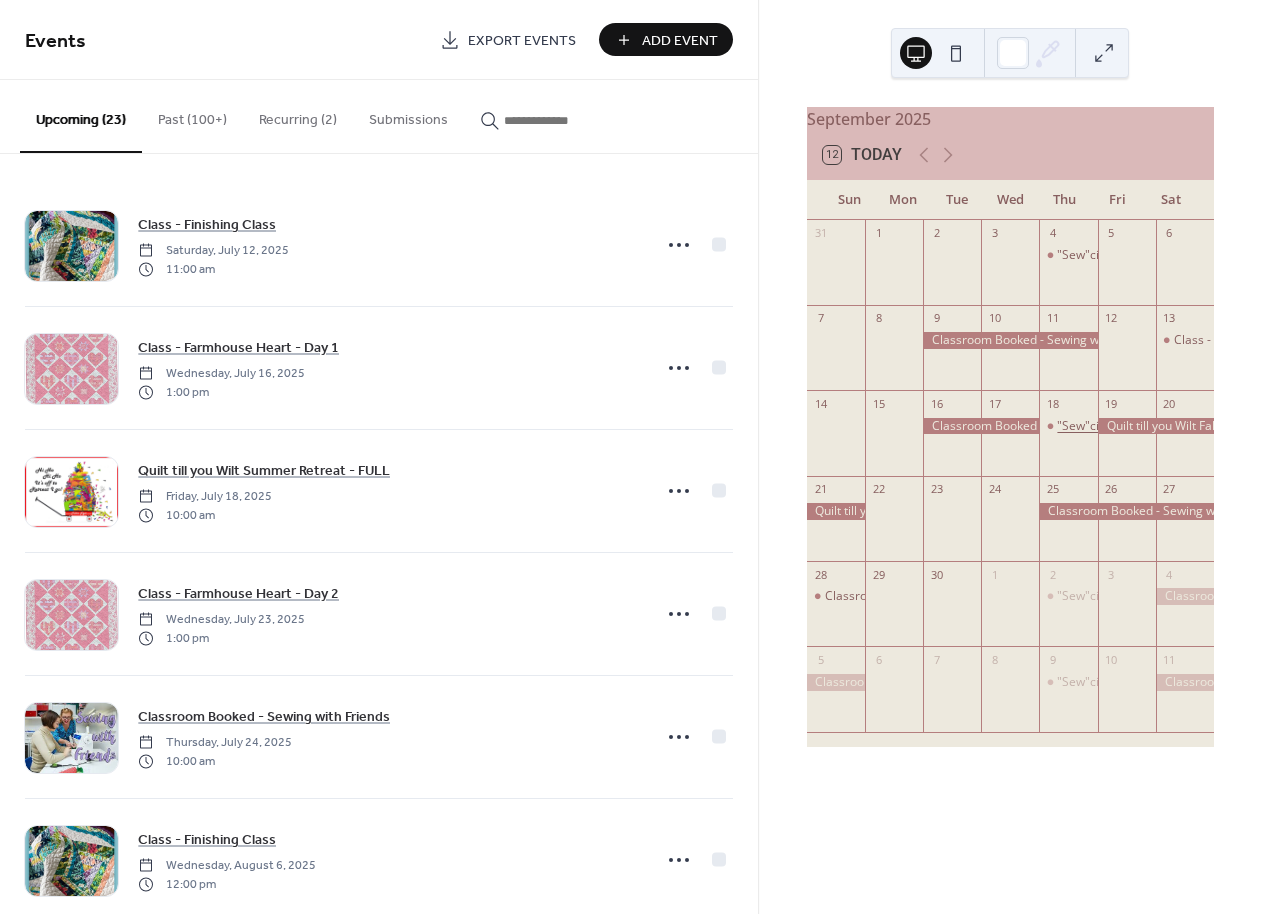 click on ""Sew"cial Network" at bounding box center (1108, 426) 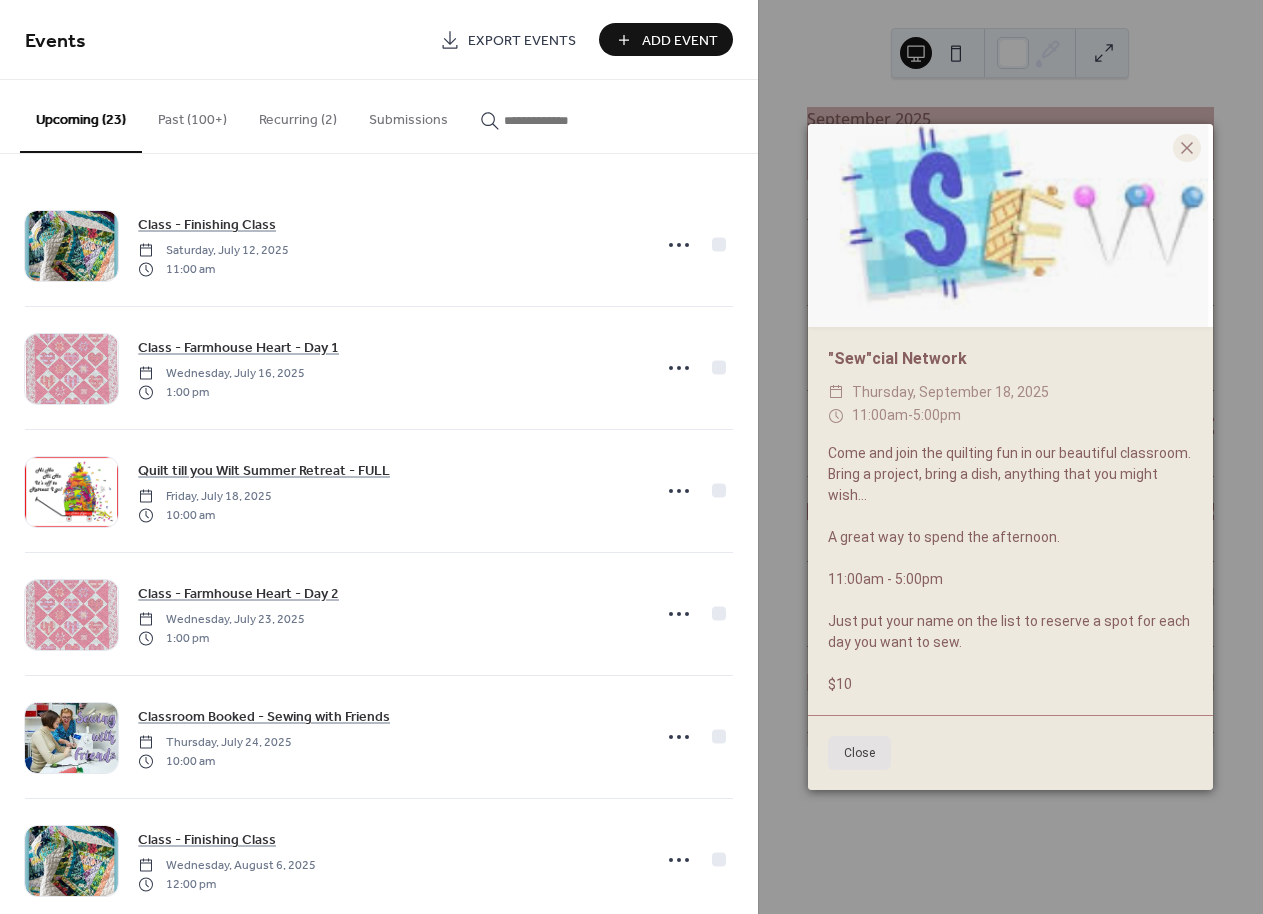 click on "Close" at bounding box center [859, 753] 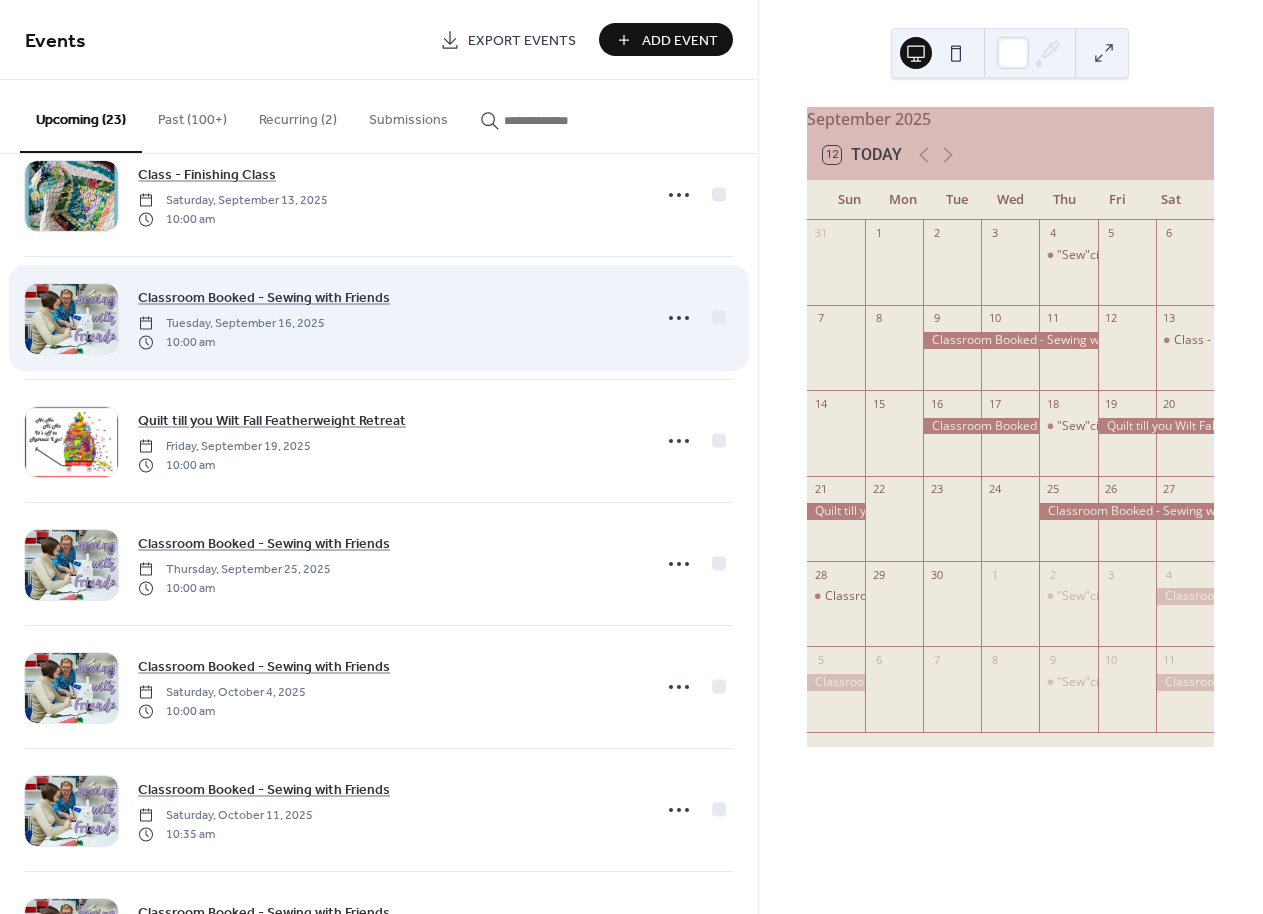 scroll, scrollTop: 1404, scrollLeft: 0, axis: vertical 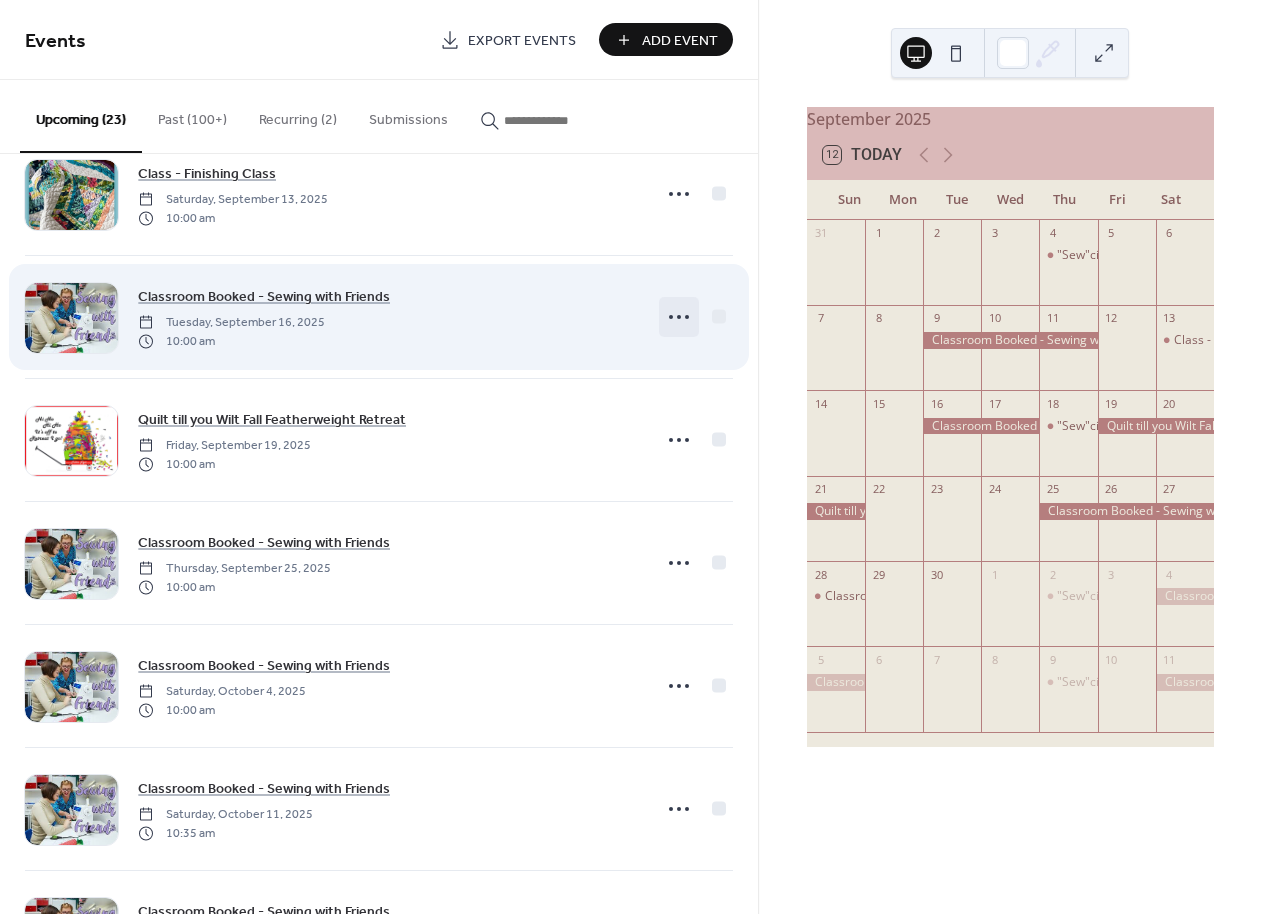 click 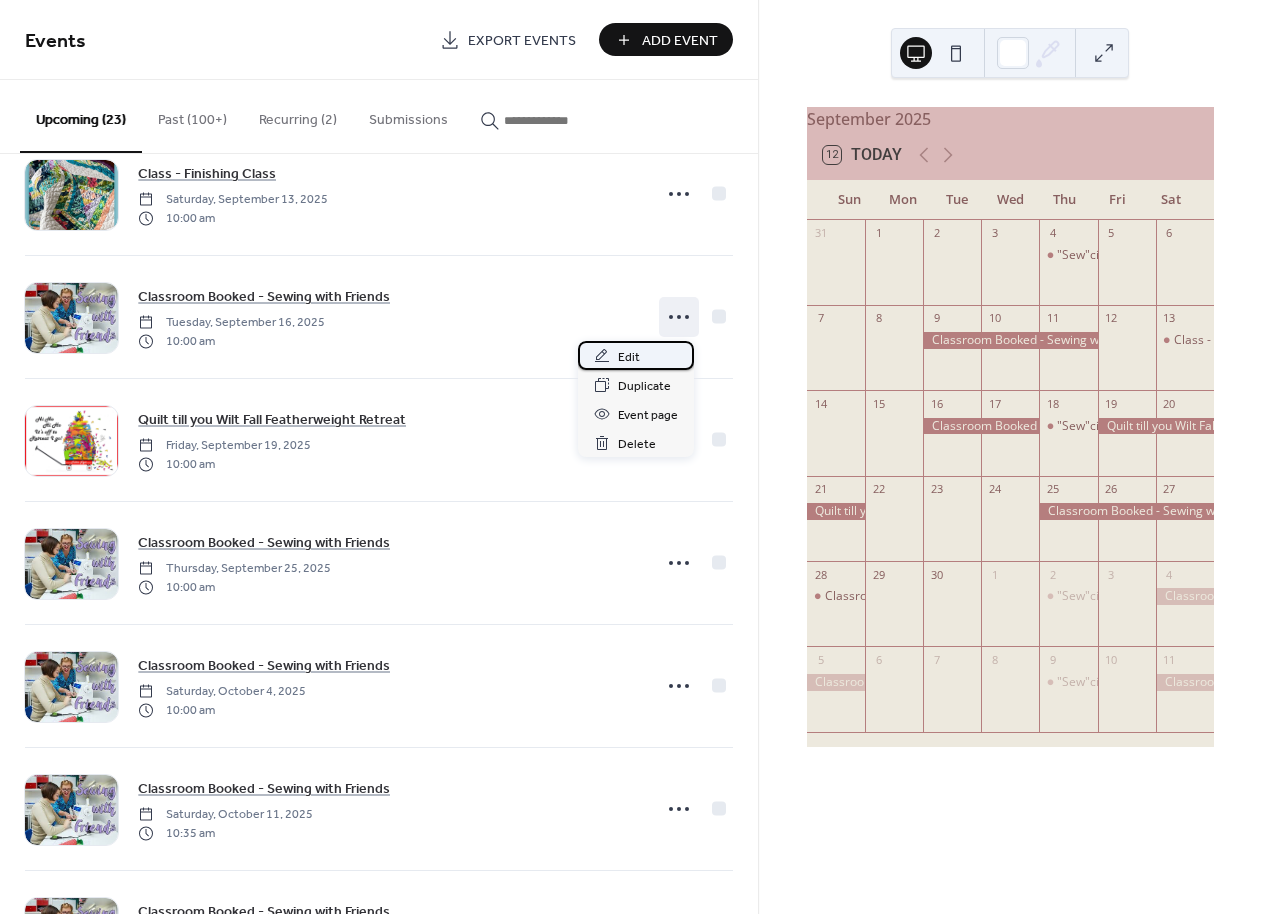 click on "Edit" at bounding box center (629, 357) 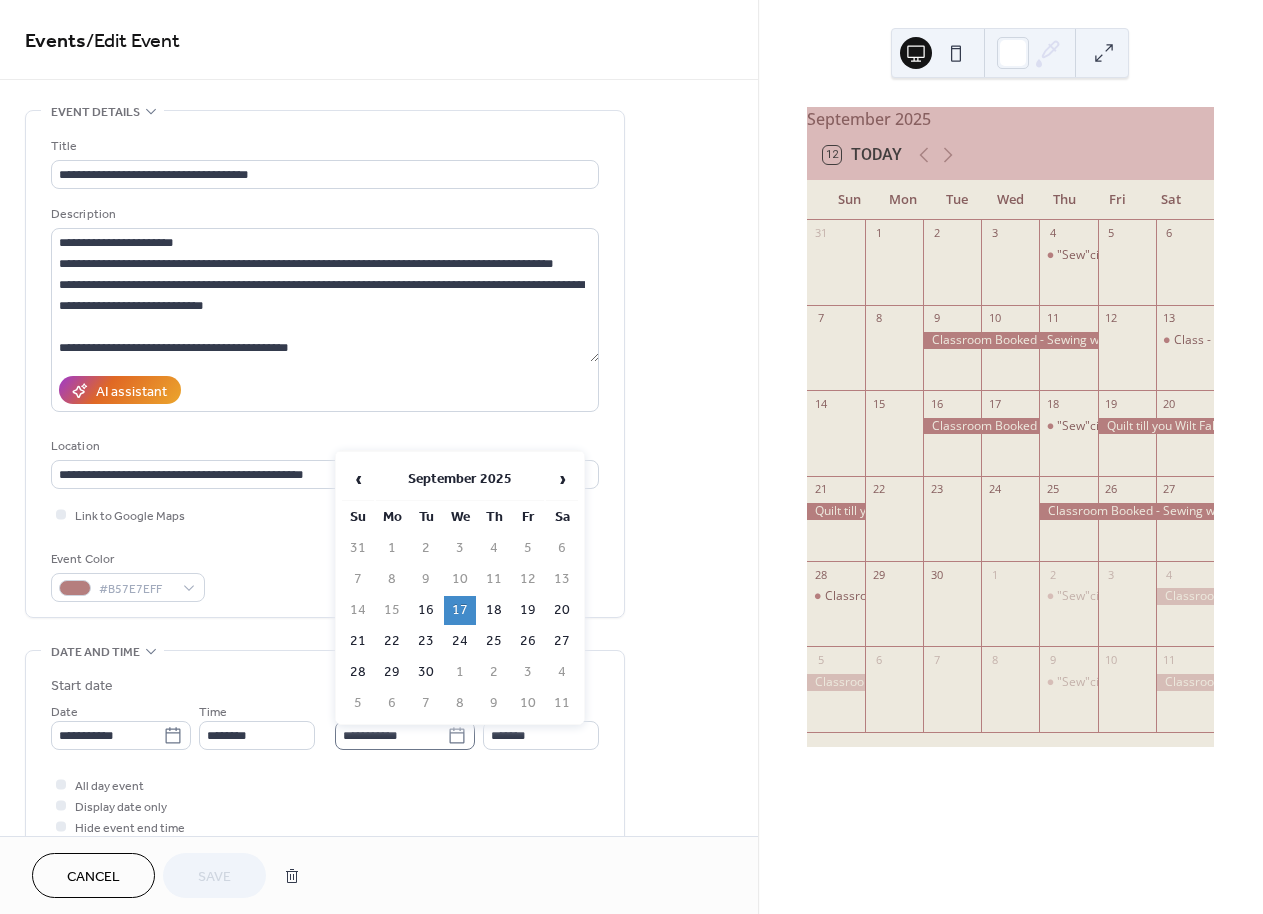 click 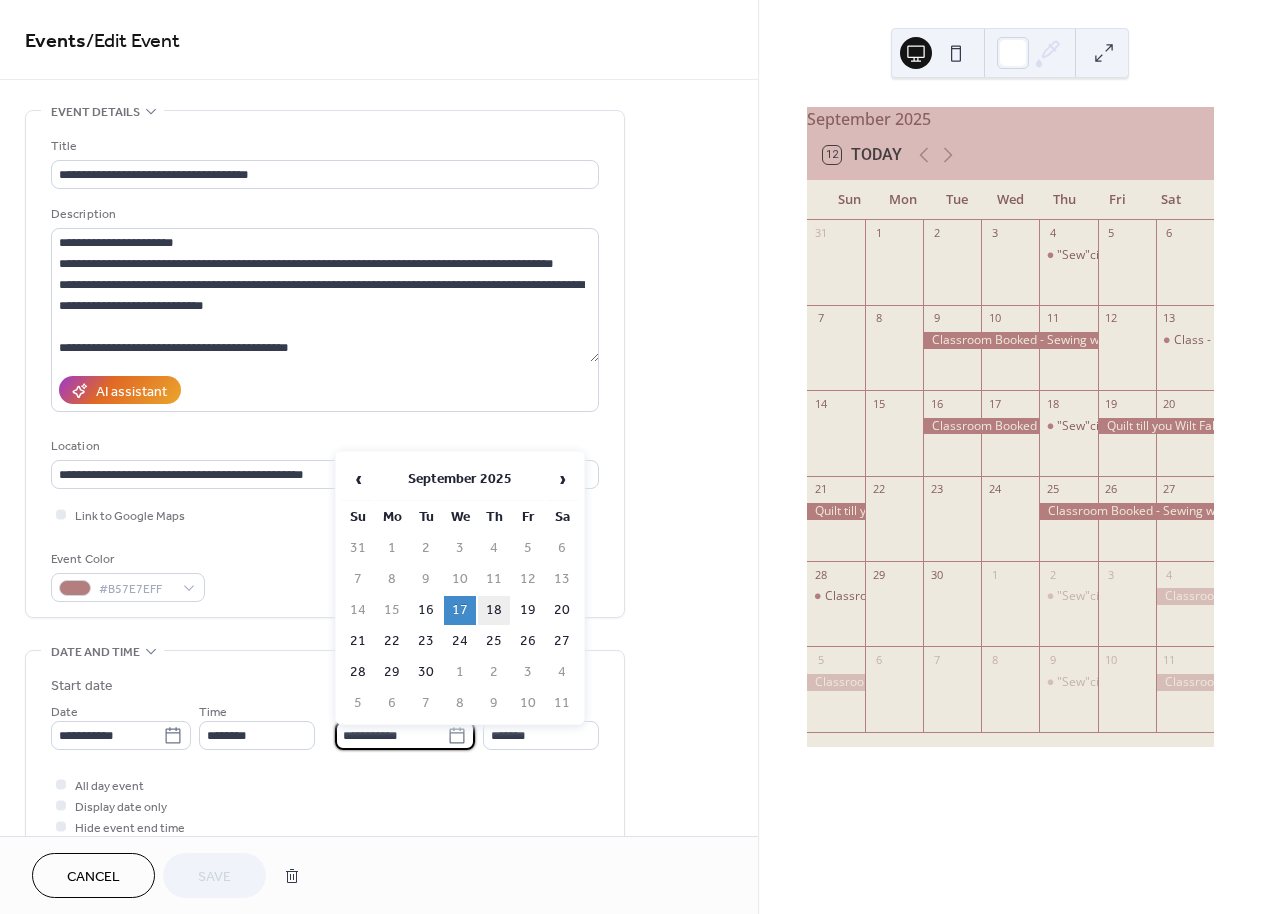 click on "18" at bounding box center (494, 610) 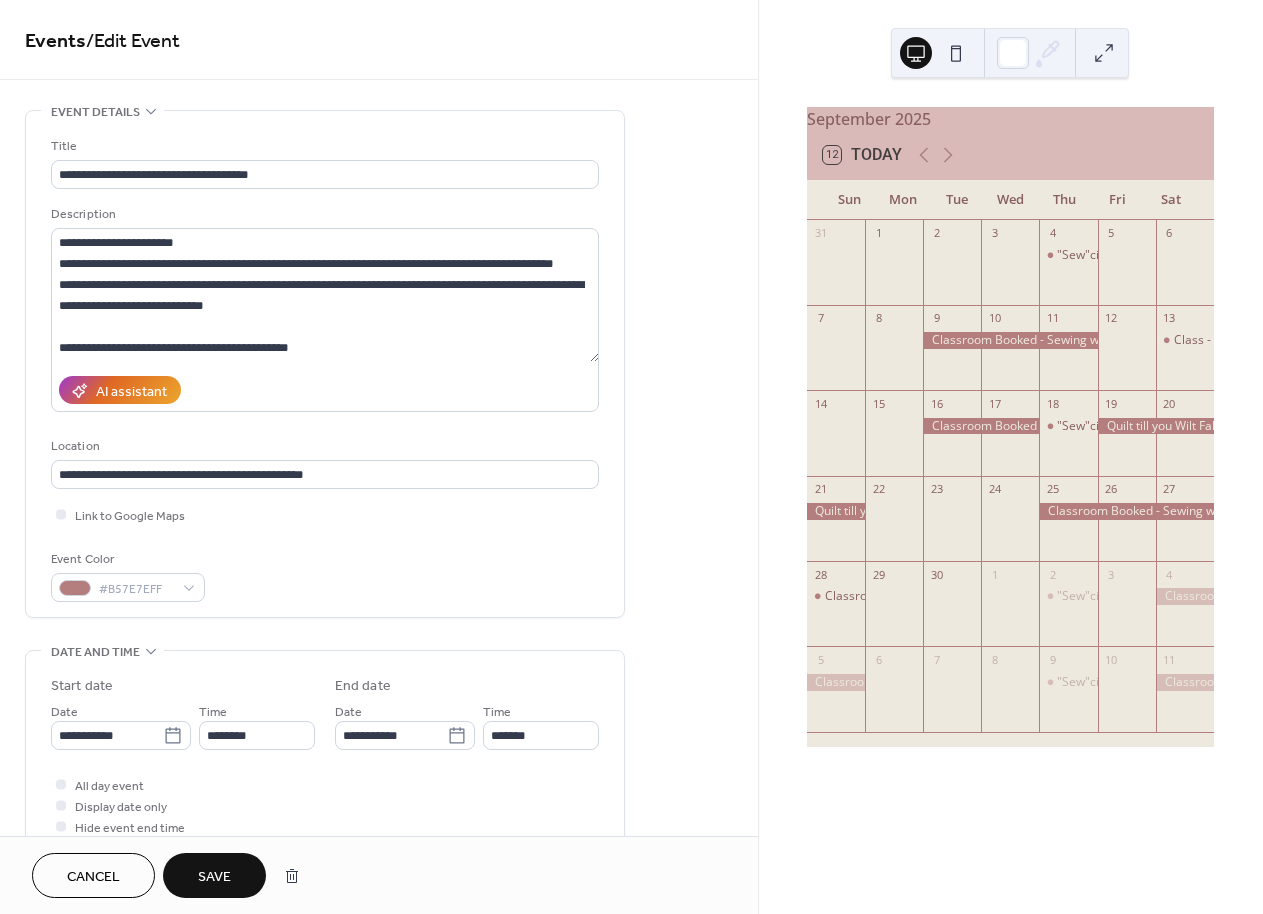 click on "Save" at bounding box center [214, 875] 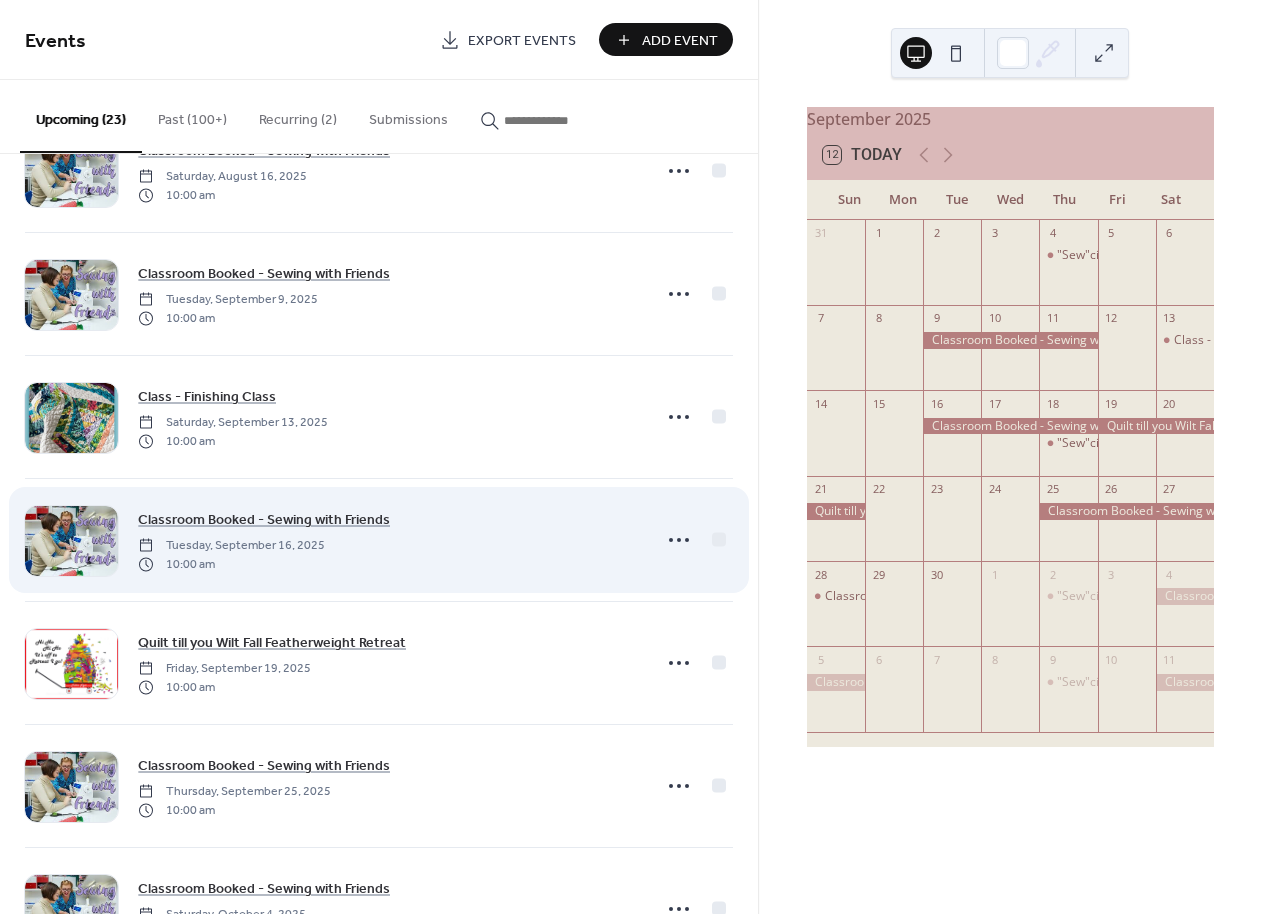 scroll, scrollTop: 1188, scrollLeft: 0, axis: vertical 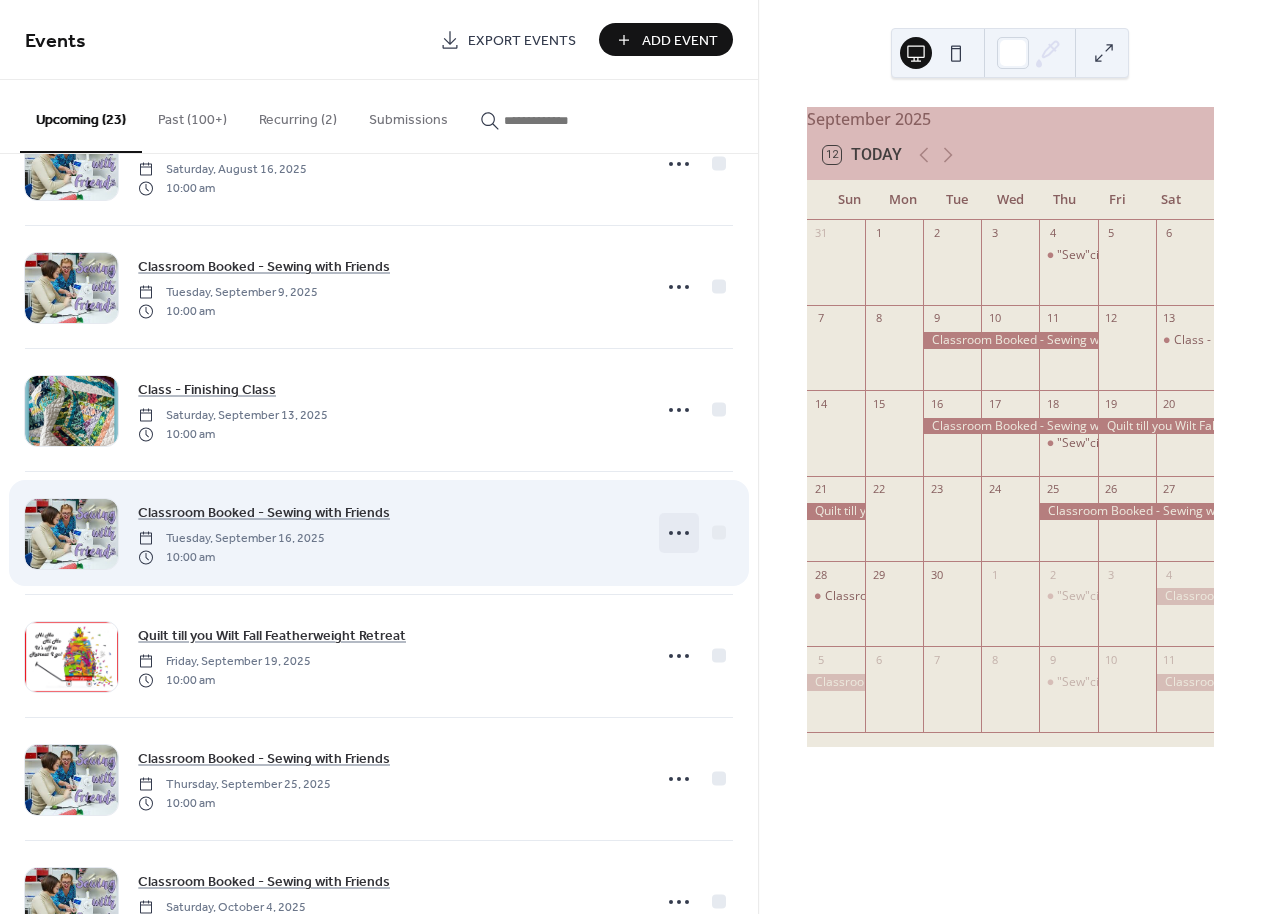 click 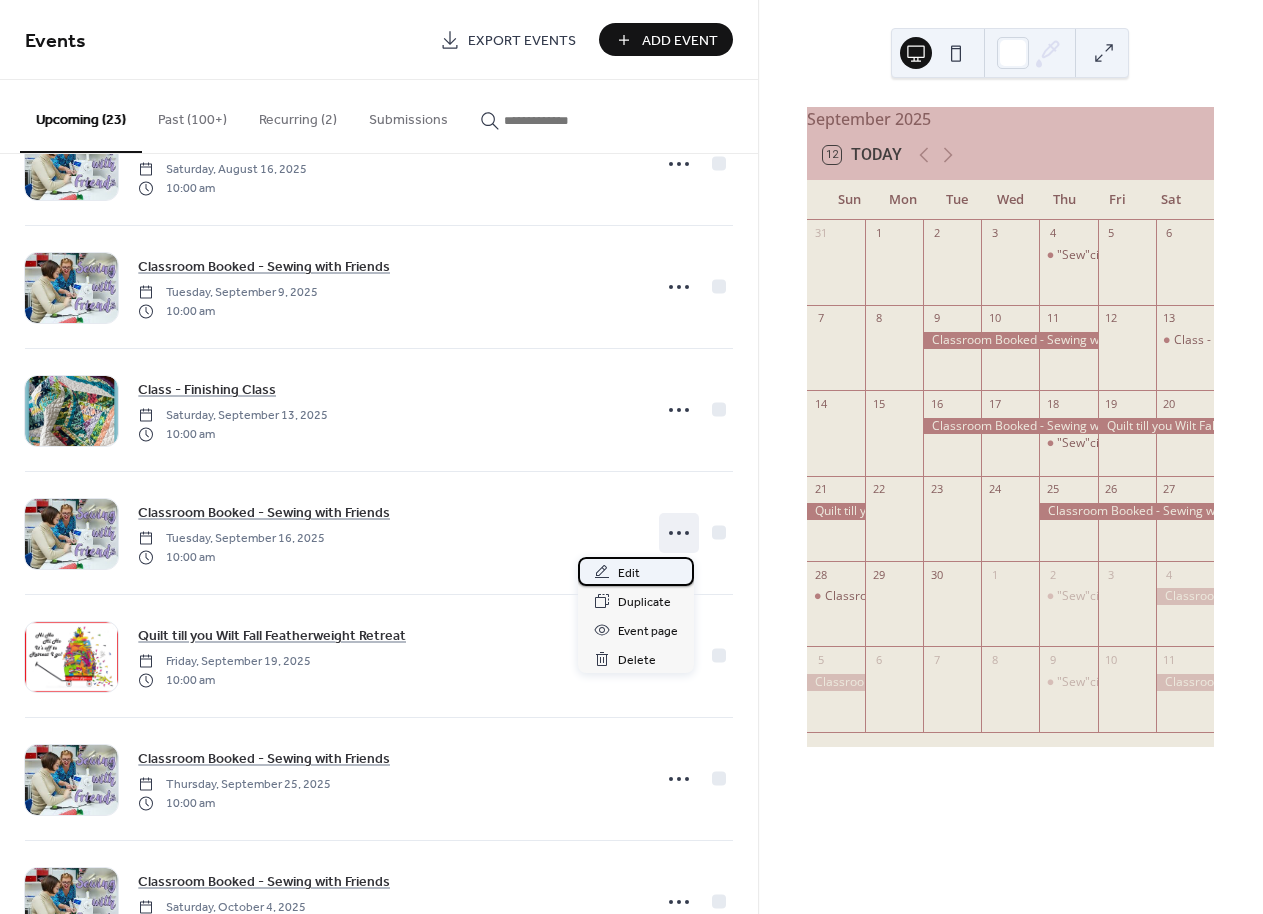 click on "Edit" at bounding box center [629, 573] 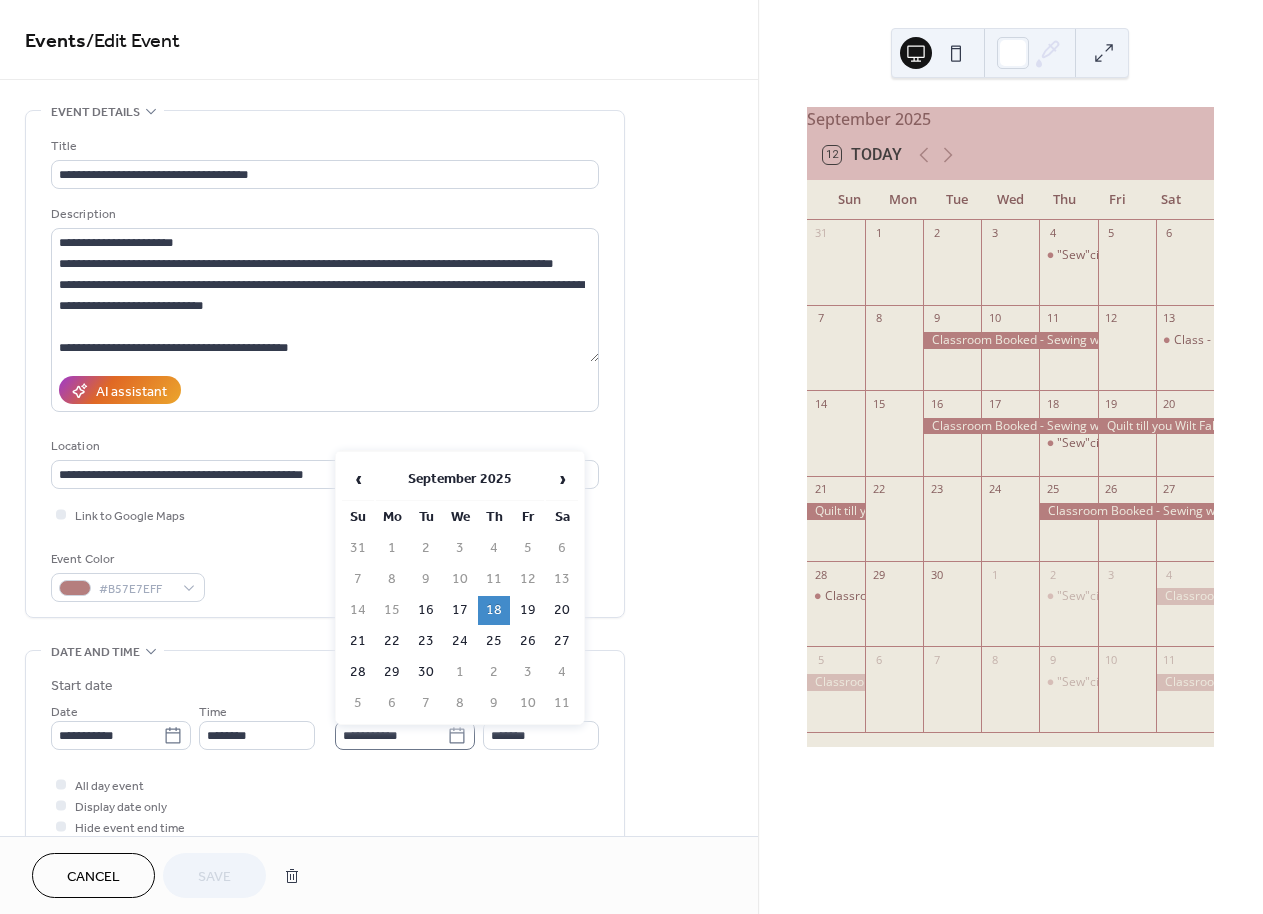 click 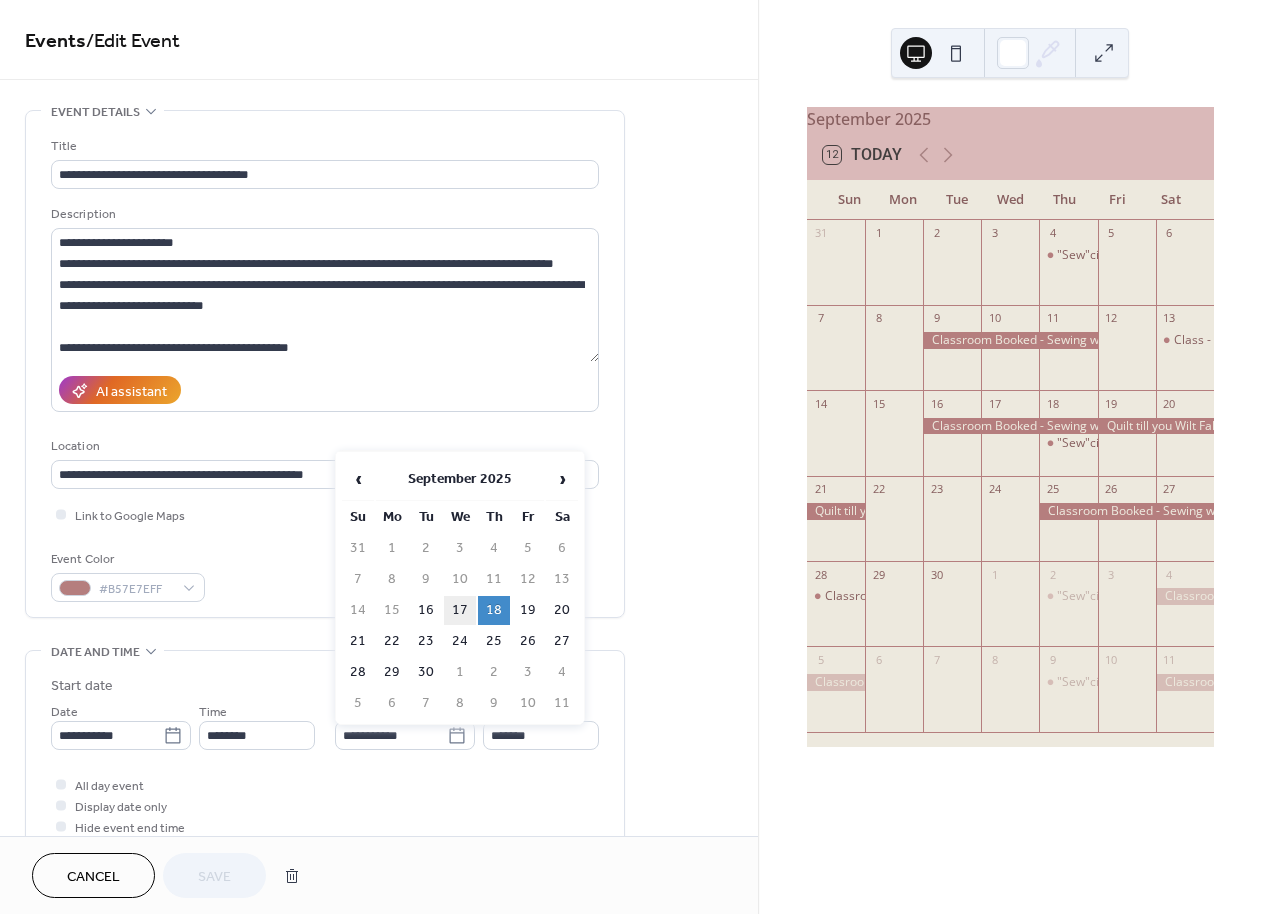 click on "17" at bounding box center (460, 610) 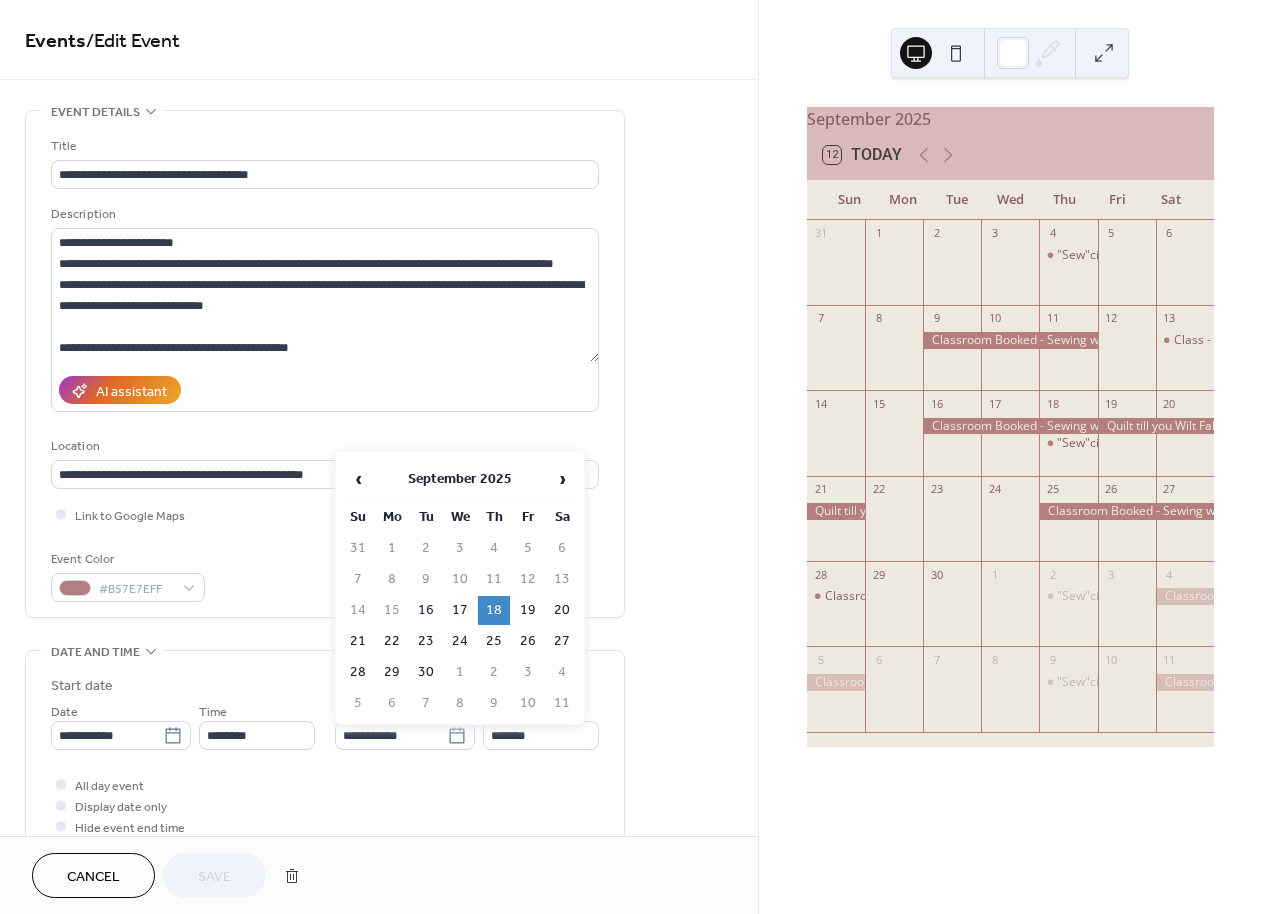 type on "**********" 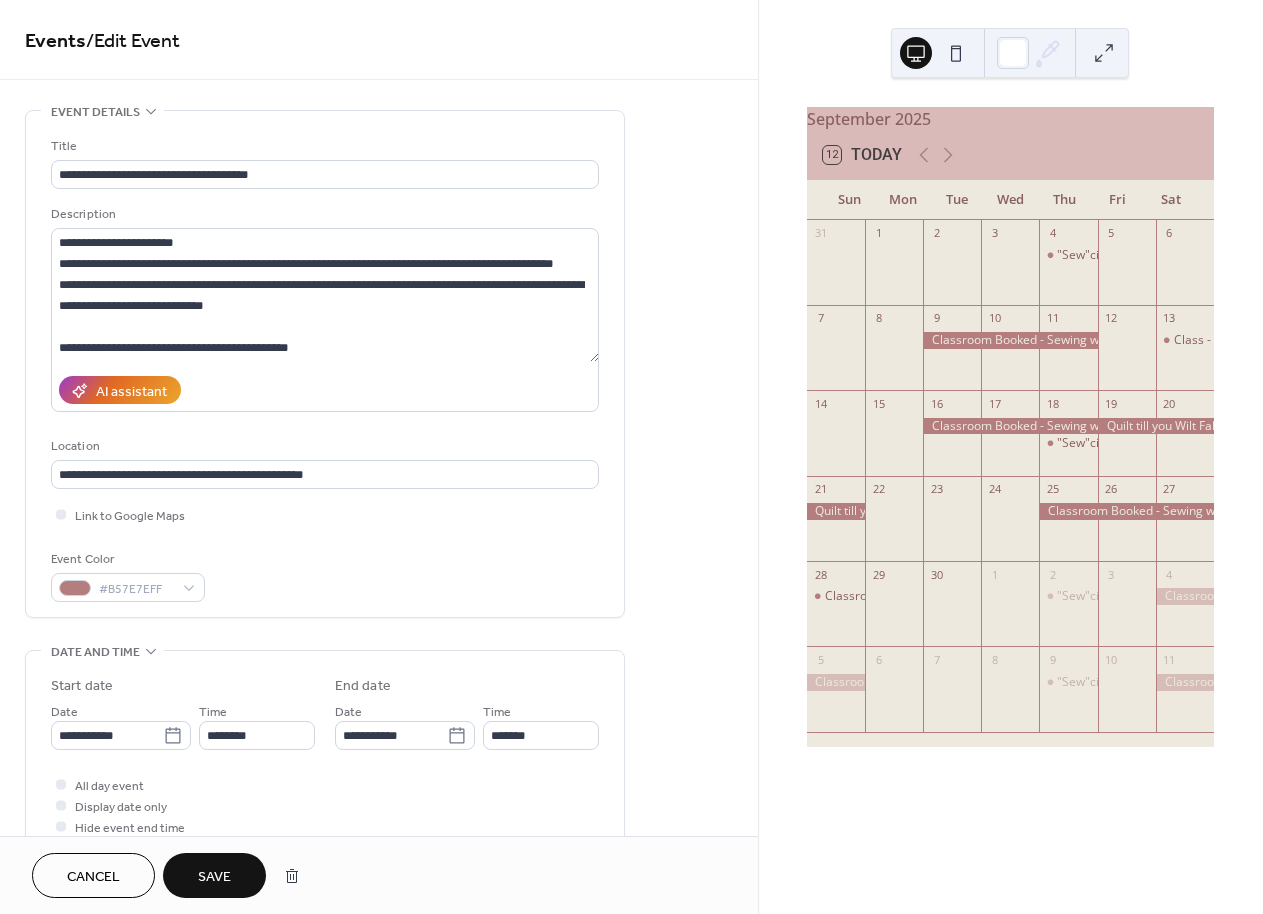 click on "Save" at bounding box center [214, 875] 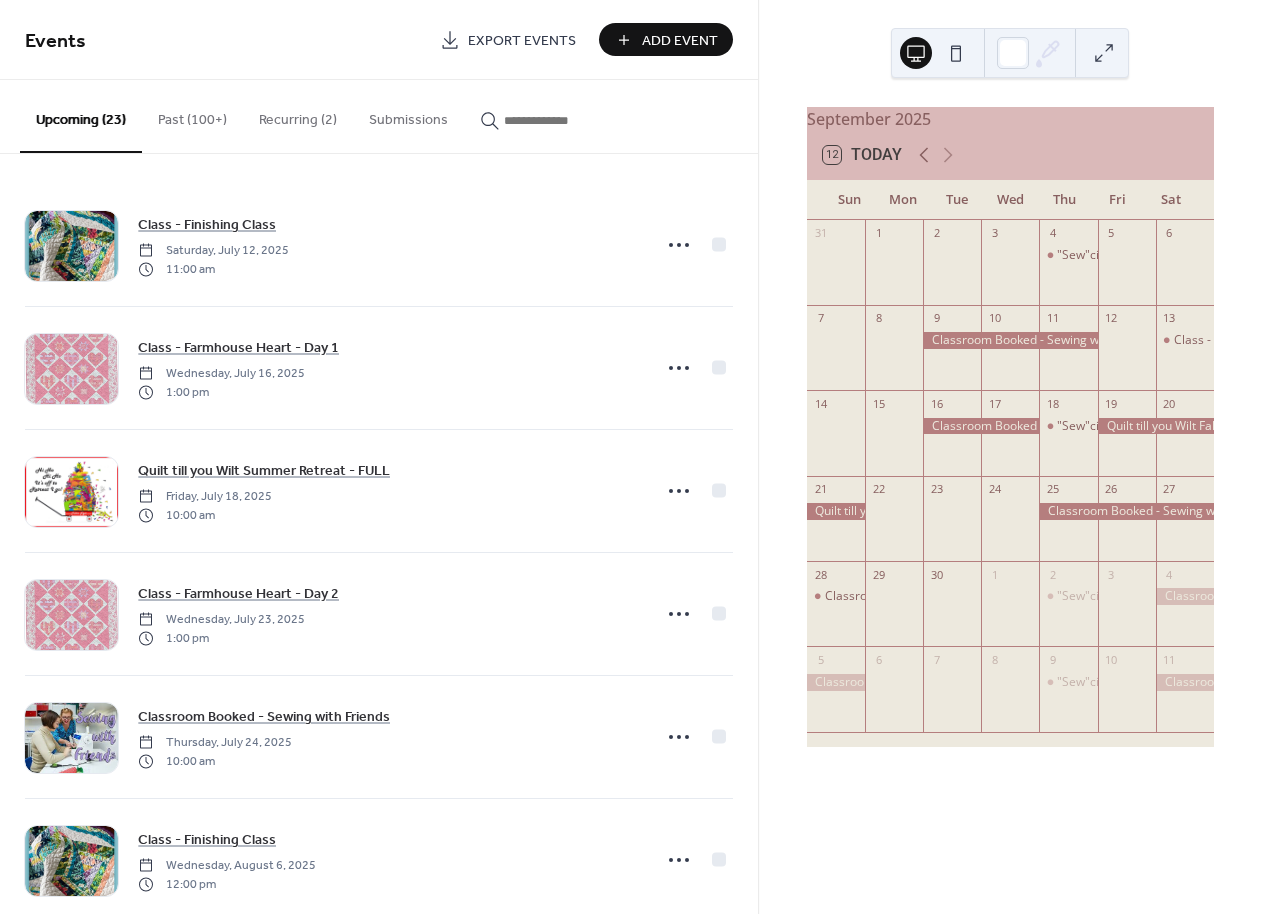 click 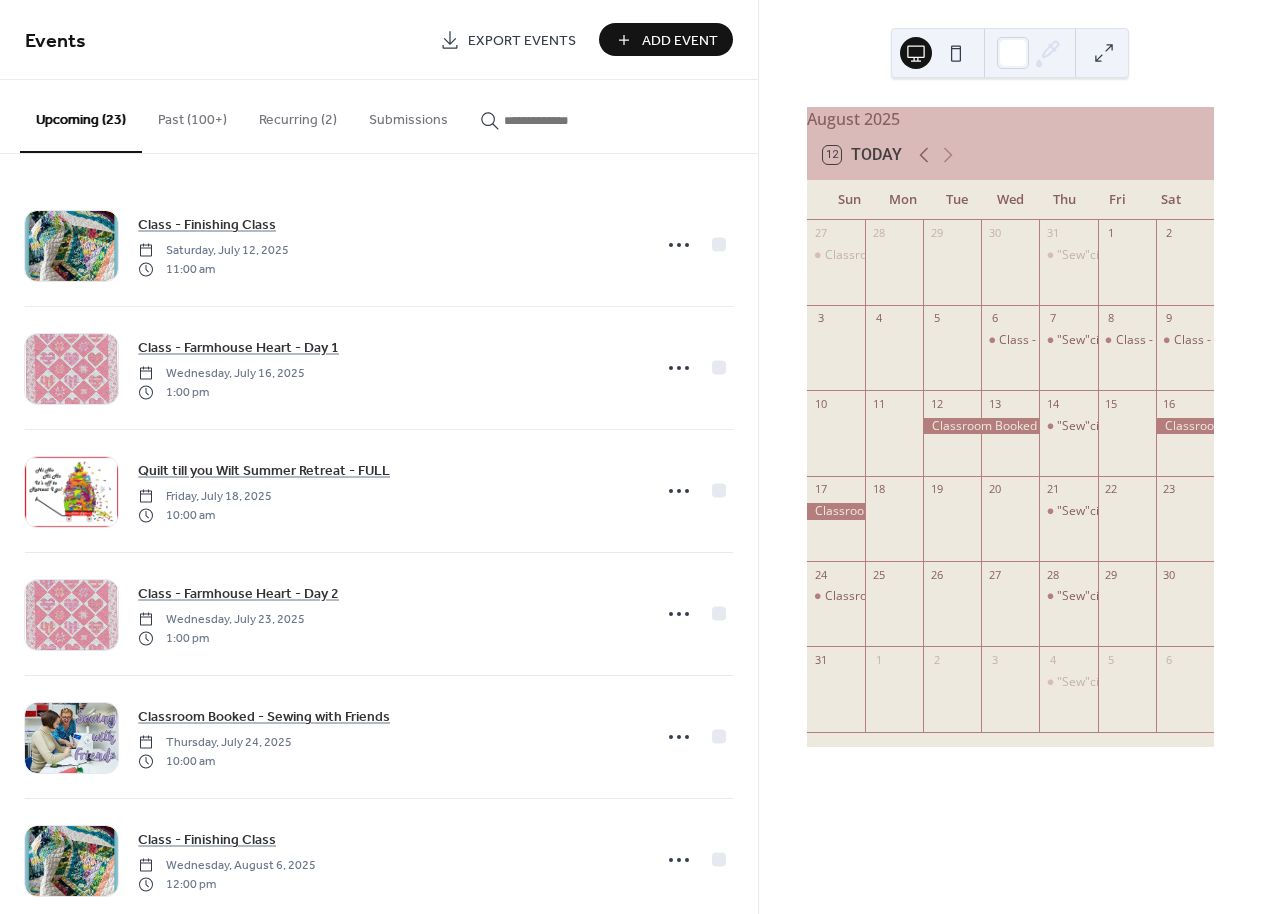click 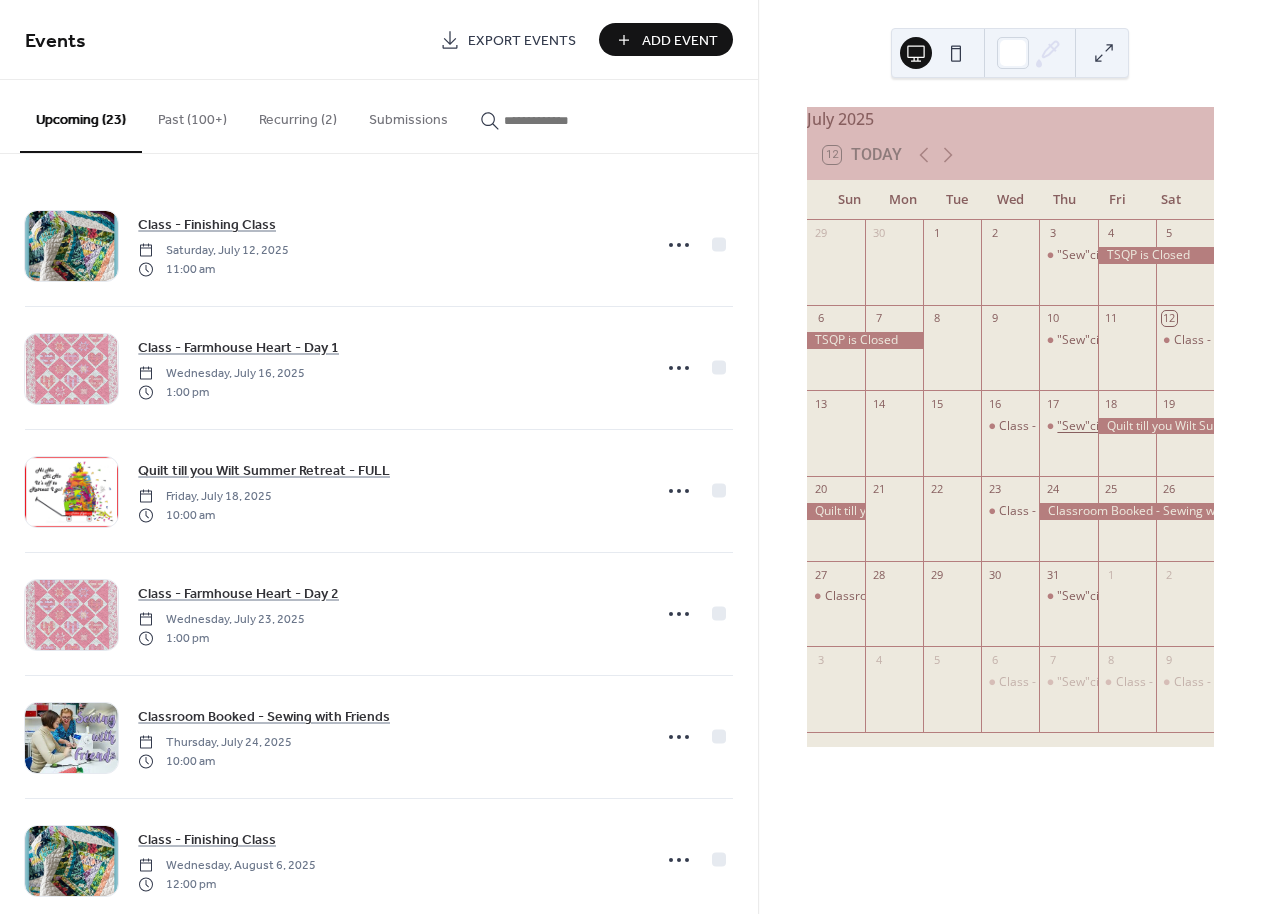click on ""Sew"cial Network" at bounding box center [1108, 426] 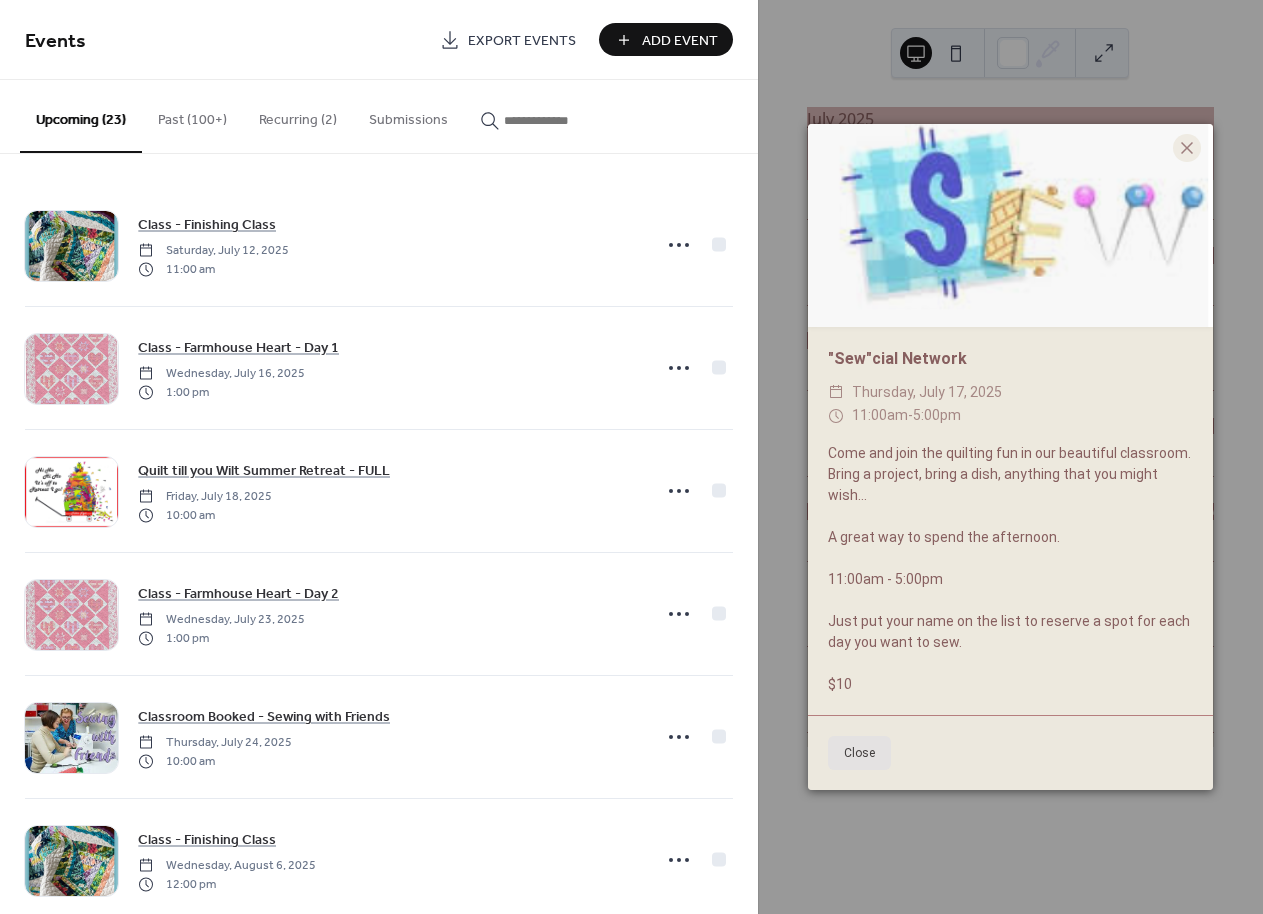 click on "Close" at bounding box center (859, 753) 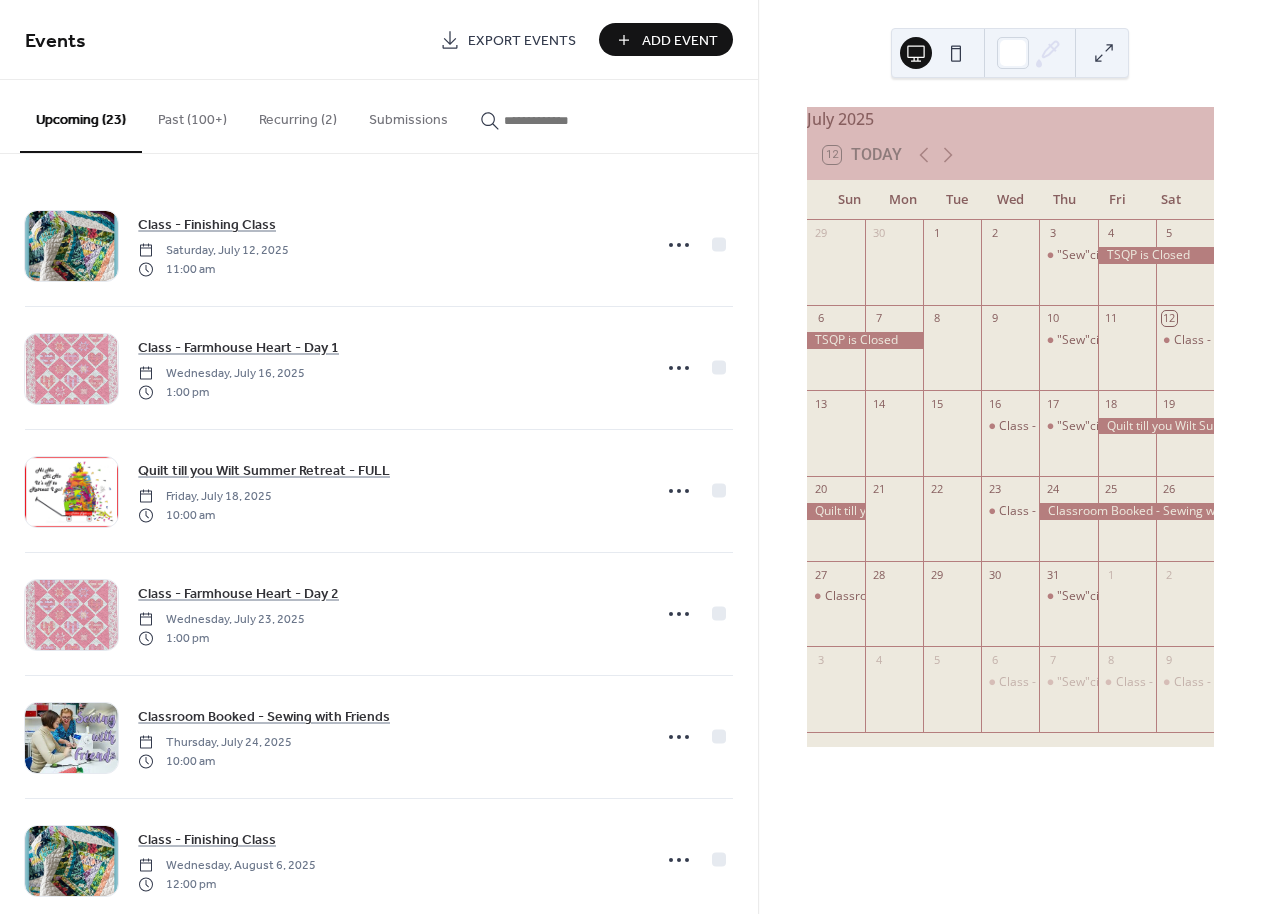 drag, startPoint x: 948, startPoint y: 165, endPoint x: 961, endPoint y: 165, distance: 13 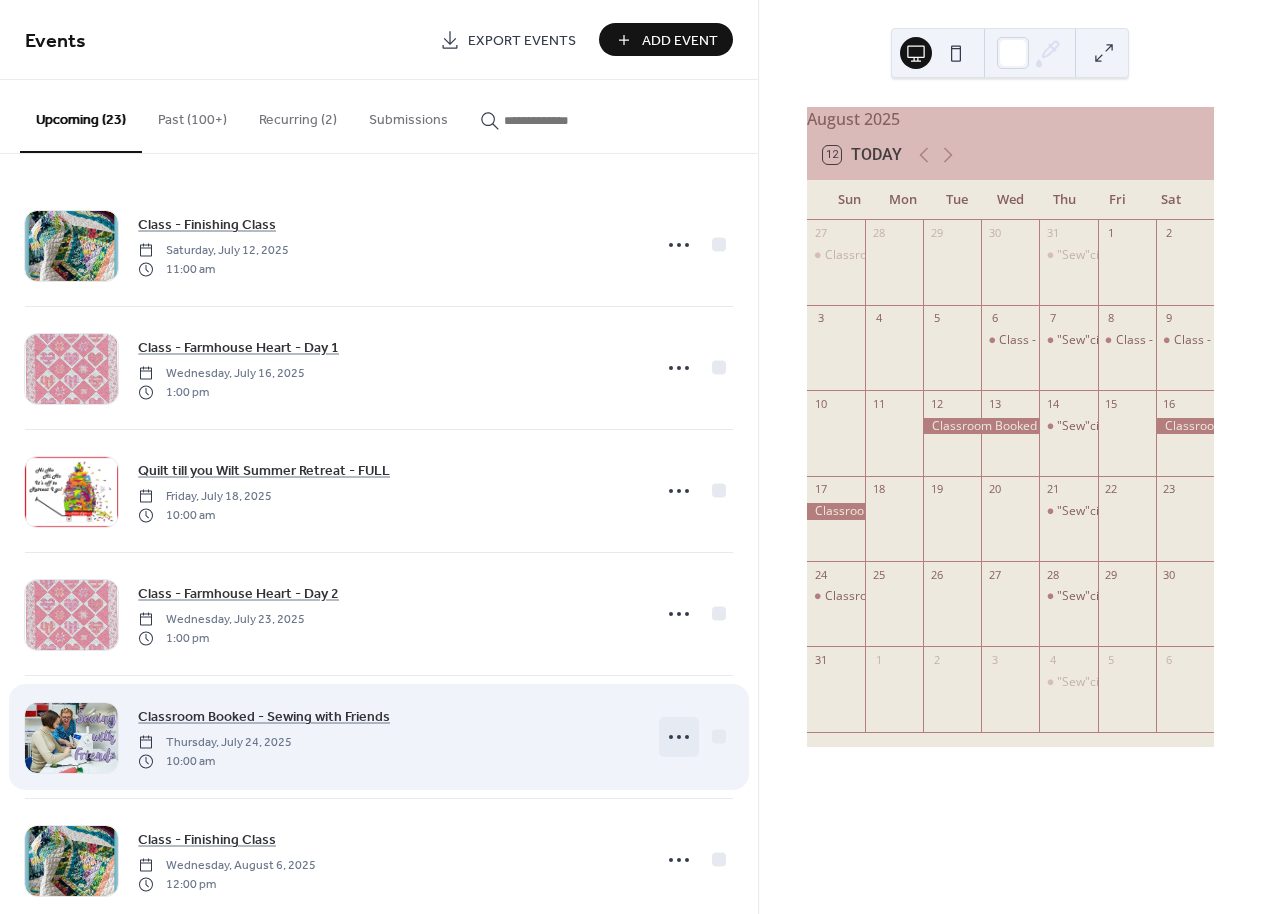 click 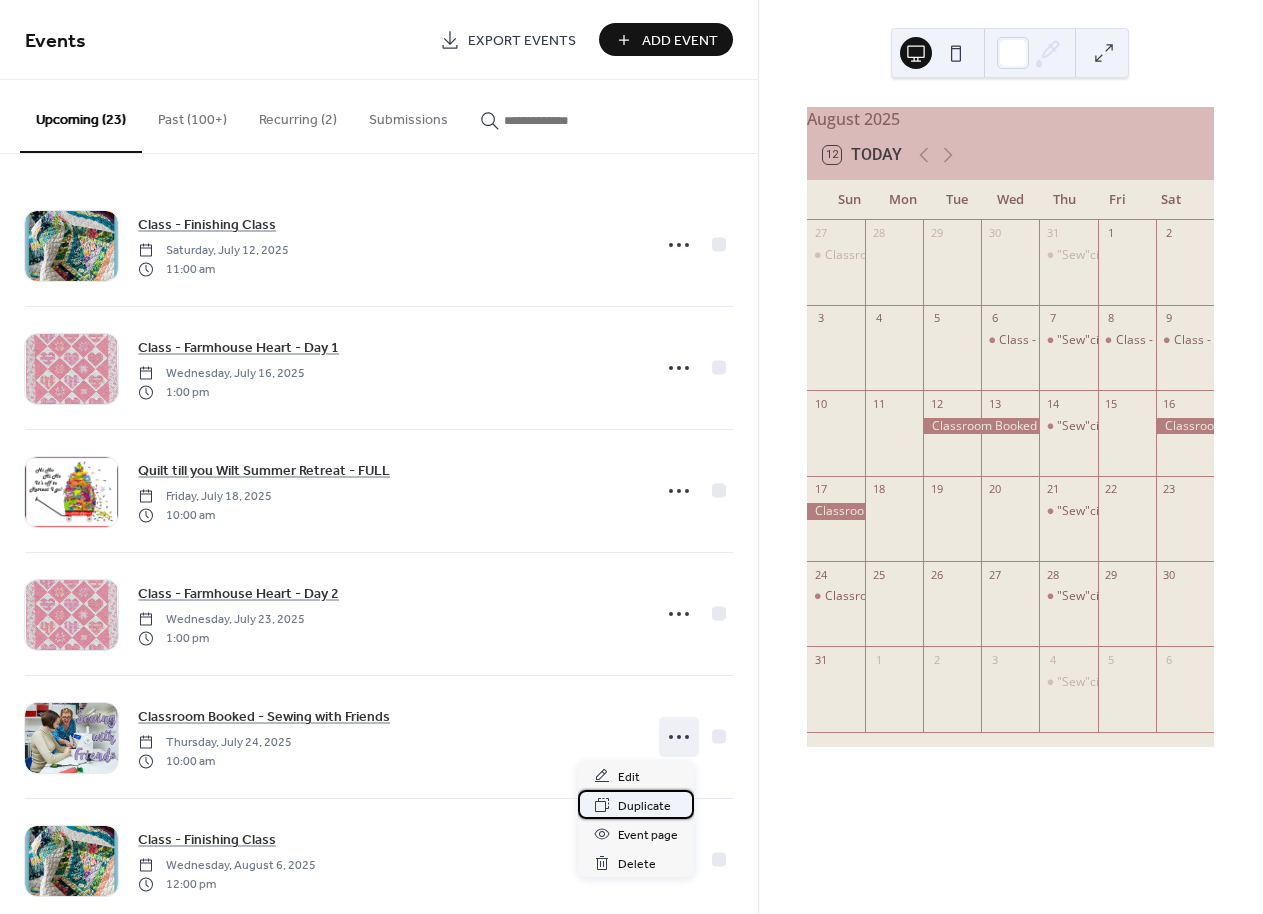 click on "Duplicate" at bounding box center [644, 806] 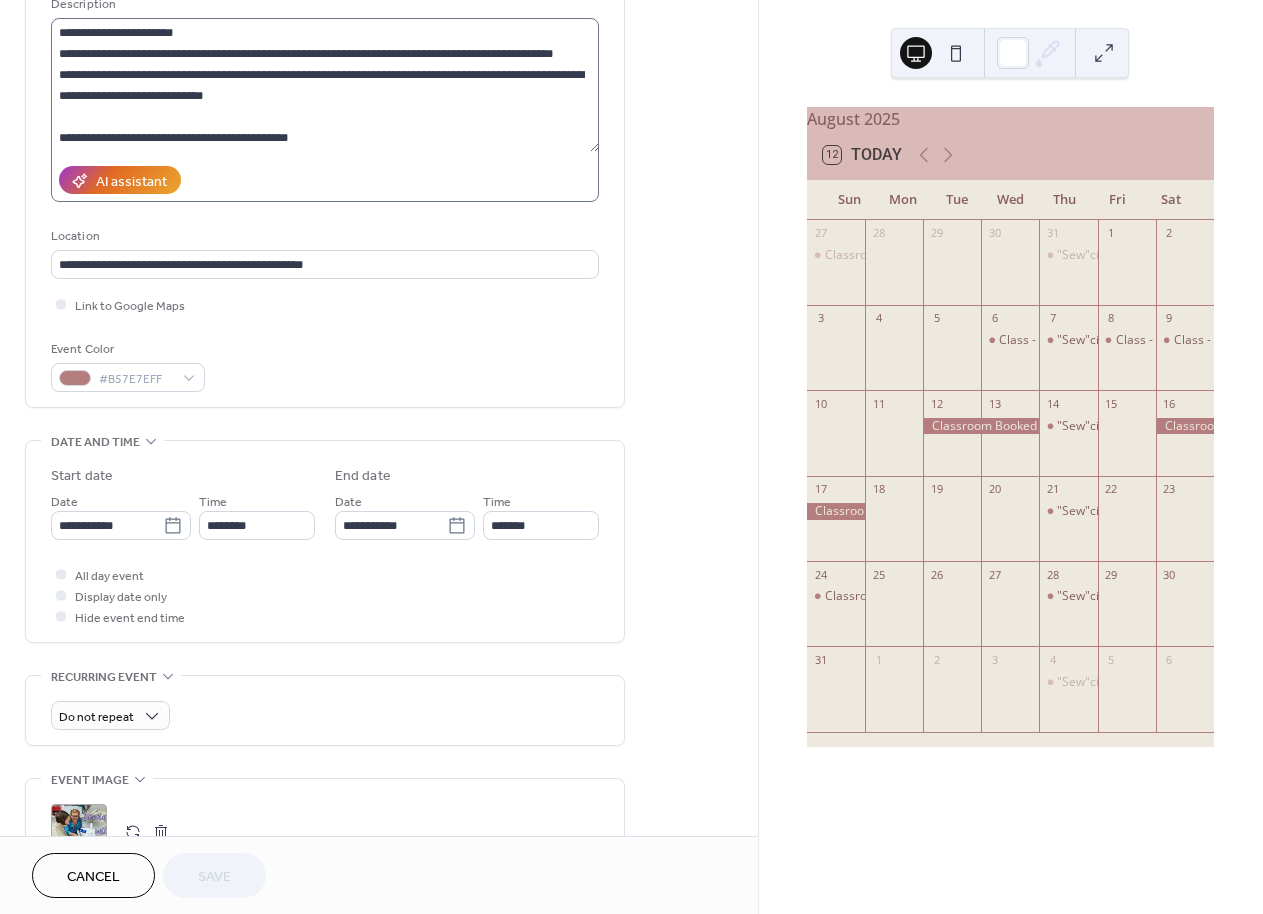 scroll, scrollTop: 231, scrollLeft: 0, axis: vertical 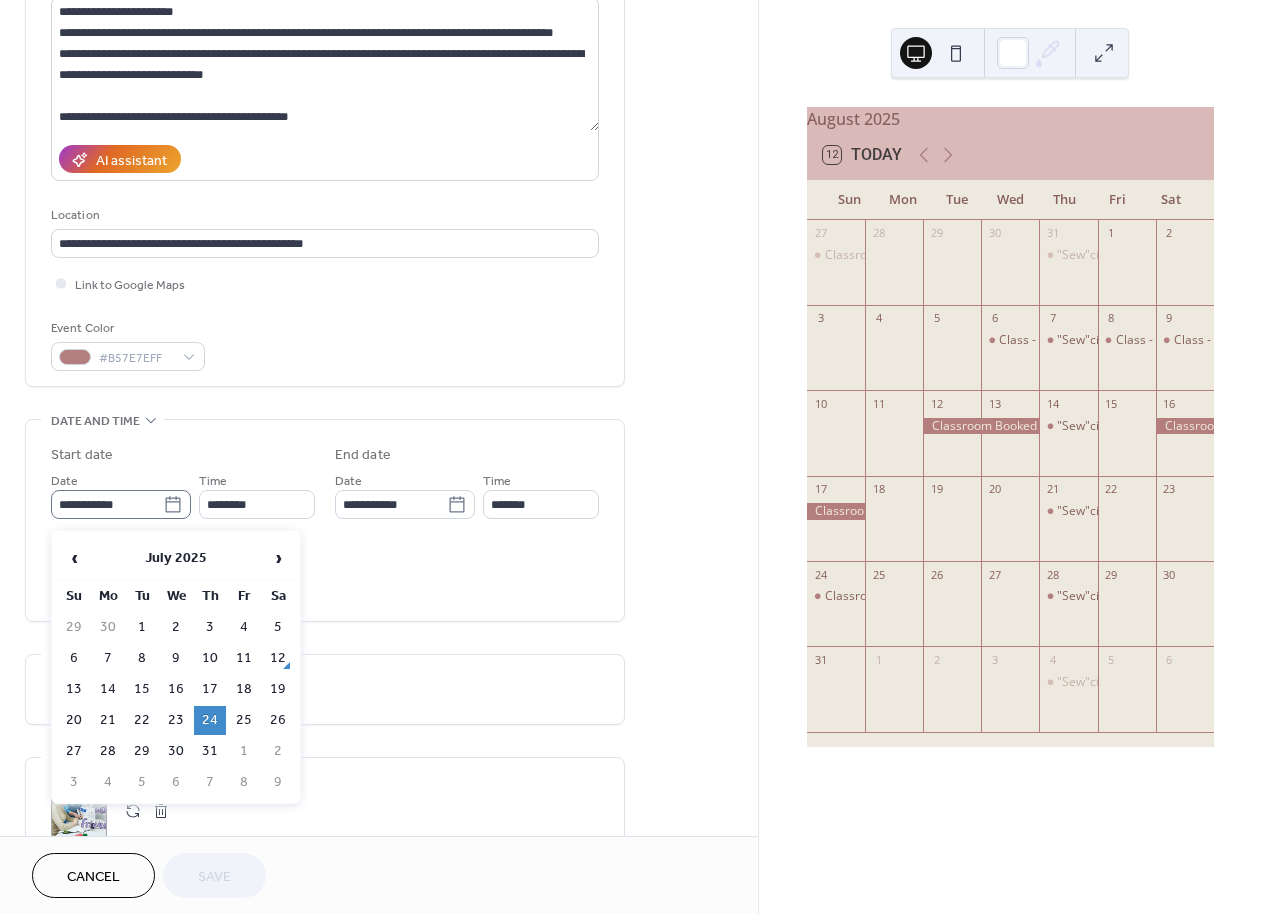 click 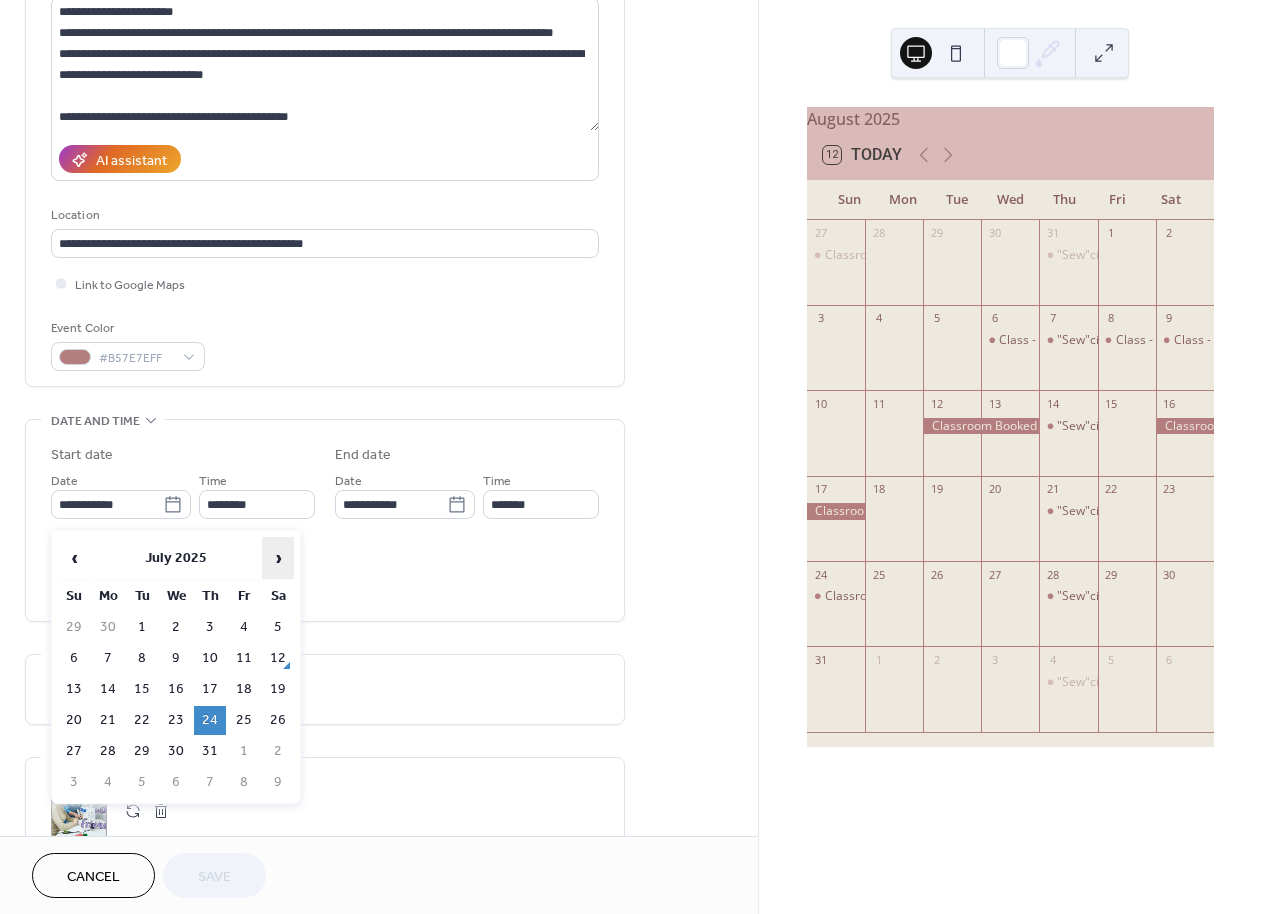 click on "›" at bounding box center [278, 558] 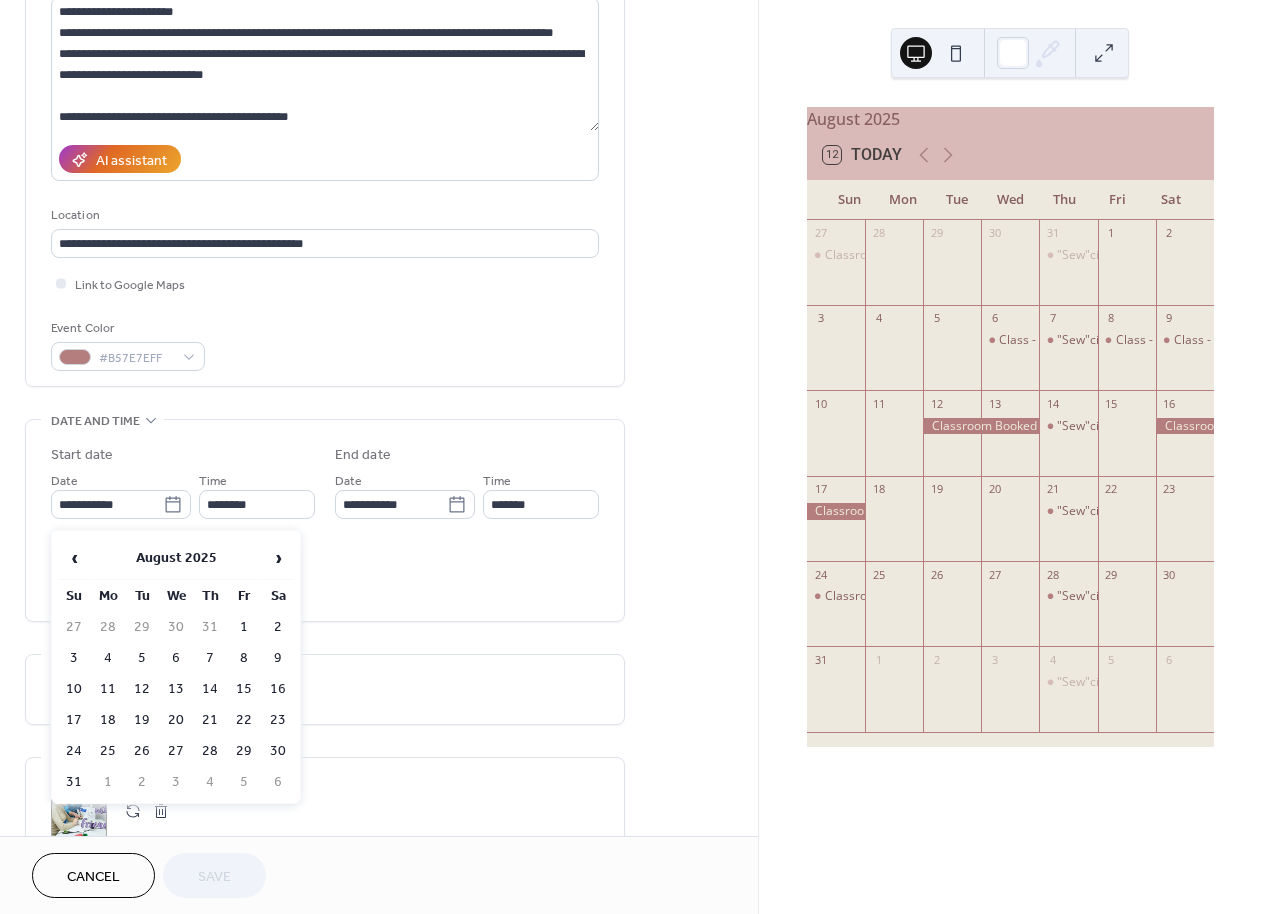 click on "2" at bounding box center [278, 627] 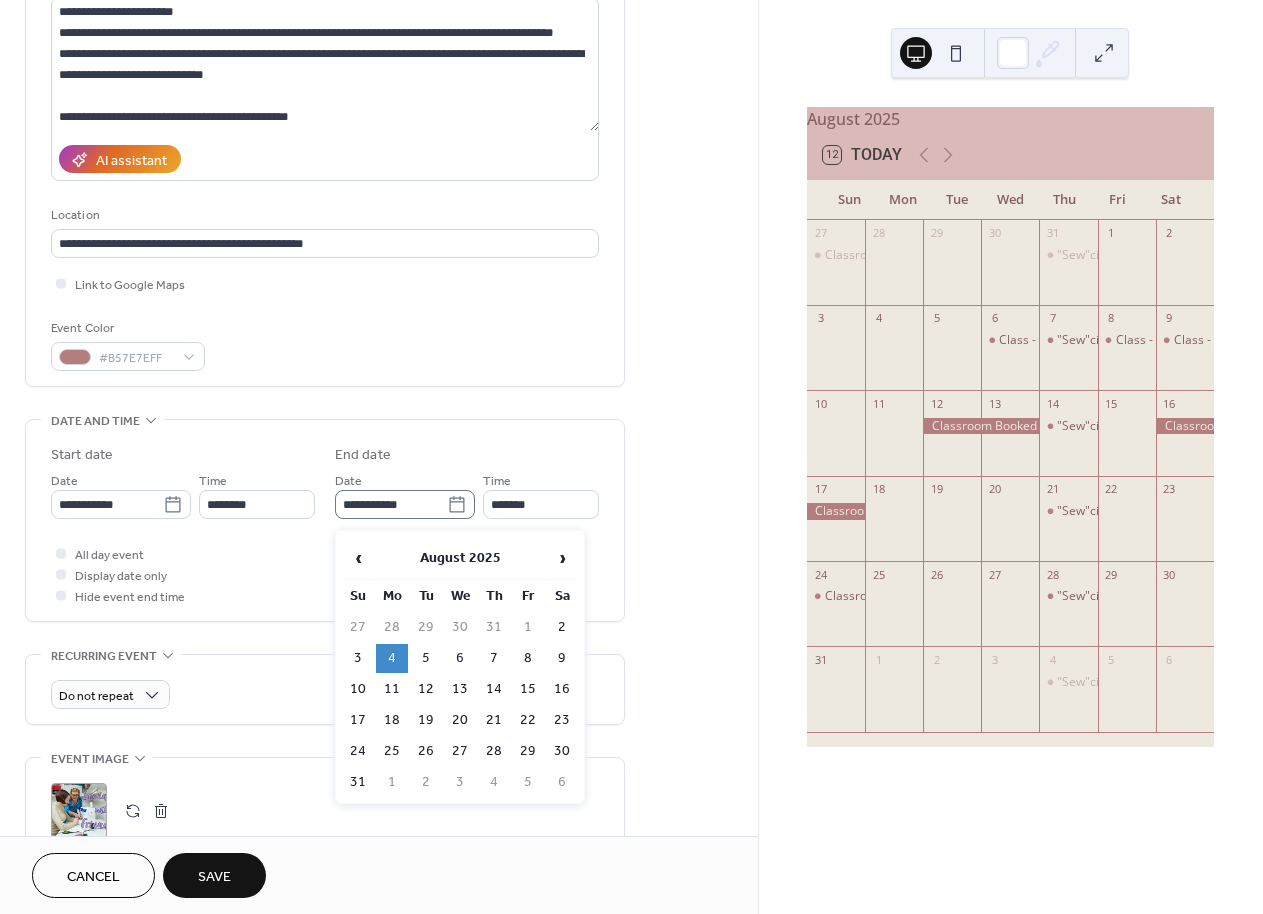 click 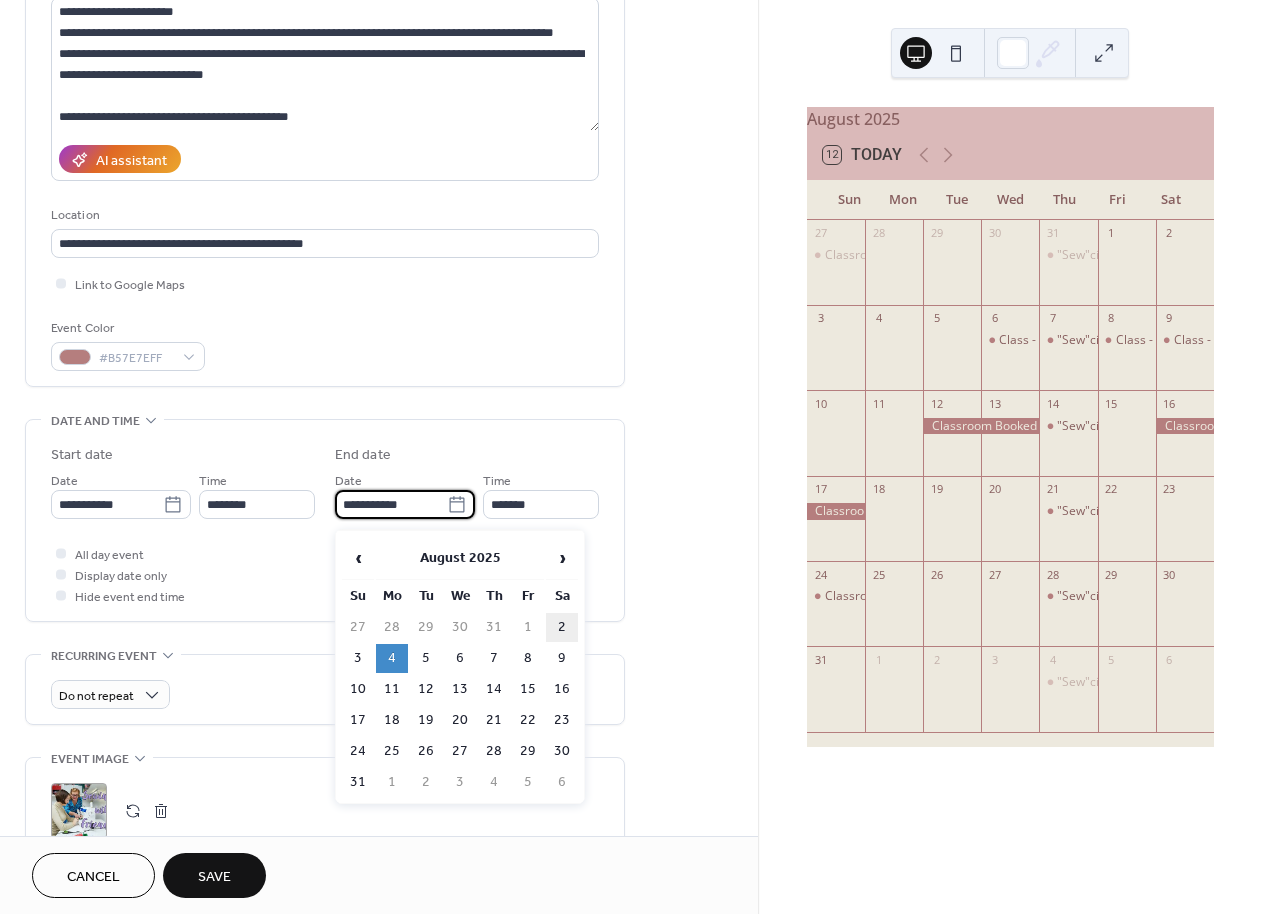 click on "2" at bounding box center (562, 627) 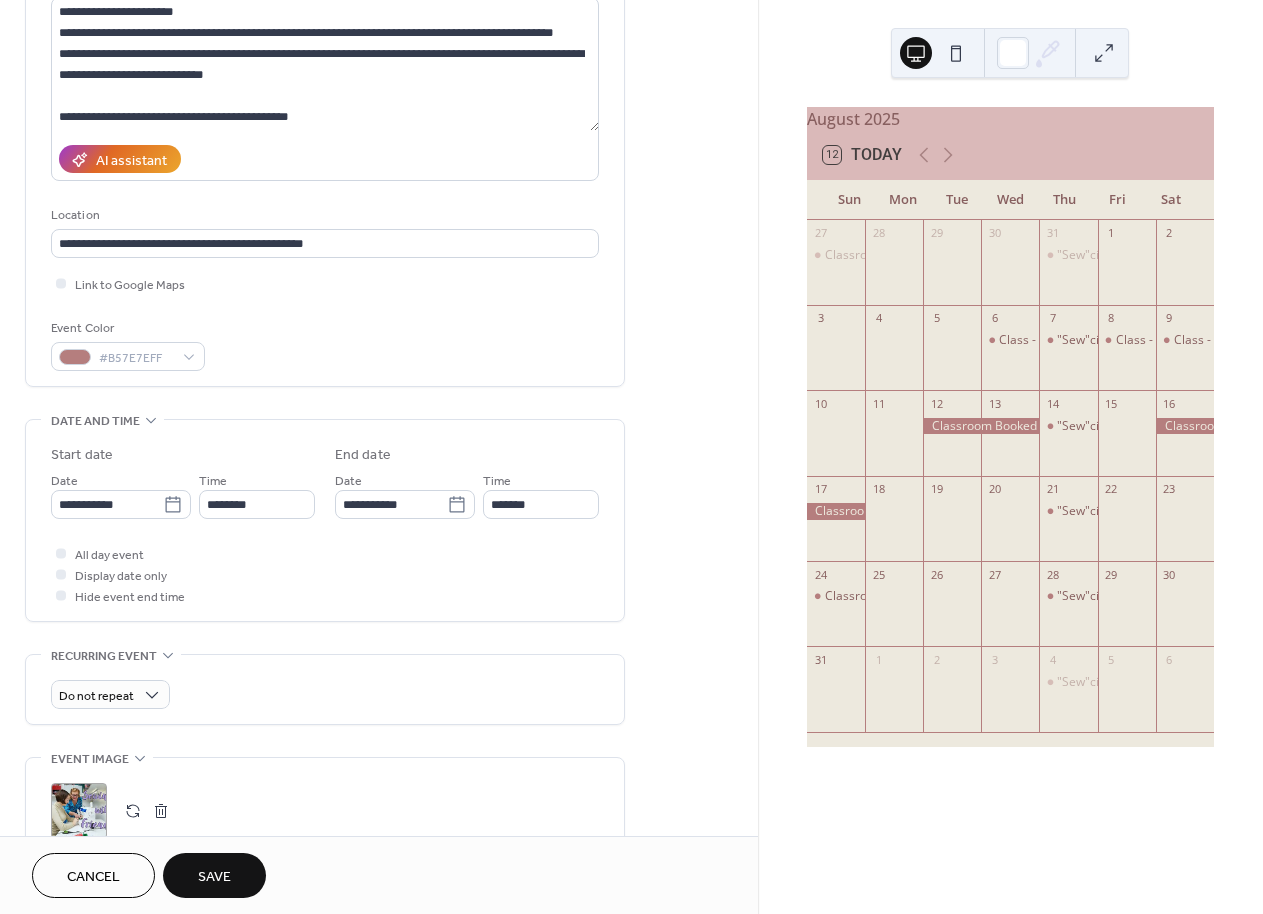 type on "**********" 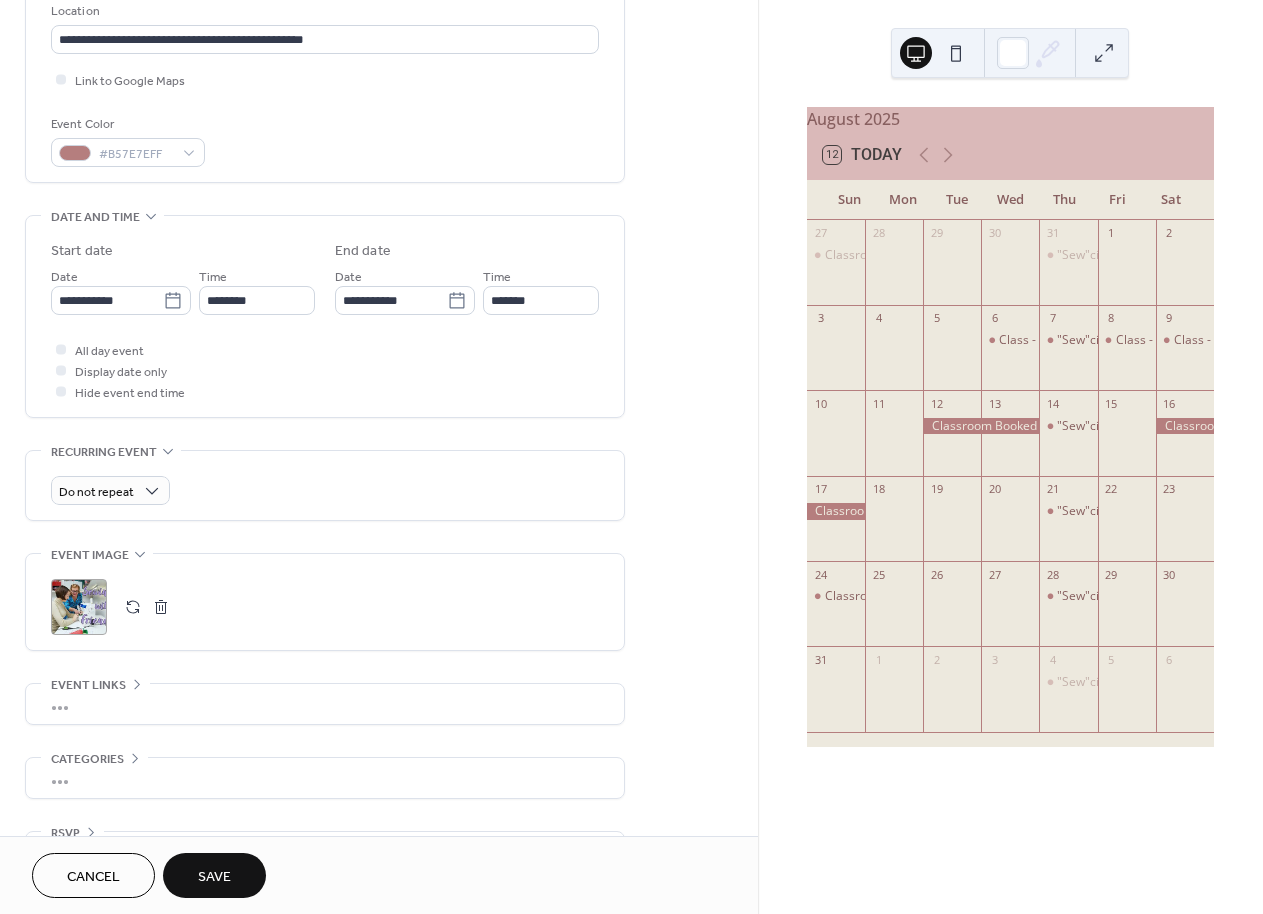 scroll, scrollTop: 471, scrollLeft: 0, axis: vertical 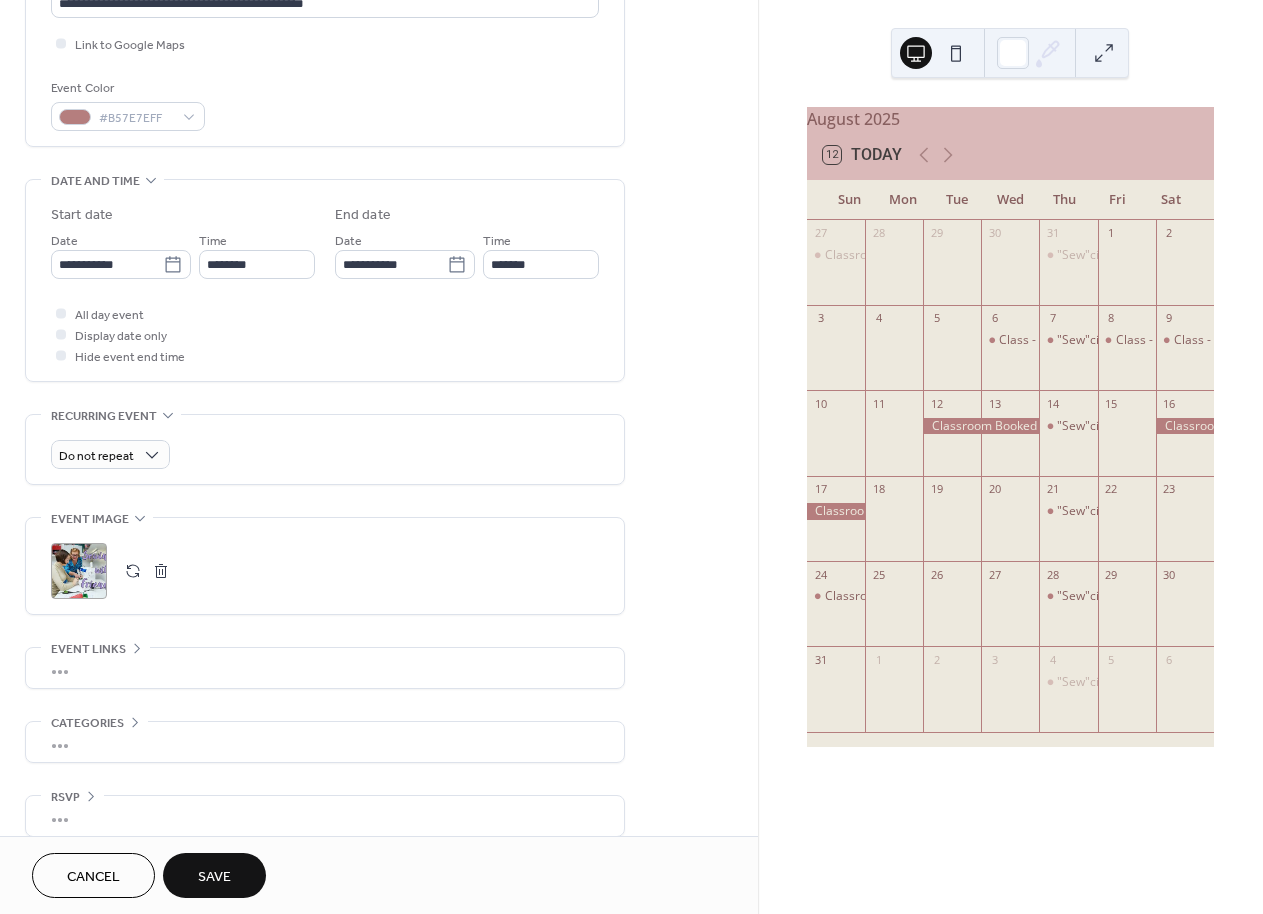 click on "Save" at bounding box center [214, 877] 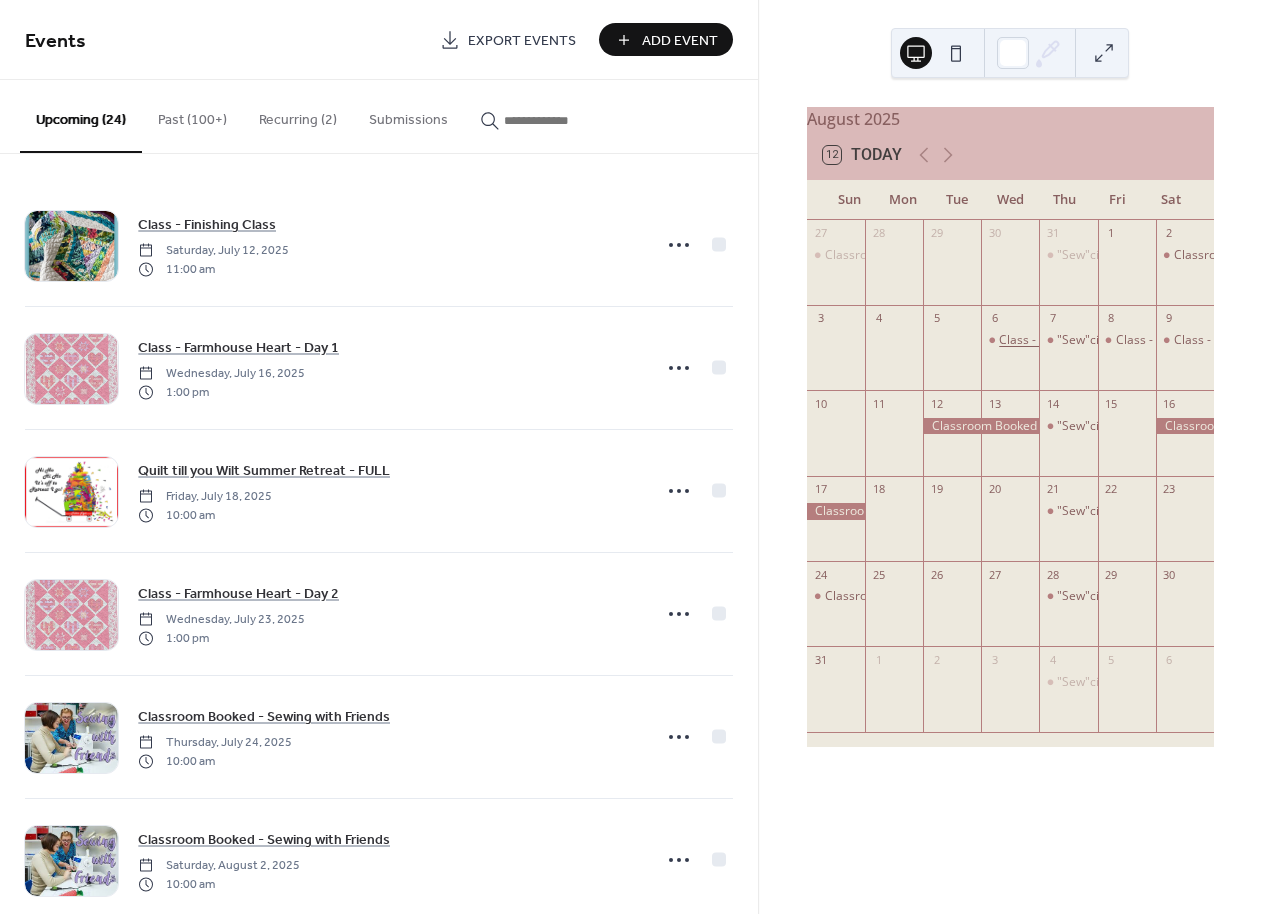 click on "Class - Finishing Class" at bounding box center [1060, 340] 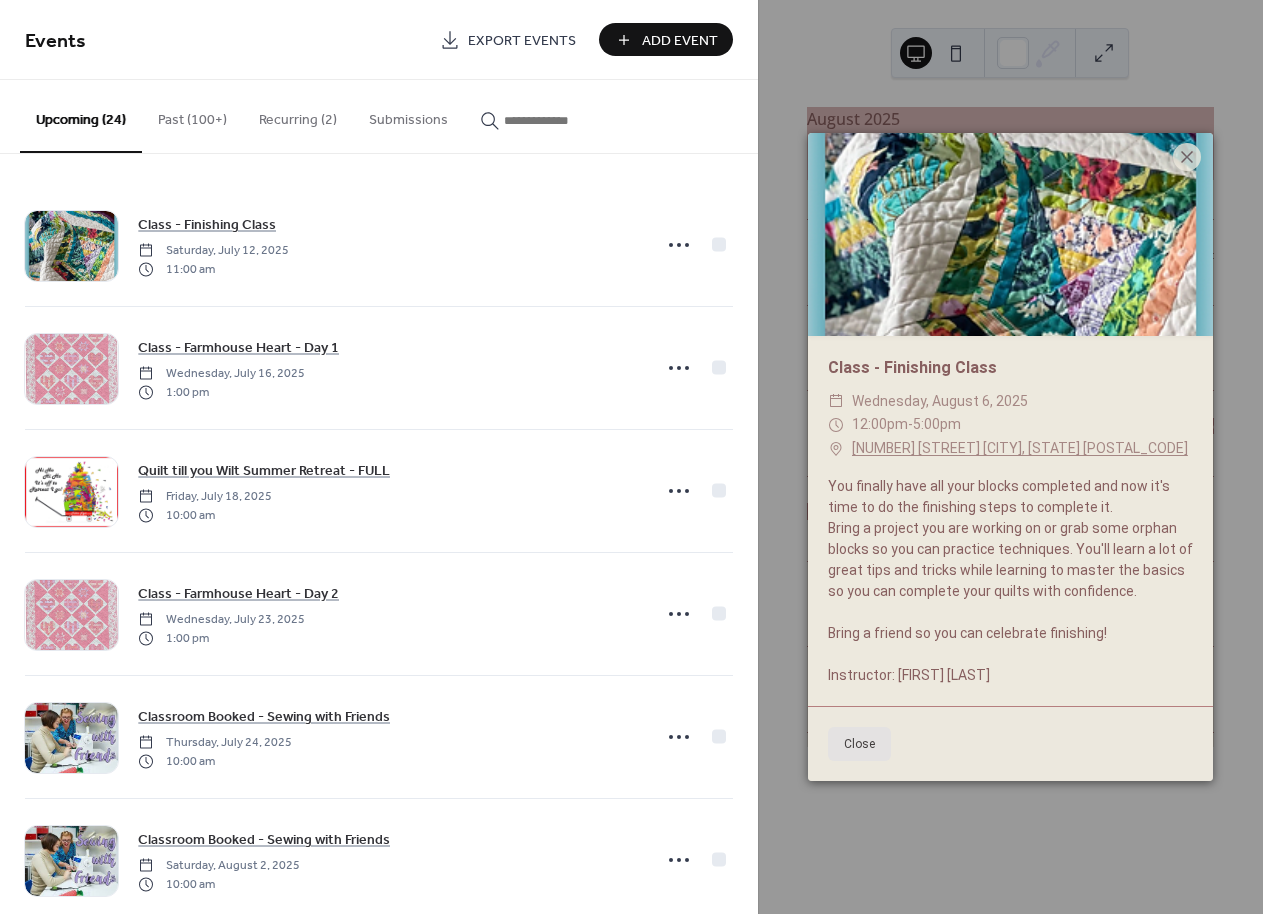 click on "Close" at bounding box center [859, 744] 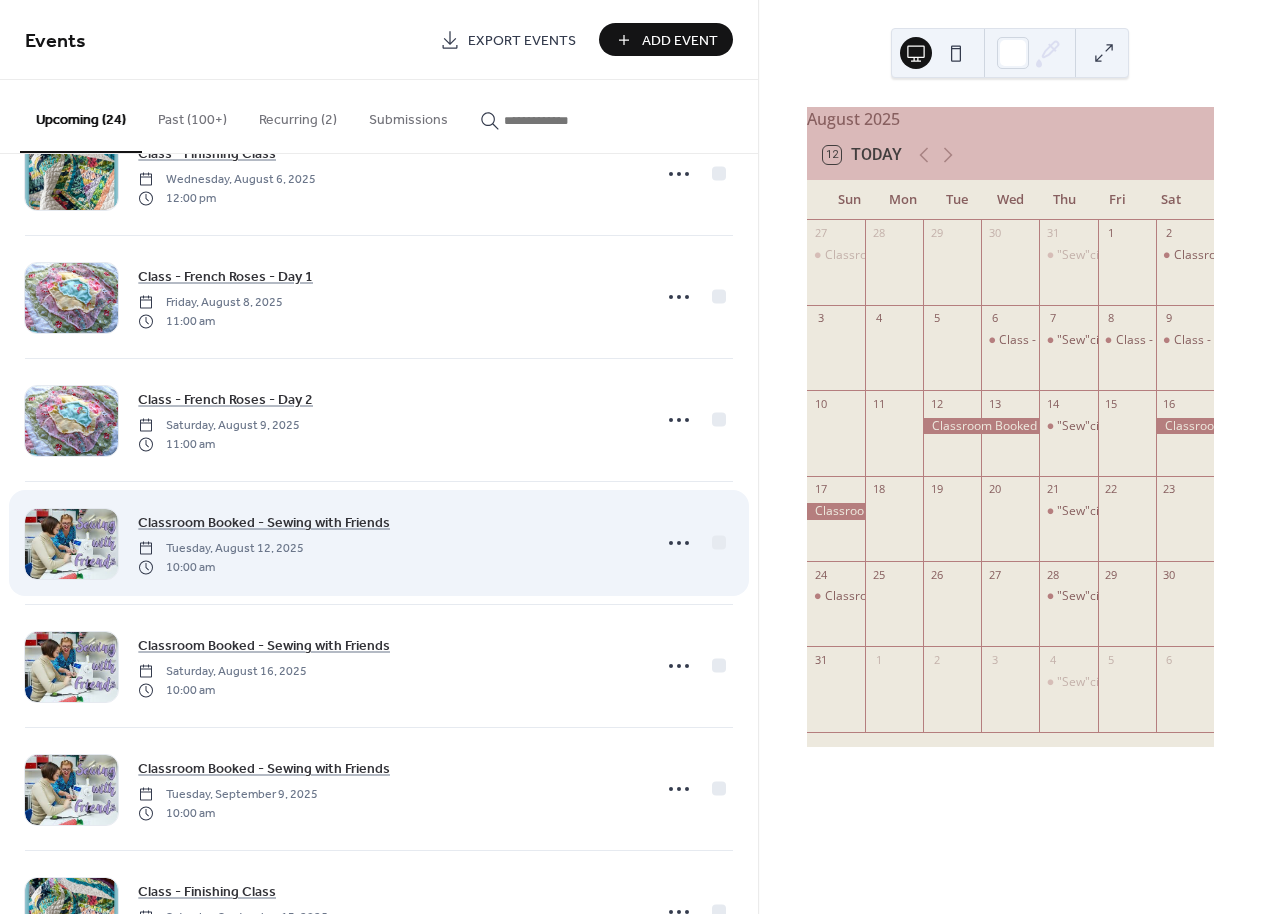 scroll, scrollTop: 827, scrollLeft: 0, axis: vertical 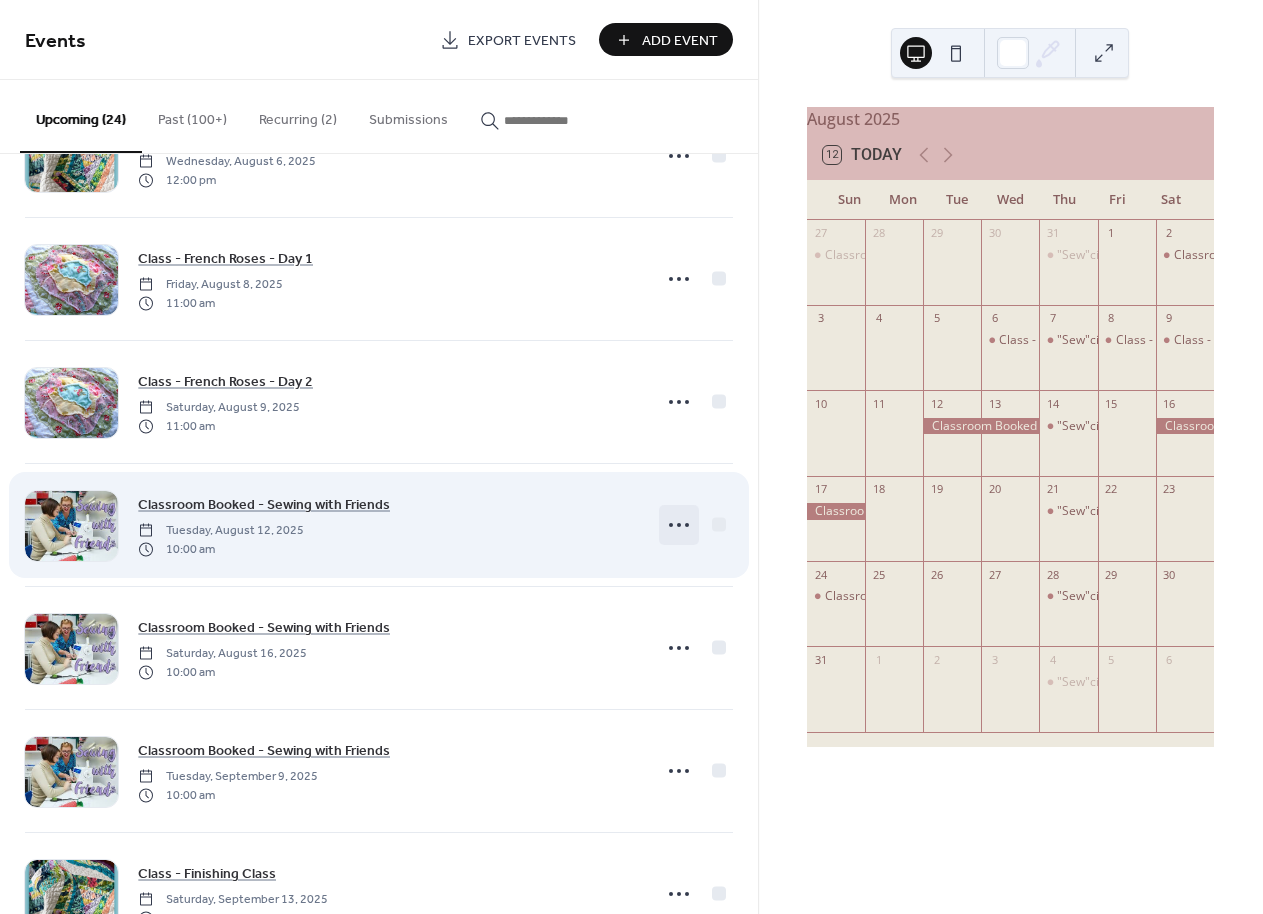click 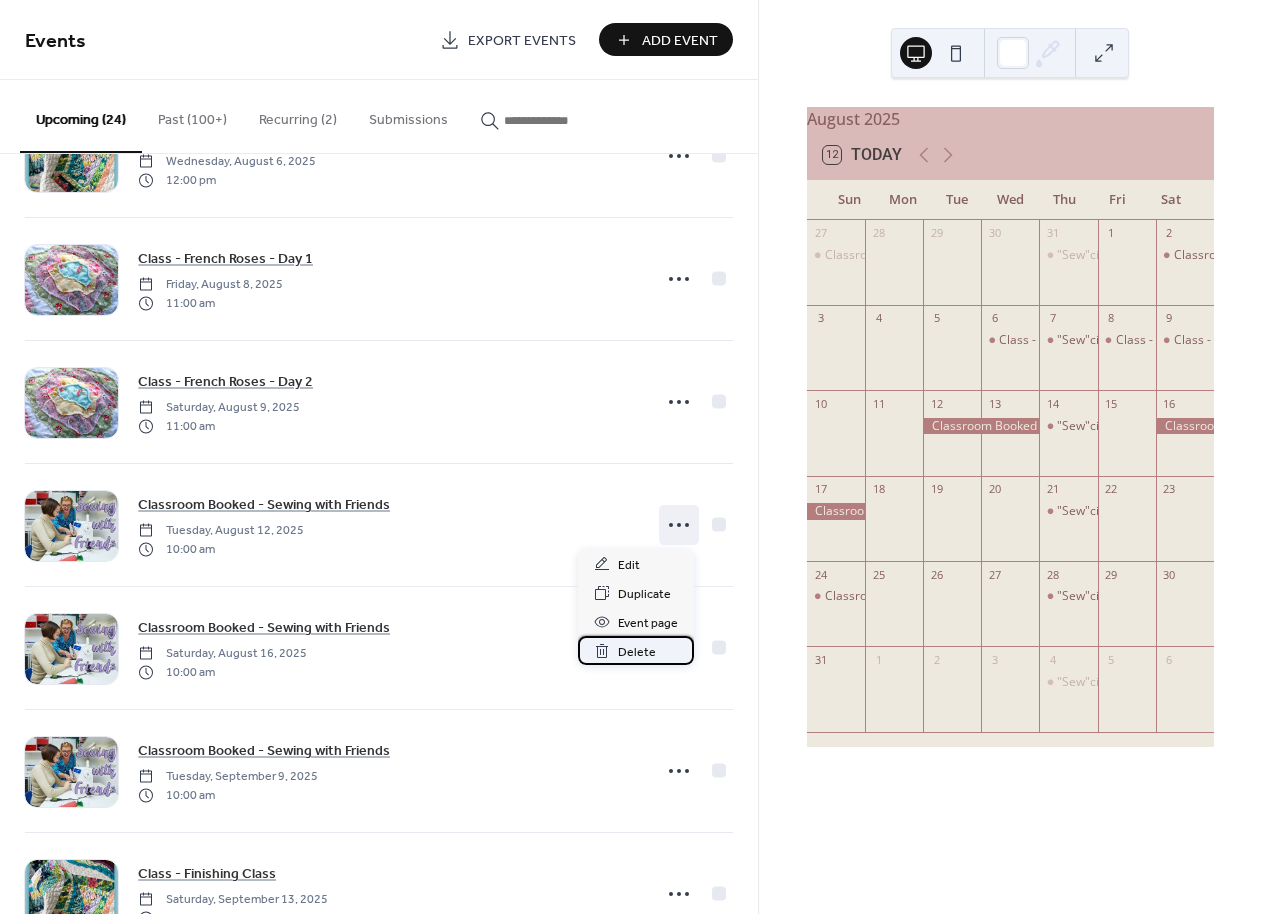 click on "Delete" at bounding box center (637, 652) 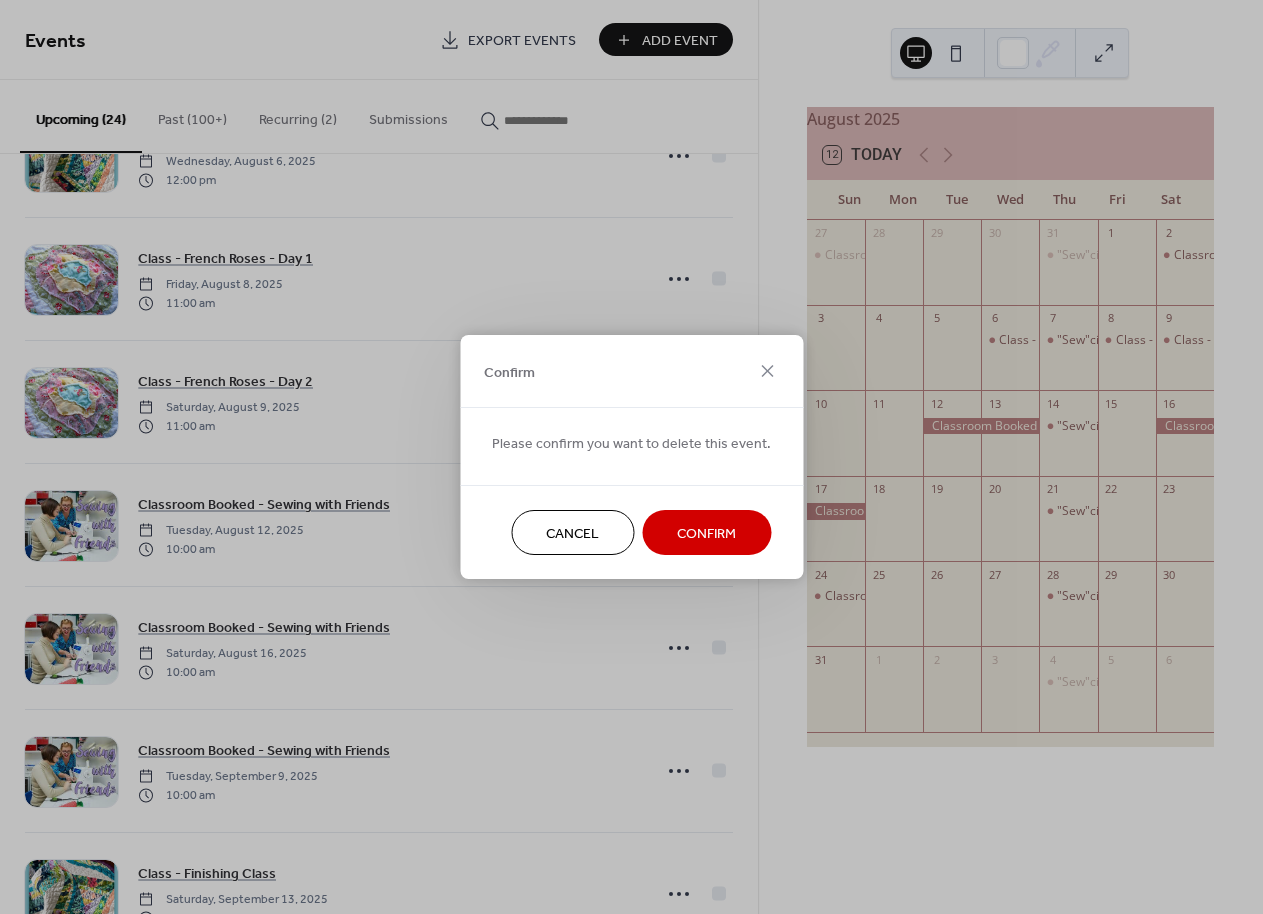 click on "Confirm" at bounding box center [706, 534] 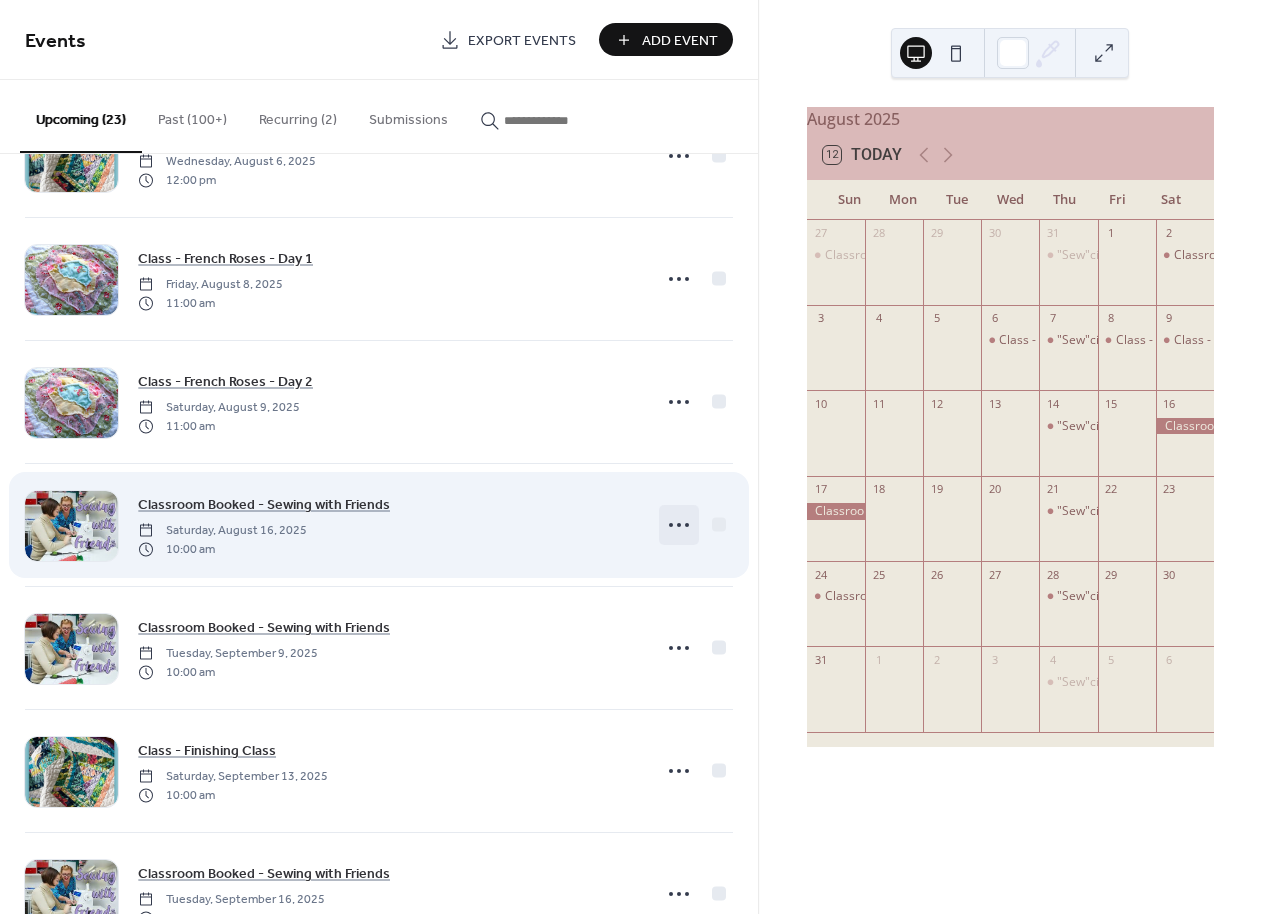 click 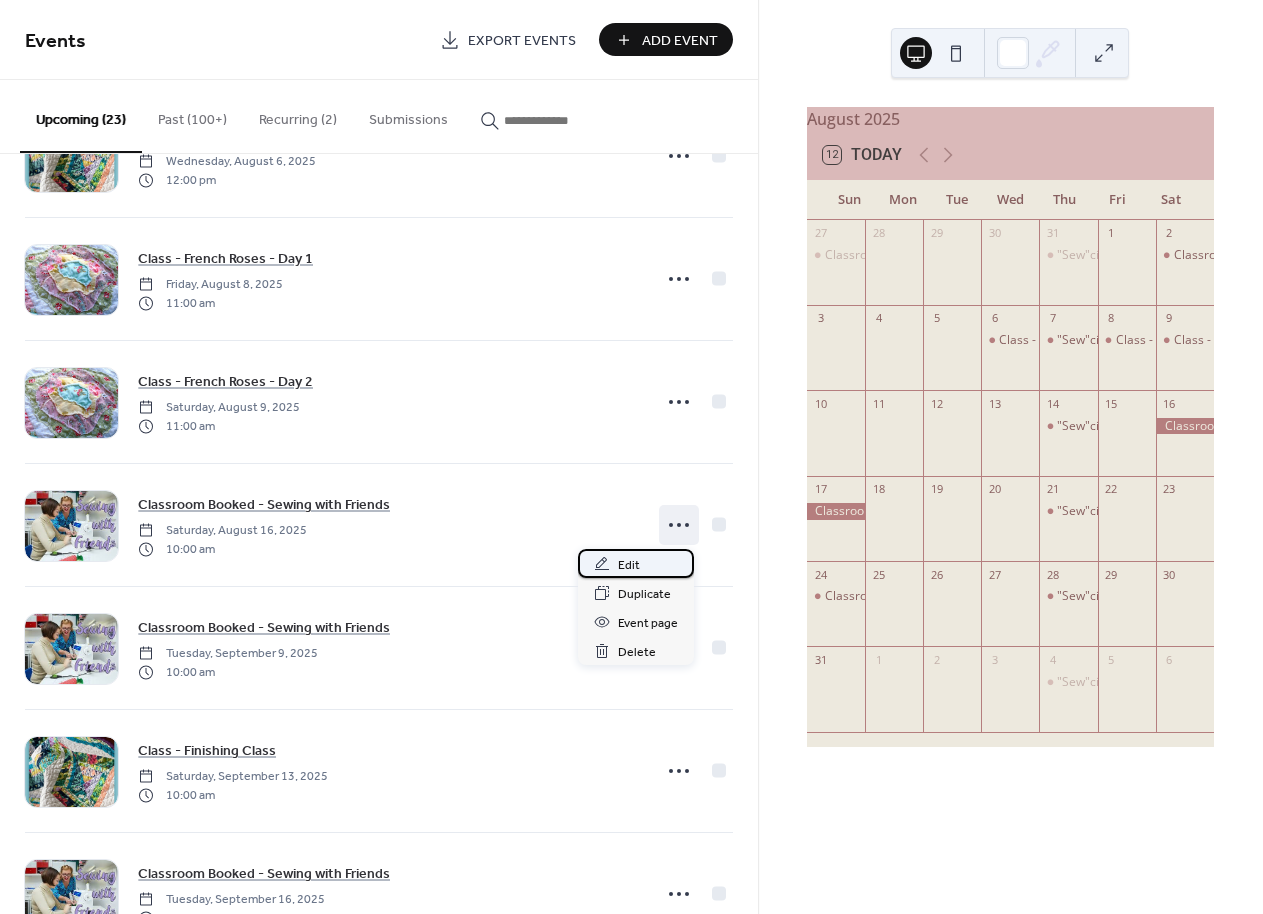click on "Edit" at bounding box center (629, 565) 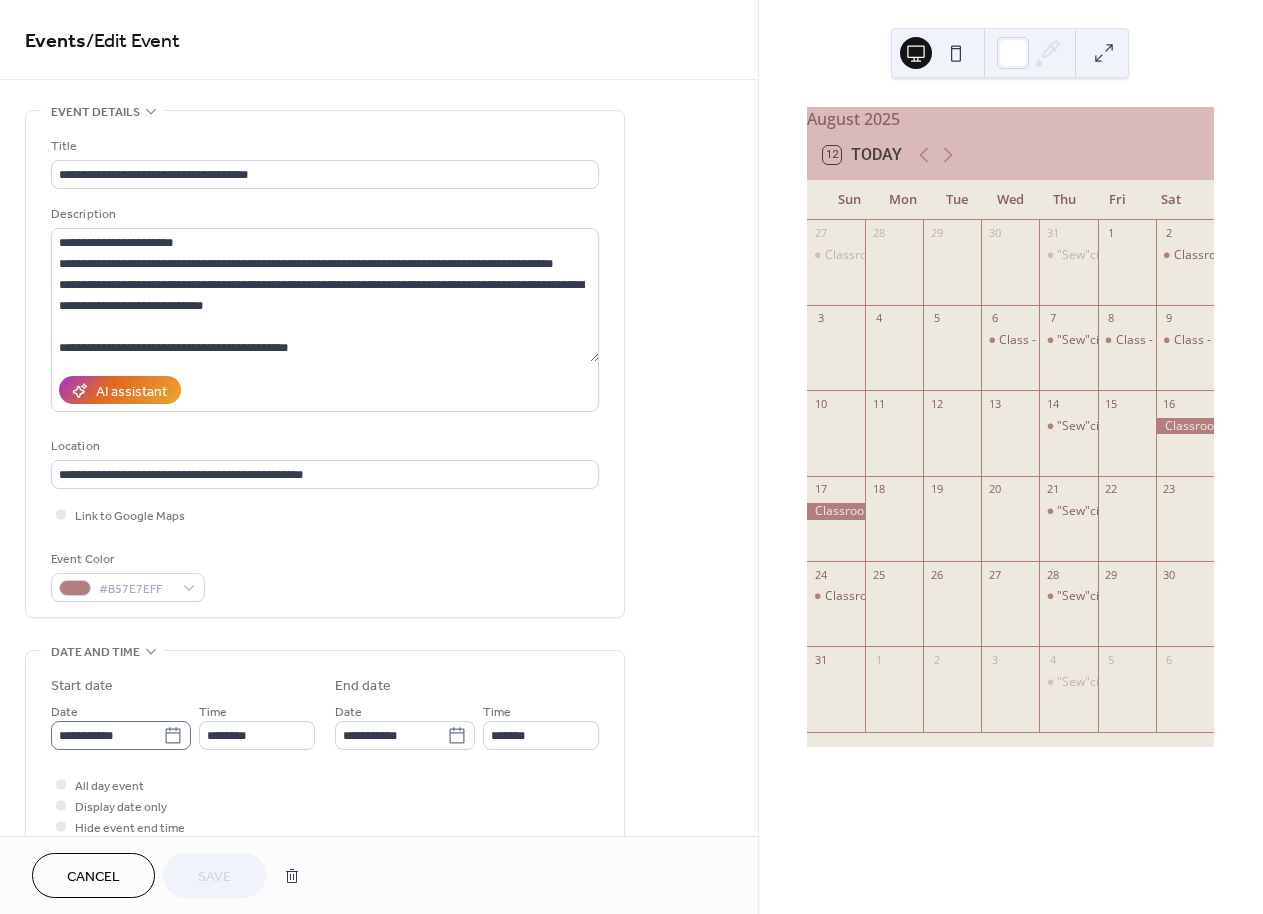 click 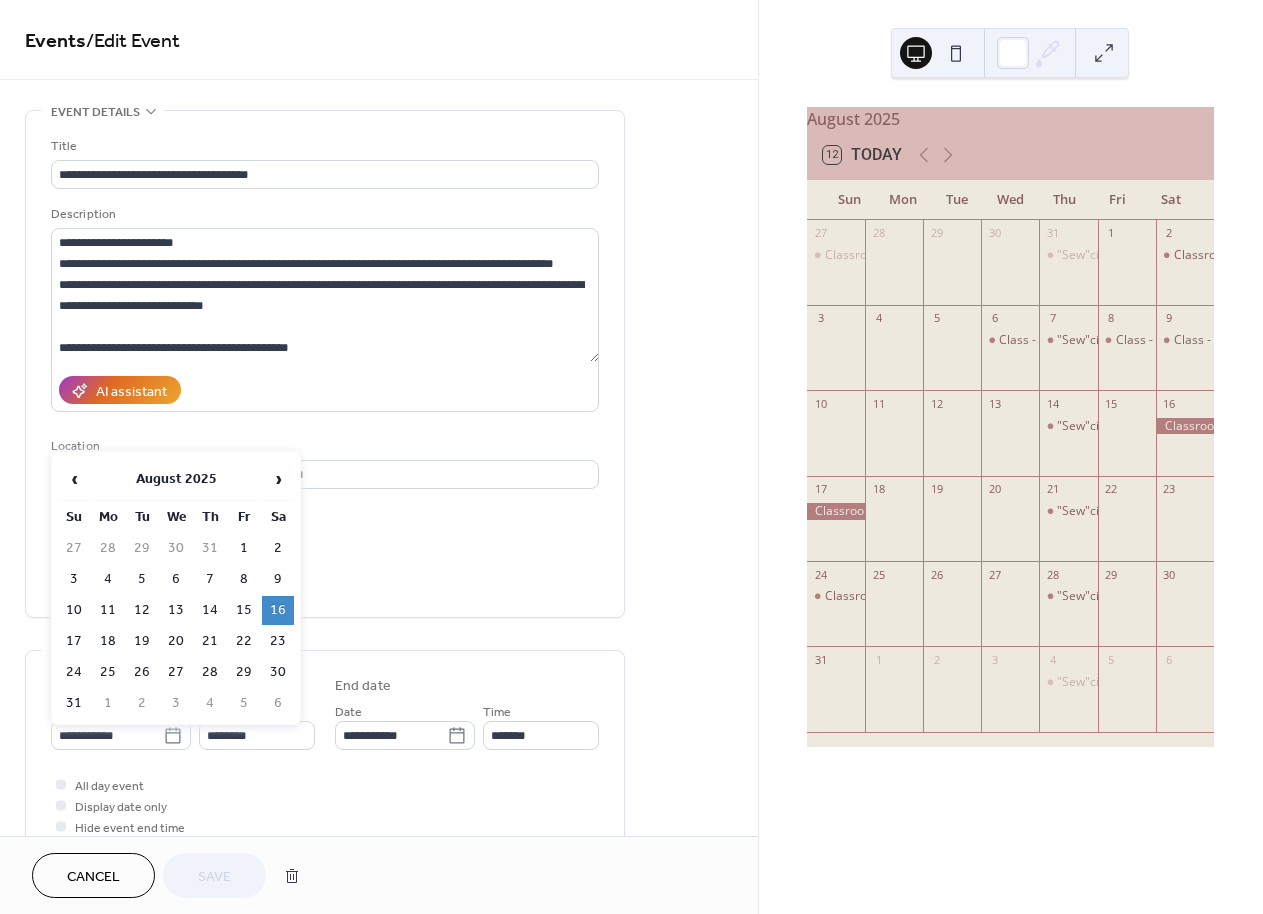 click on "12" at bounding box center (142, 610) 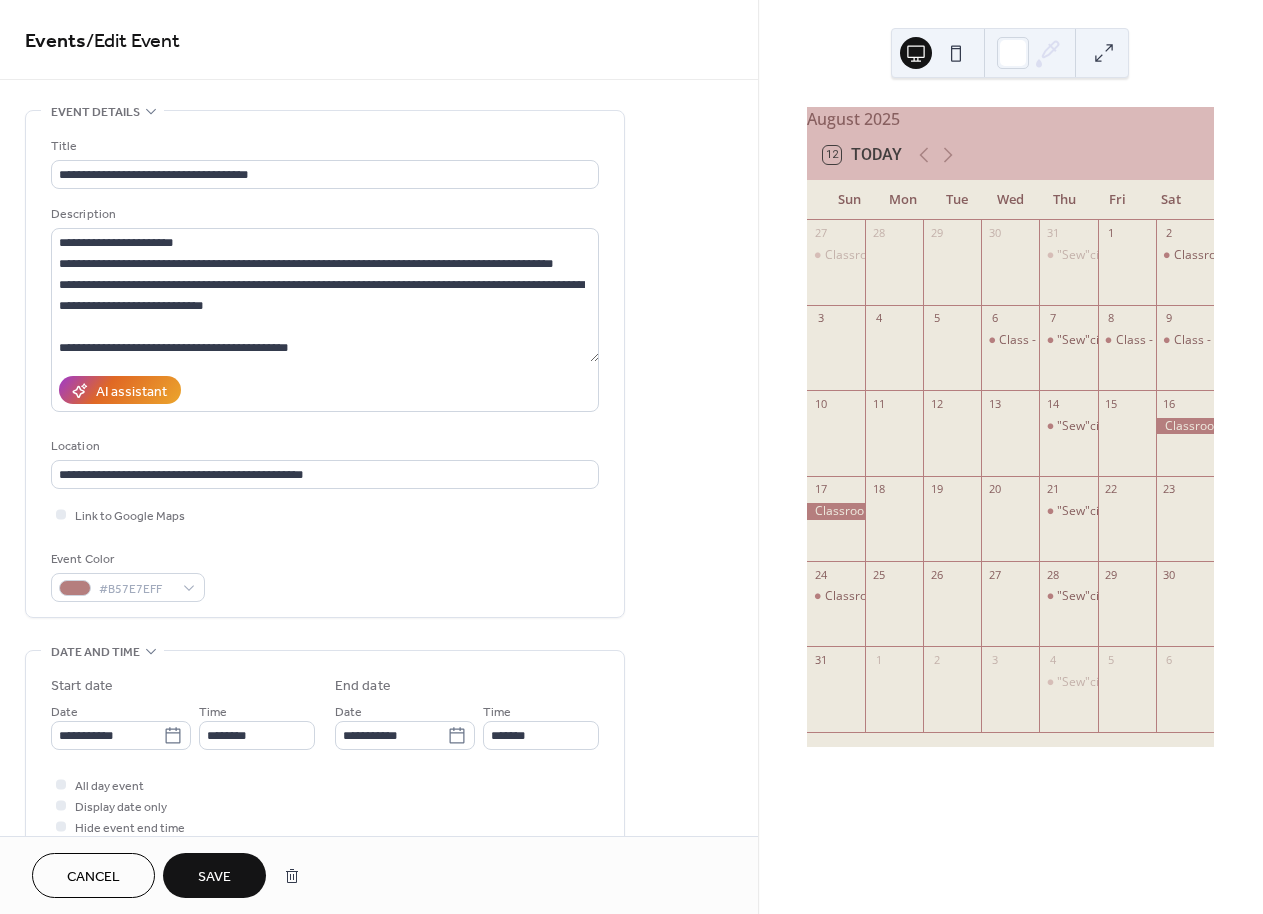 click on "Save" at bounding box center [214, 877] 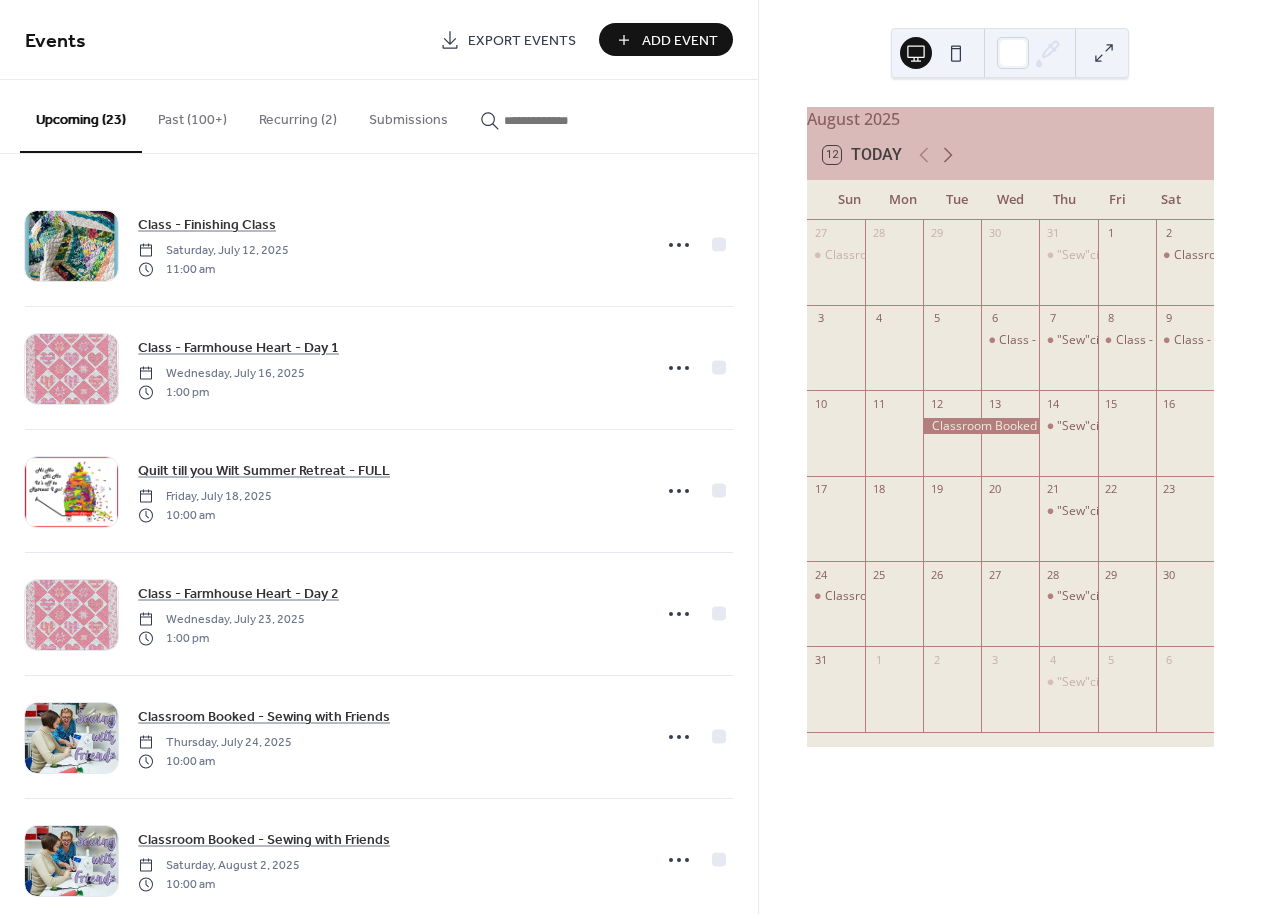 click 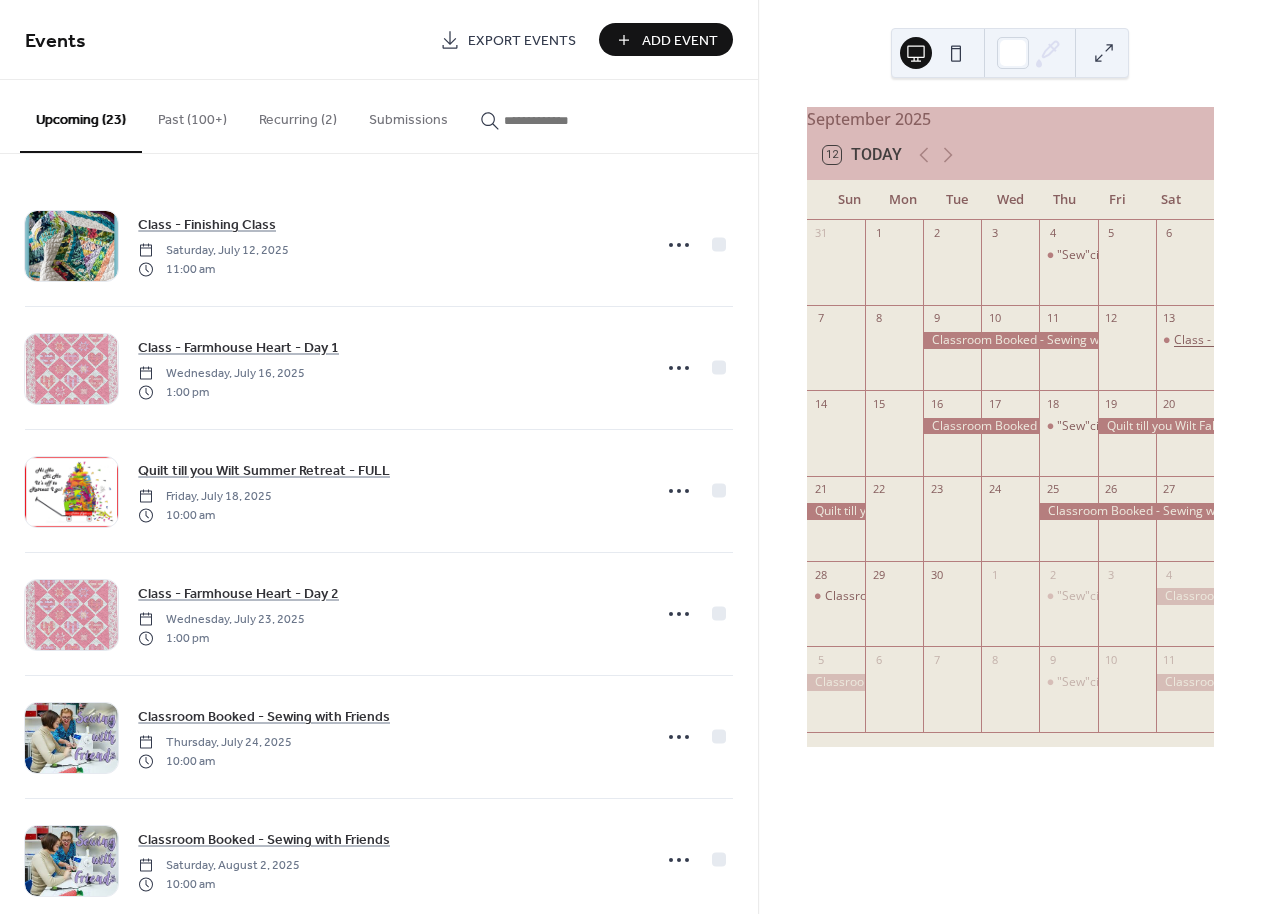 click on "Class - Finishing Class" at bounding box center [1235, 340] 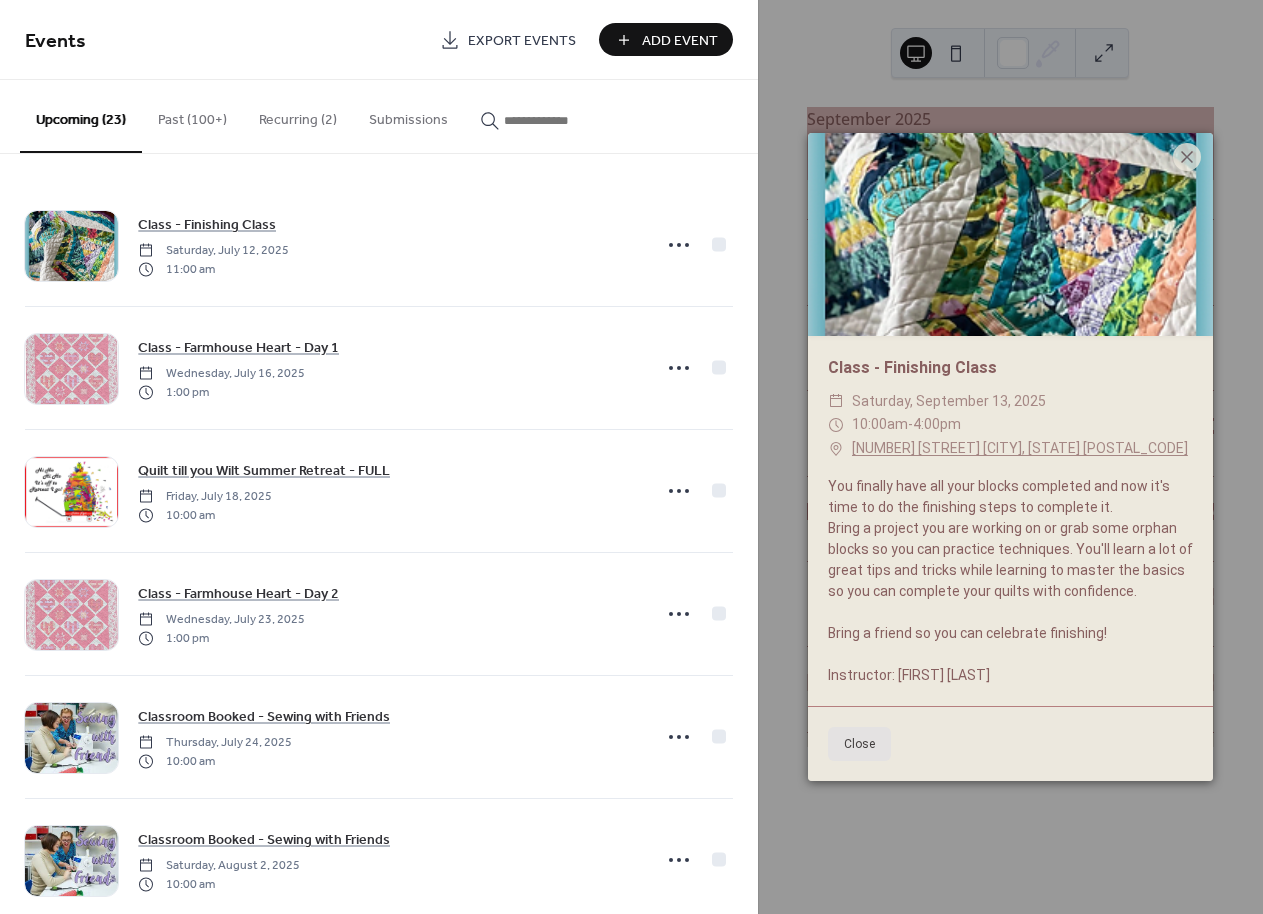 click on "Close" at bounding box center [859, 744] 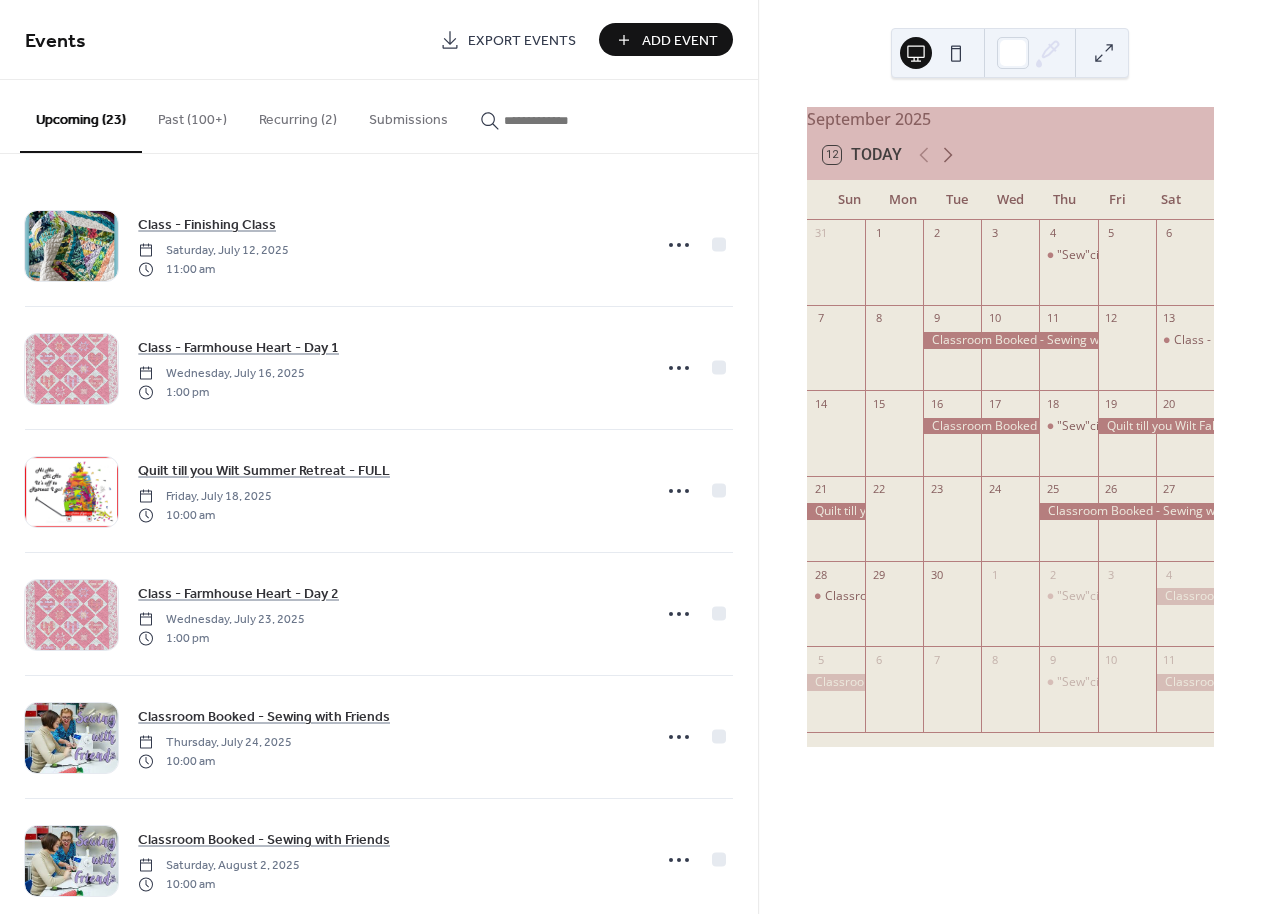 click 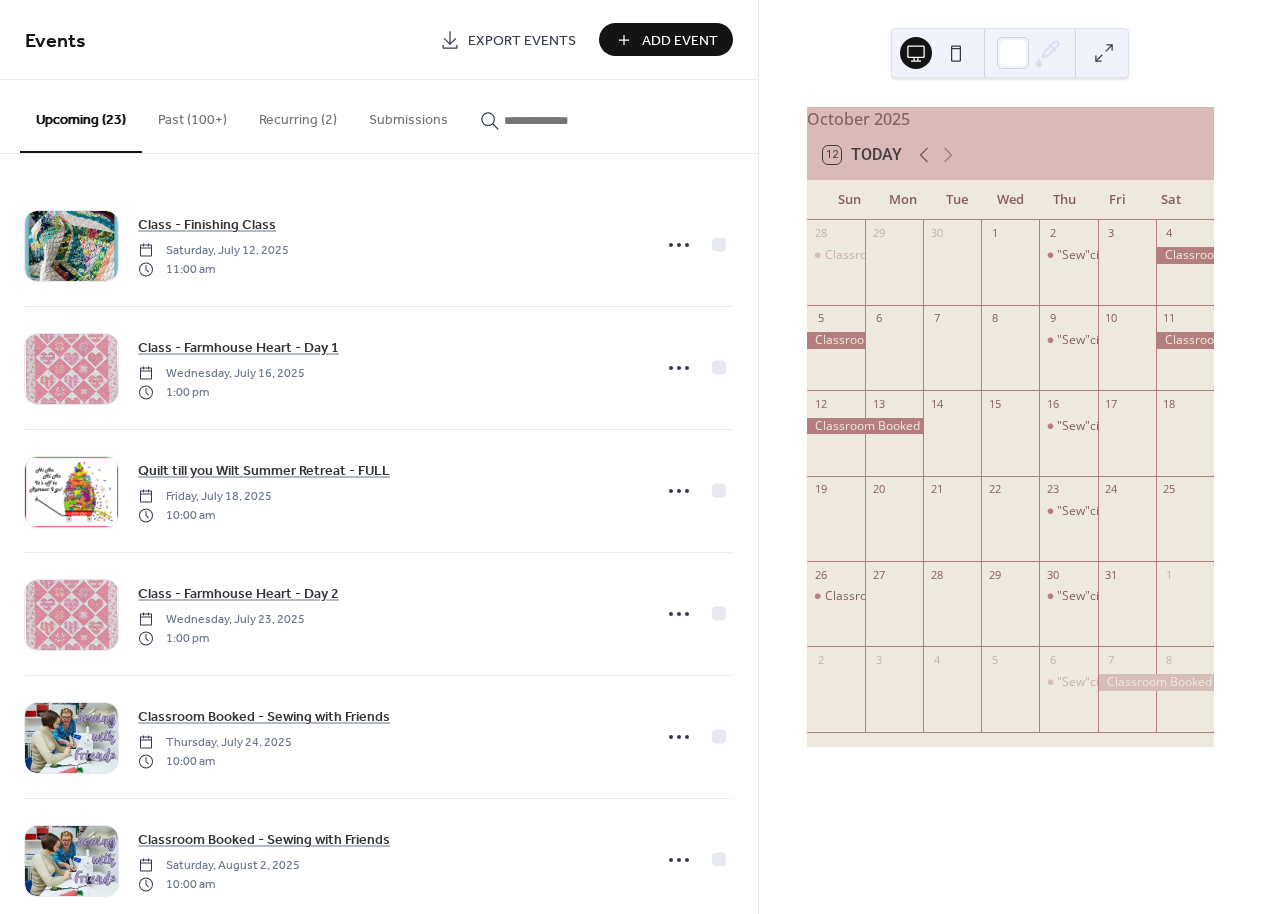 click 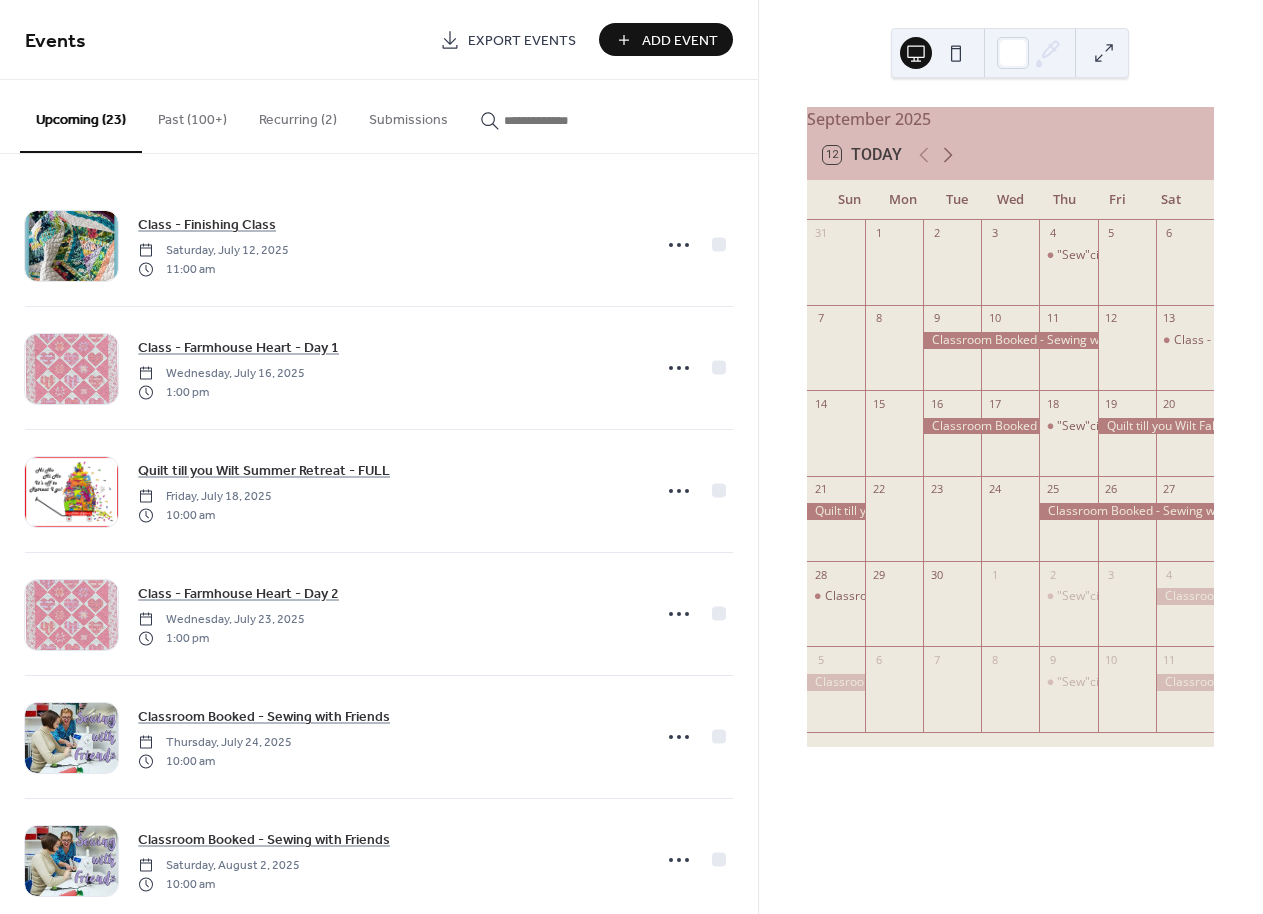 click 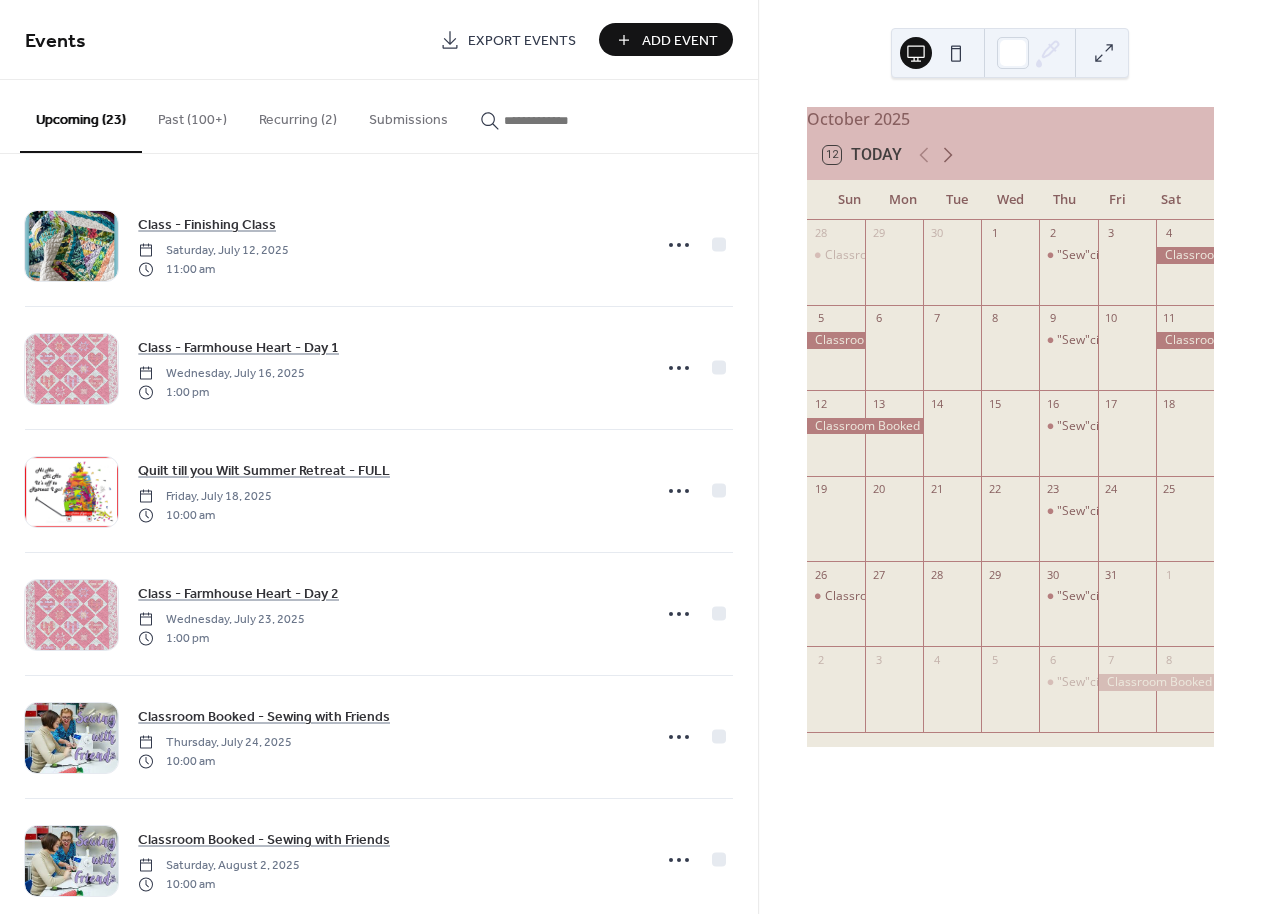 click 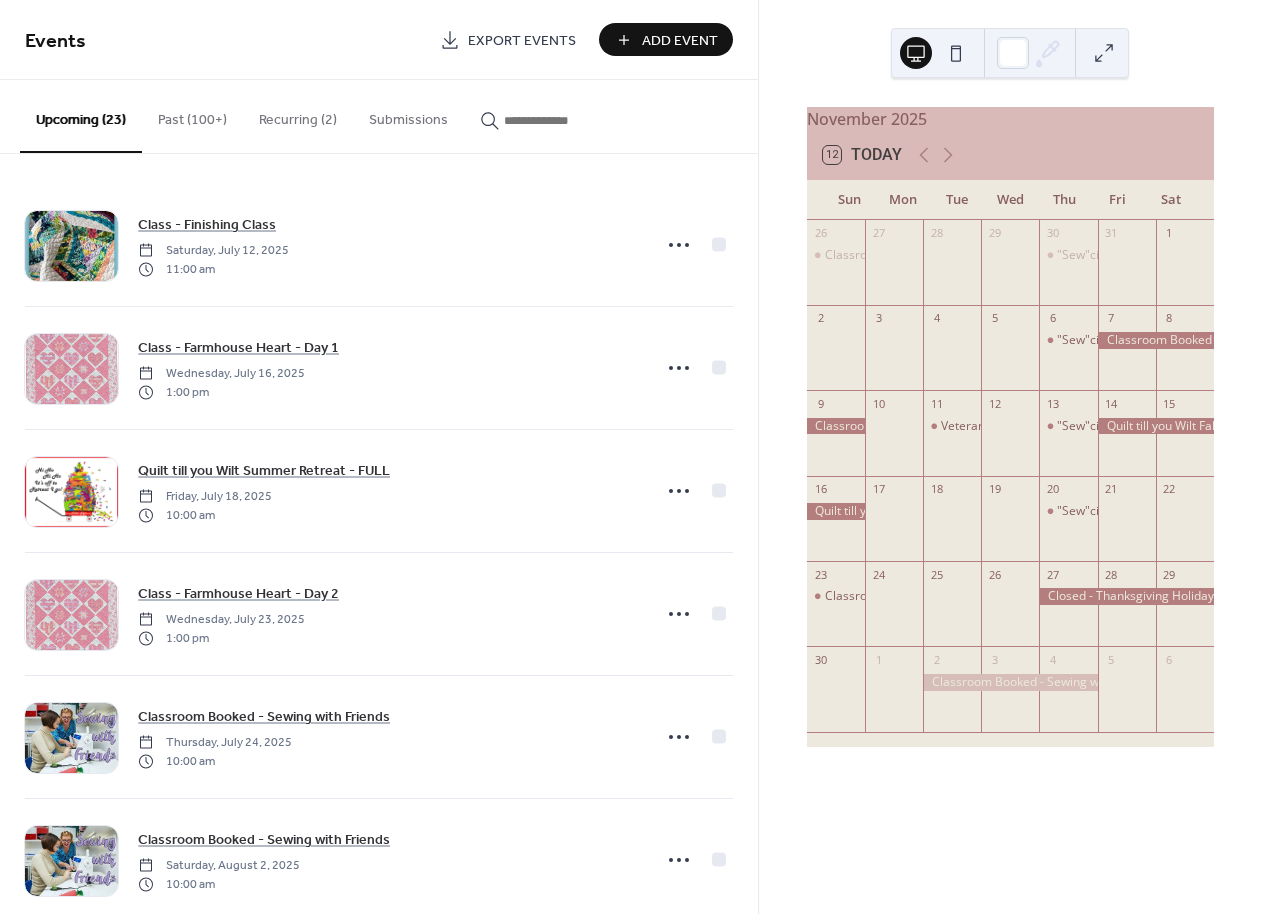 click at bounding box center [1156, 340] 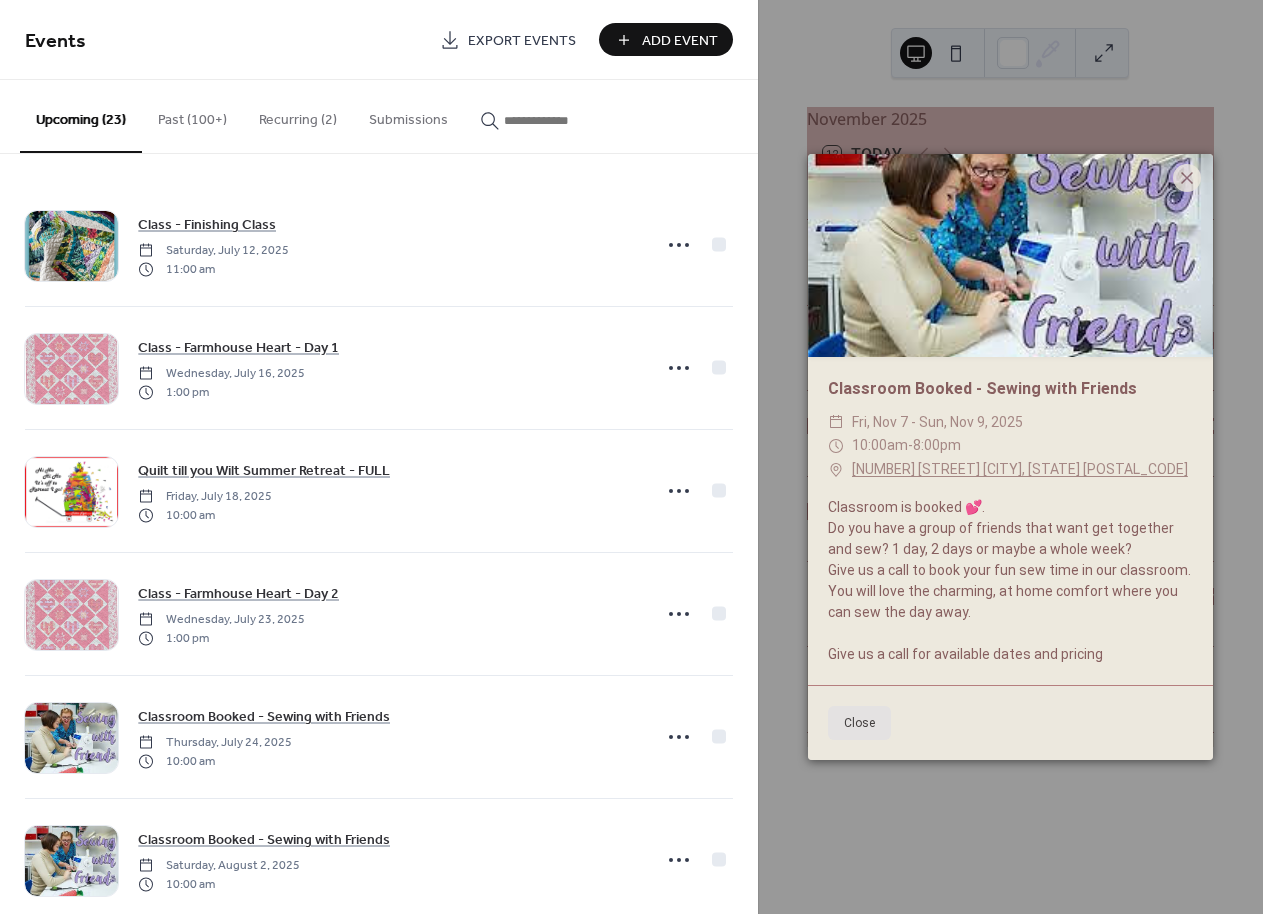 click on "Close" at bounding box center (859, 723) 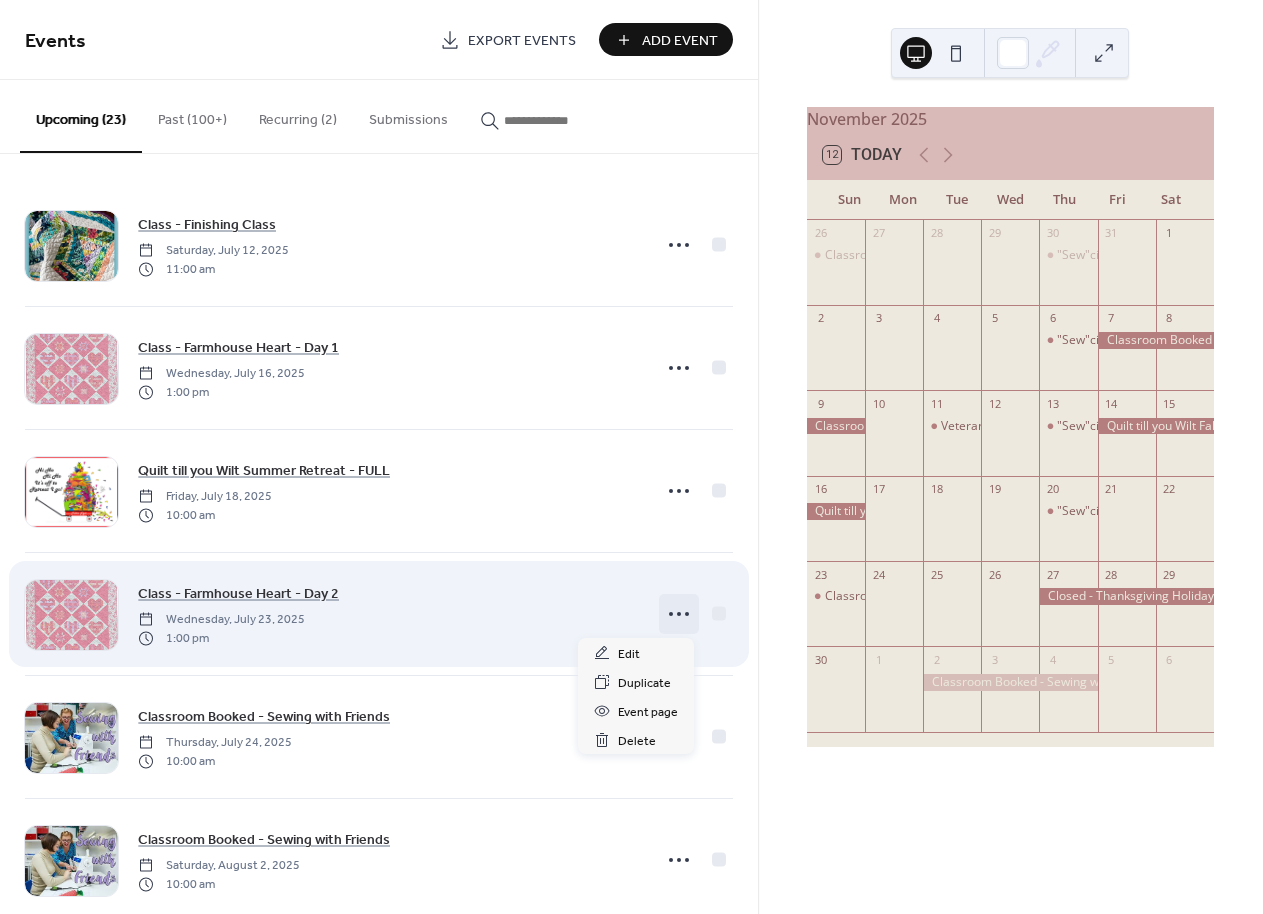 click 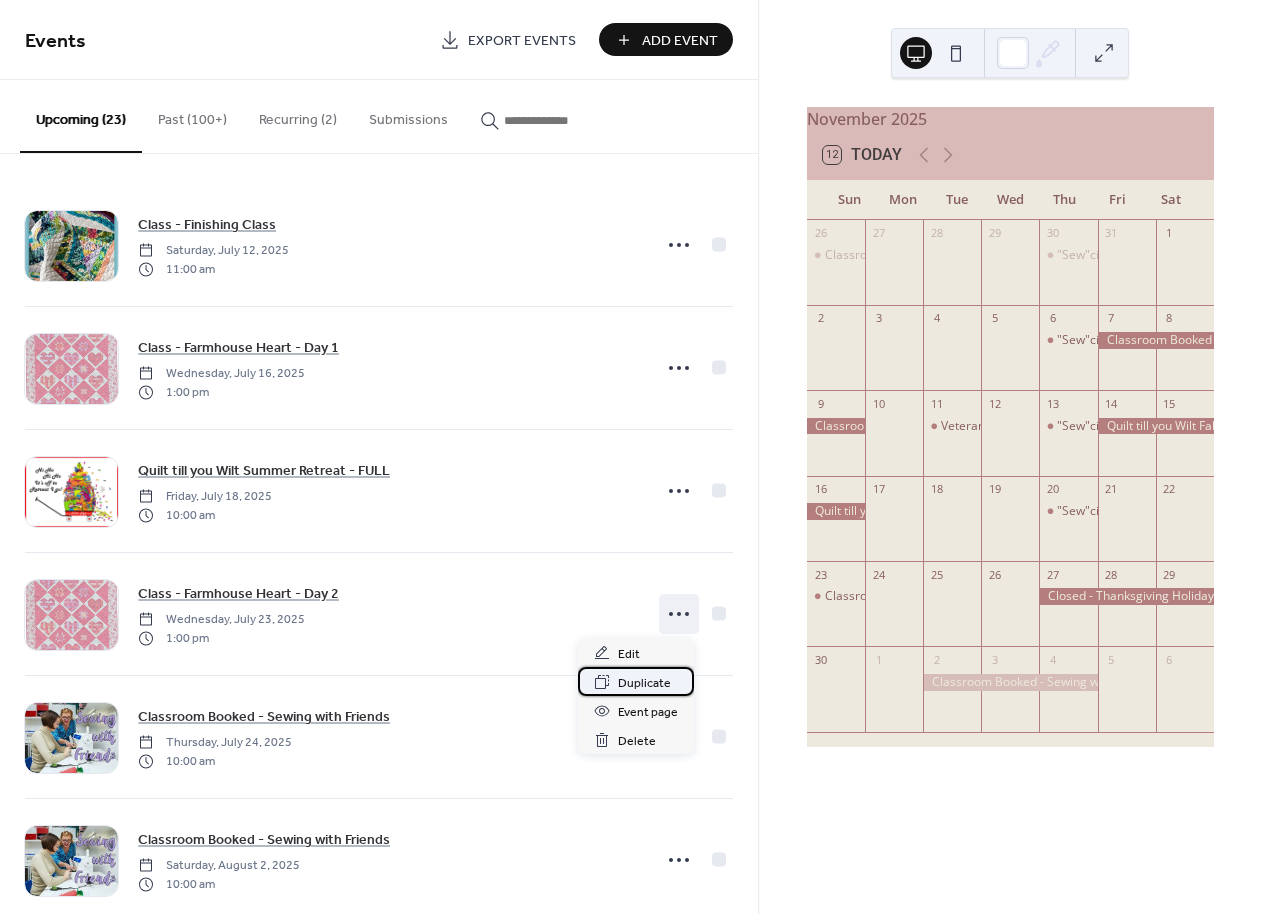 click on "Duplicate" at bounding box center [644, 683] 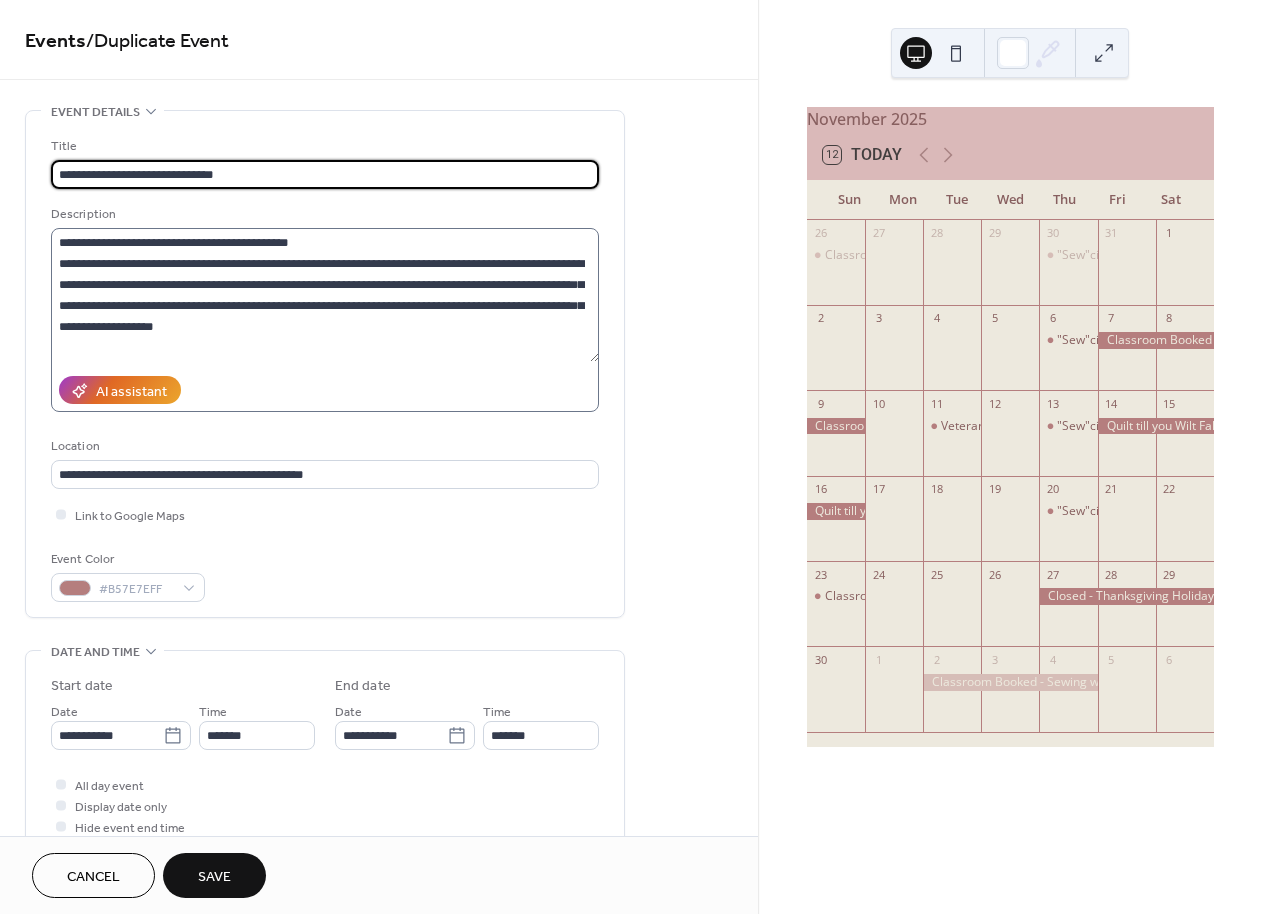 drag, startPoint x: 188, startPoint y: 175, endPoint x: 144, endPoint y: 285, distance: 118.473625 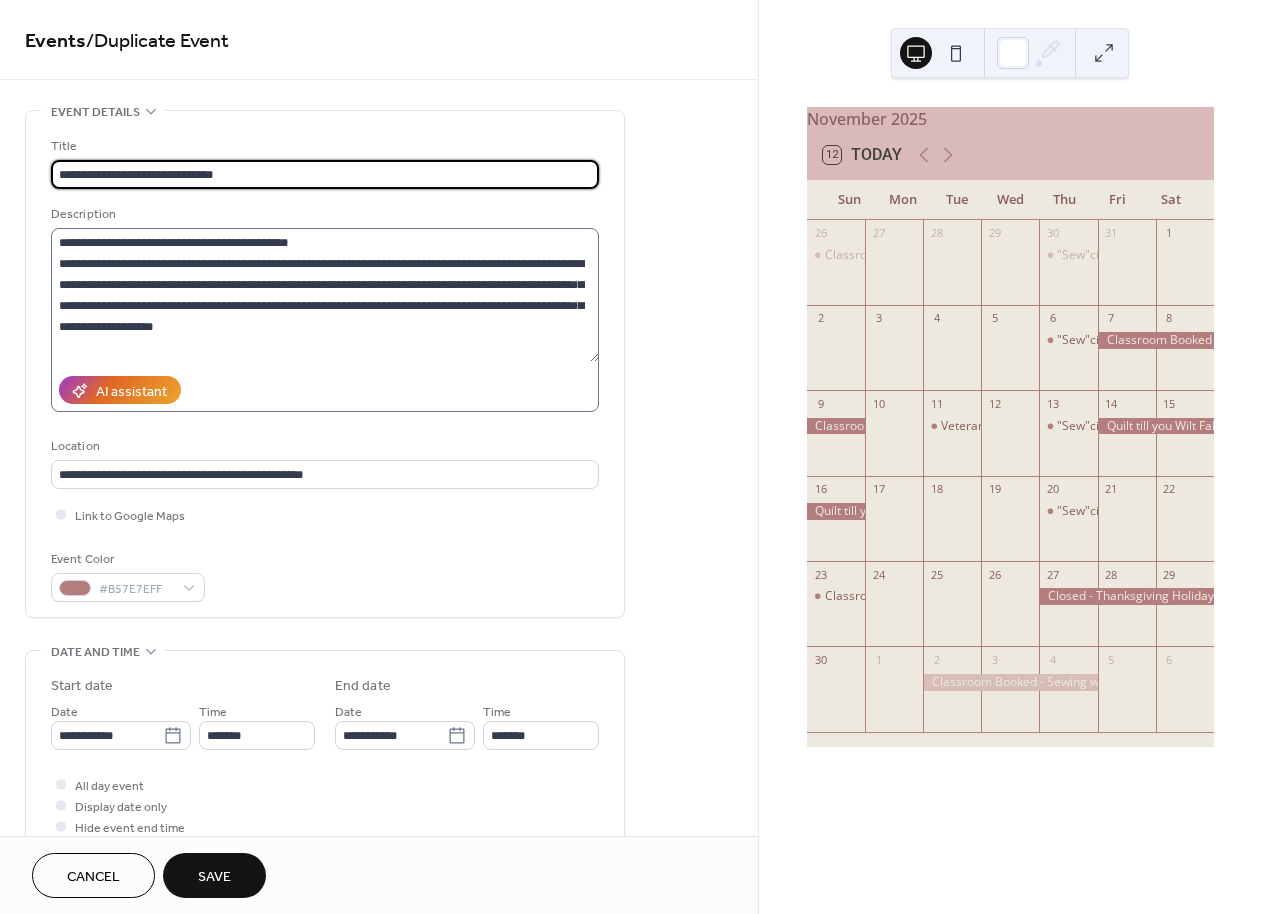 click on "**********" at bounding box center (325, 174) 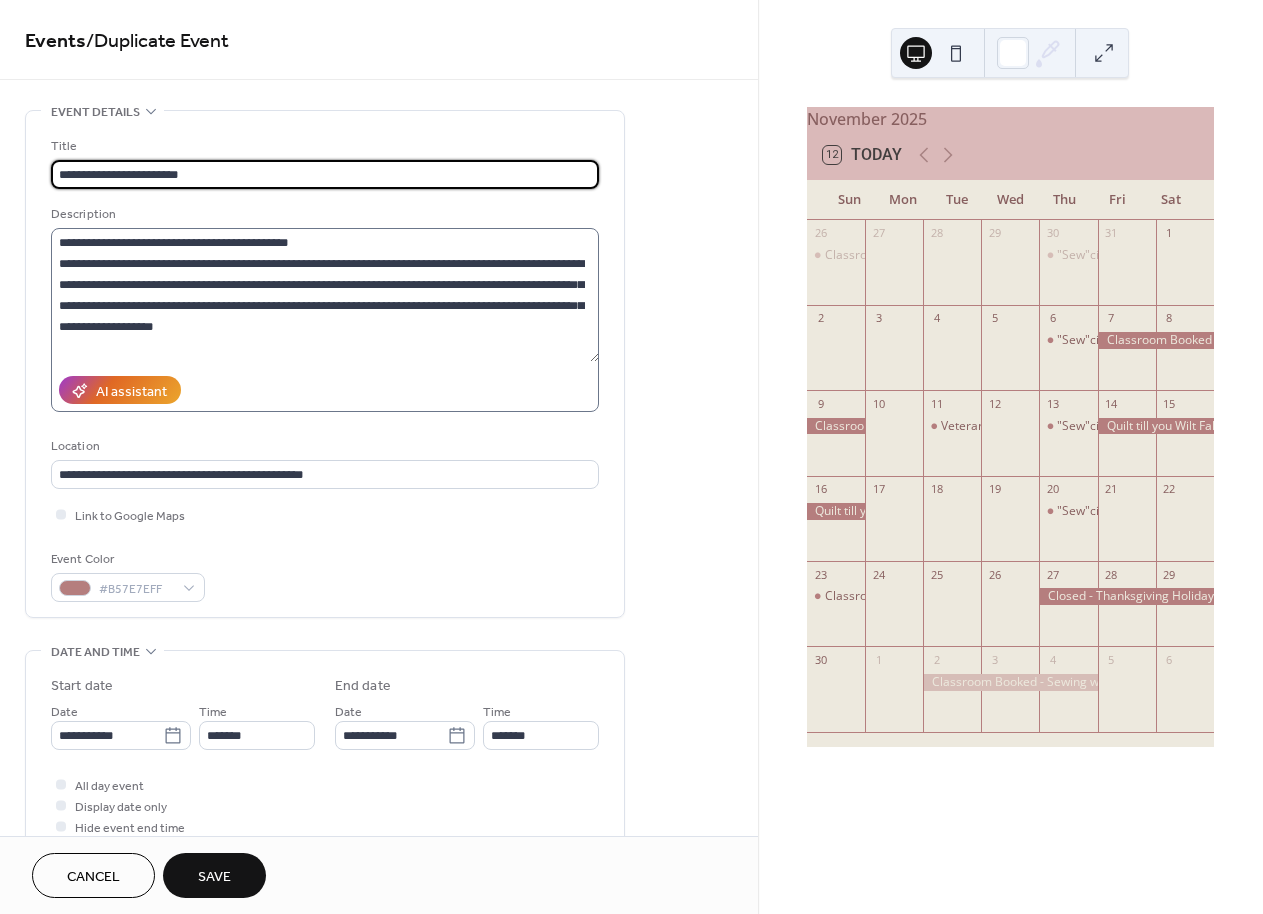 type on "**********" 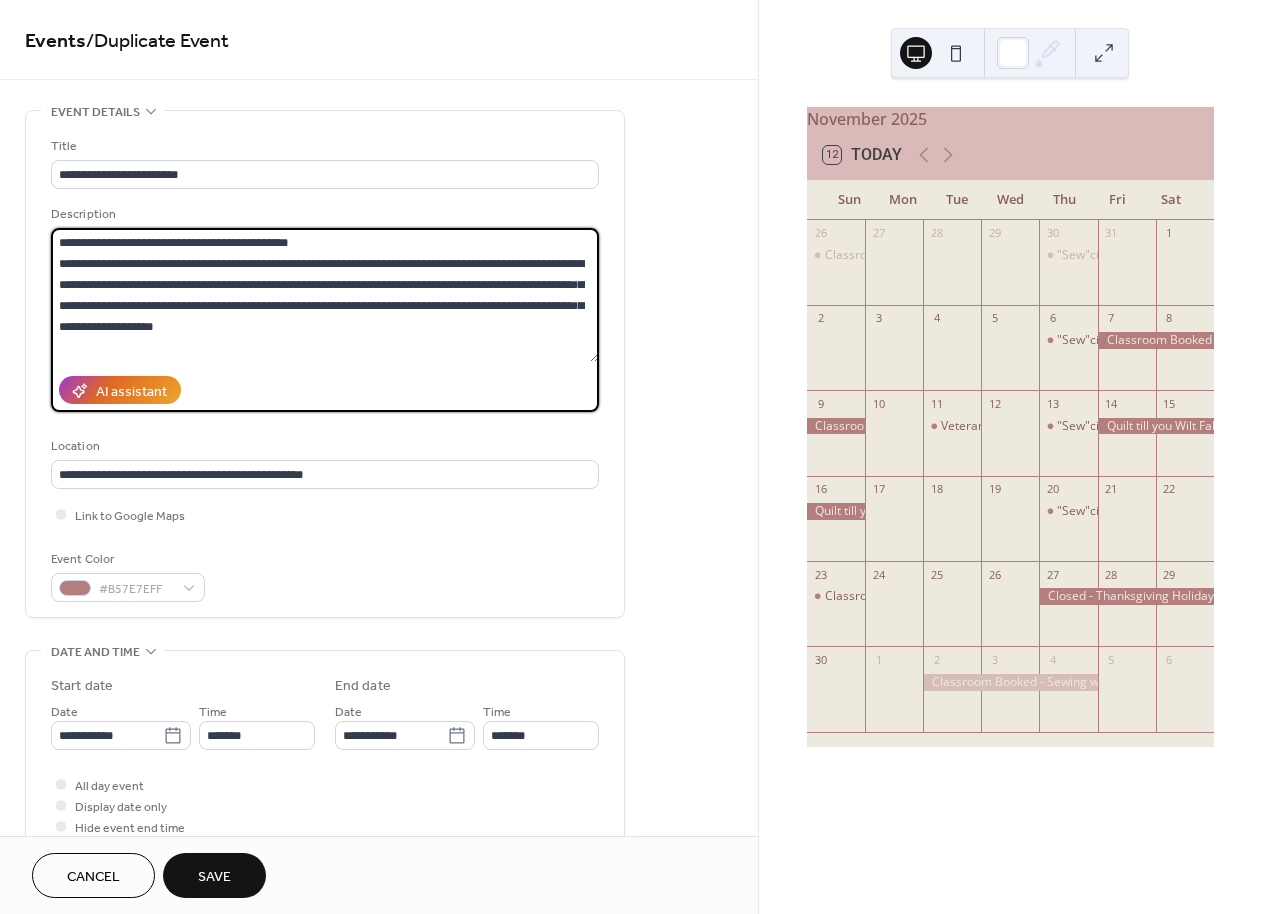 drag, startPoint x: 283, startPoint y: 328, endPoint x: 24, endPoint y: 244, distance: 272.2811 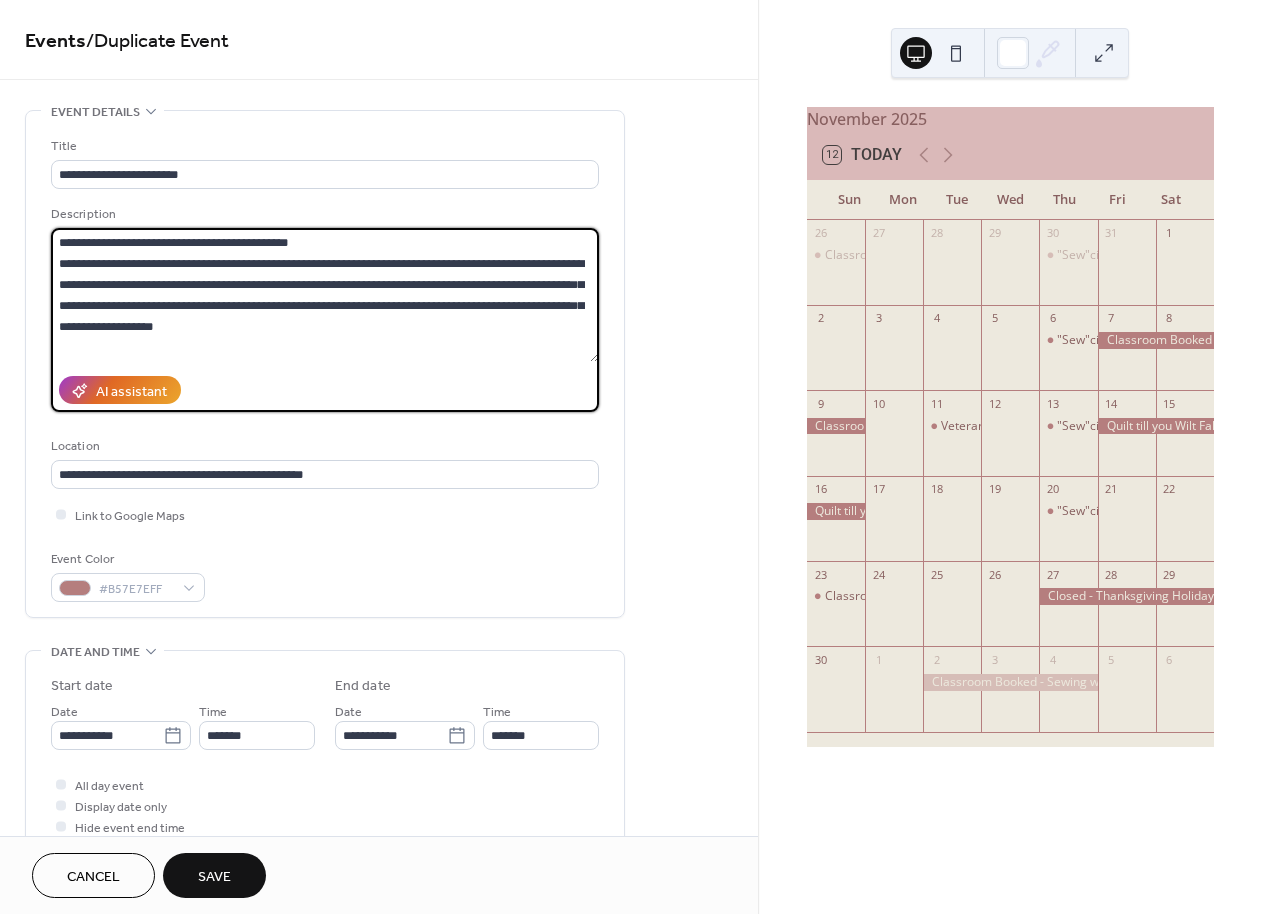 click on "**********" at bounding box center [379, 719] 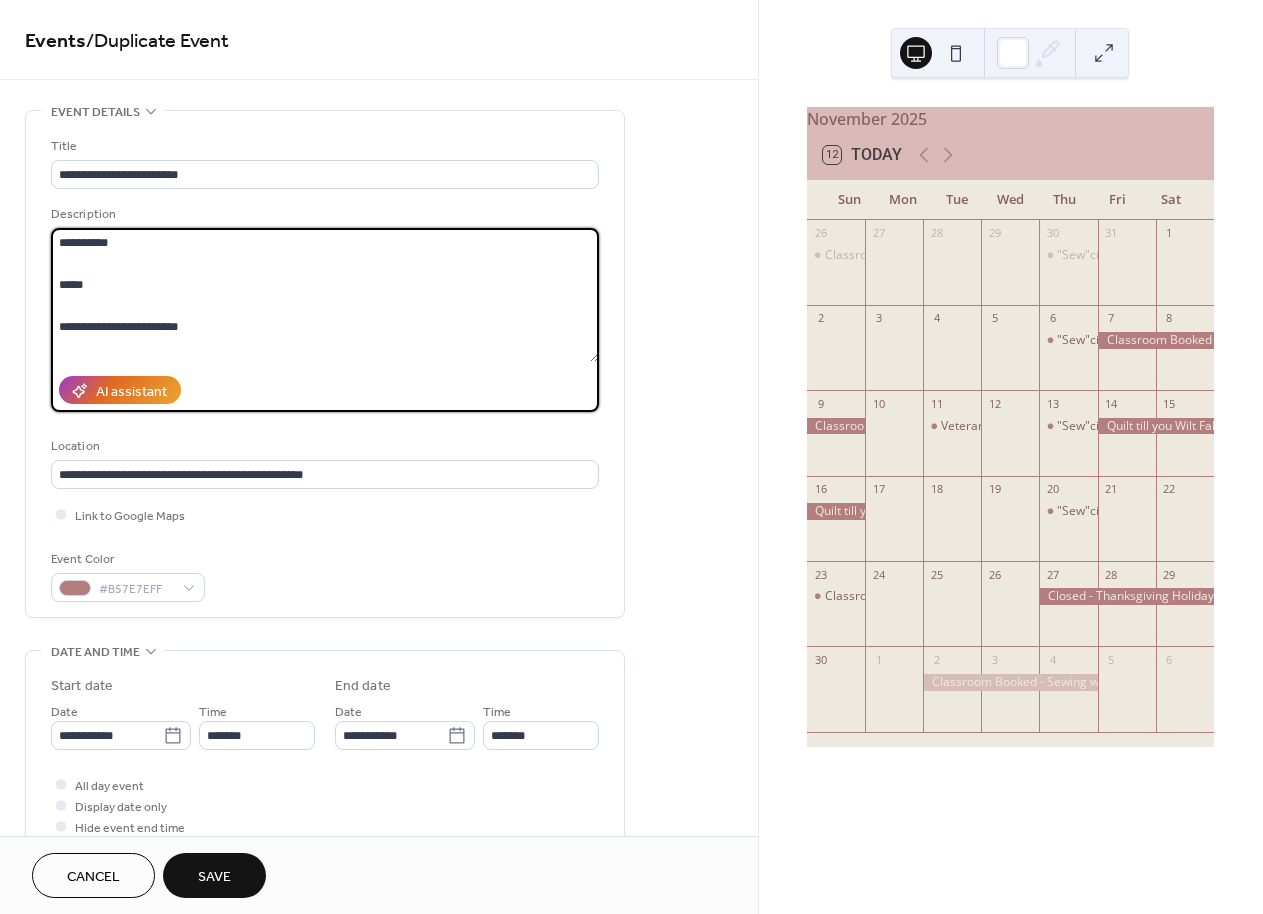 drag, startPoint x: 93, startPoint y: 285, endPoint x: 58, endPoint y: 276, distance: 36.138622 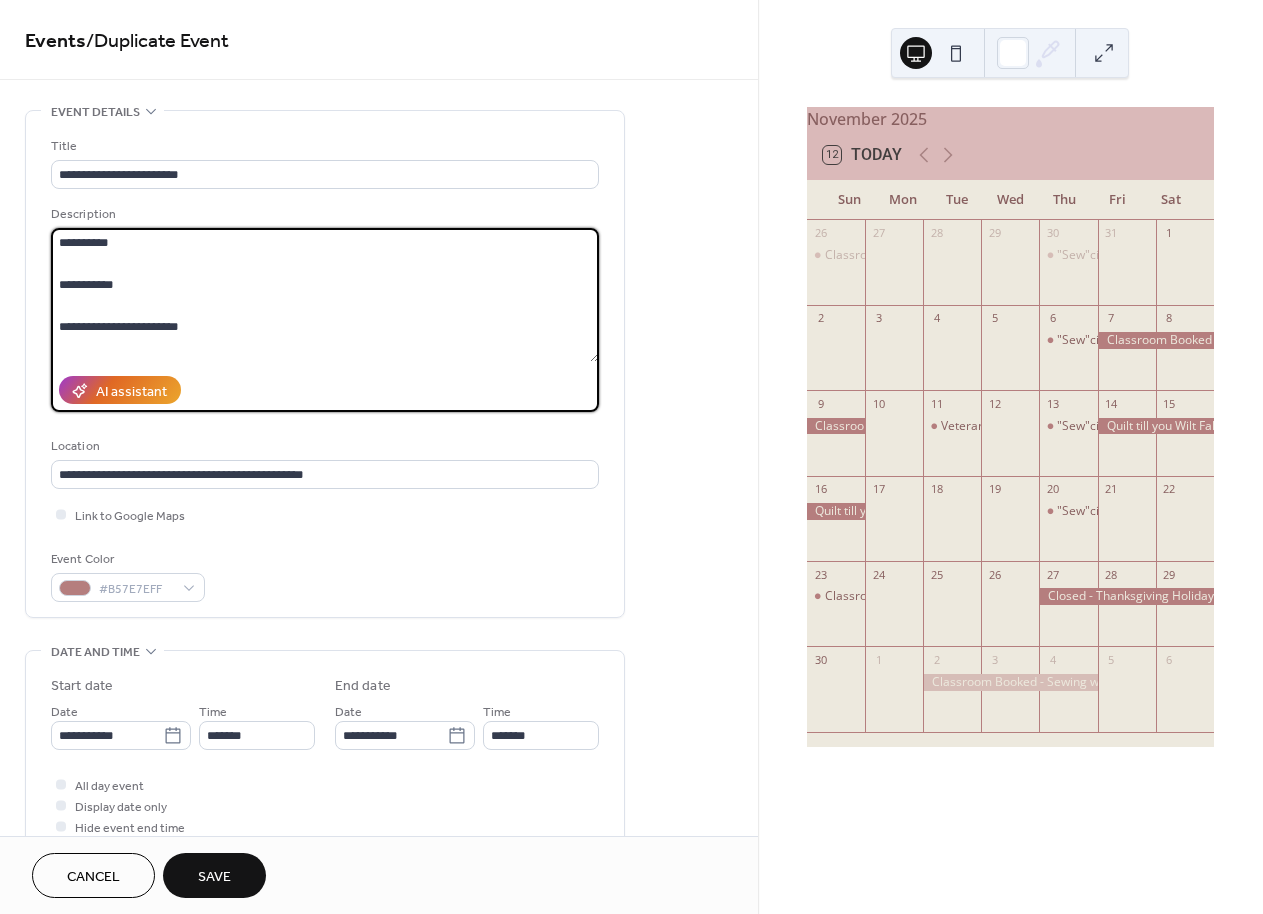 drag, startPoint x: 199, startPoint y: 328, endPoint x: 120, endPoint y: 328, distance: 79 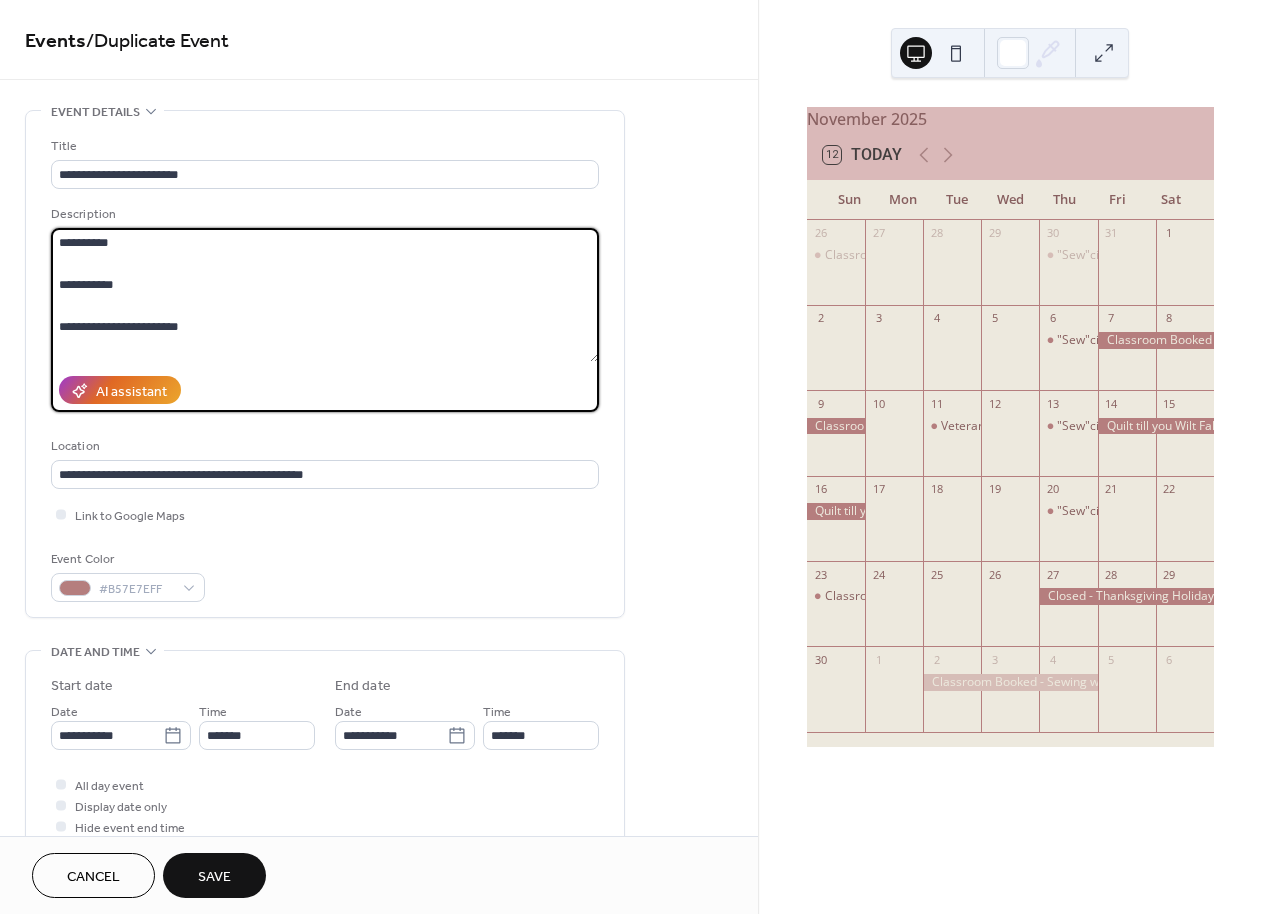 click on "**********" at bounding box center [325, 295] 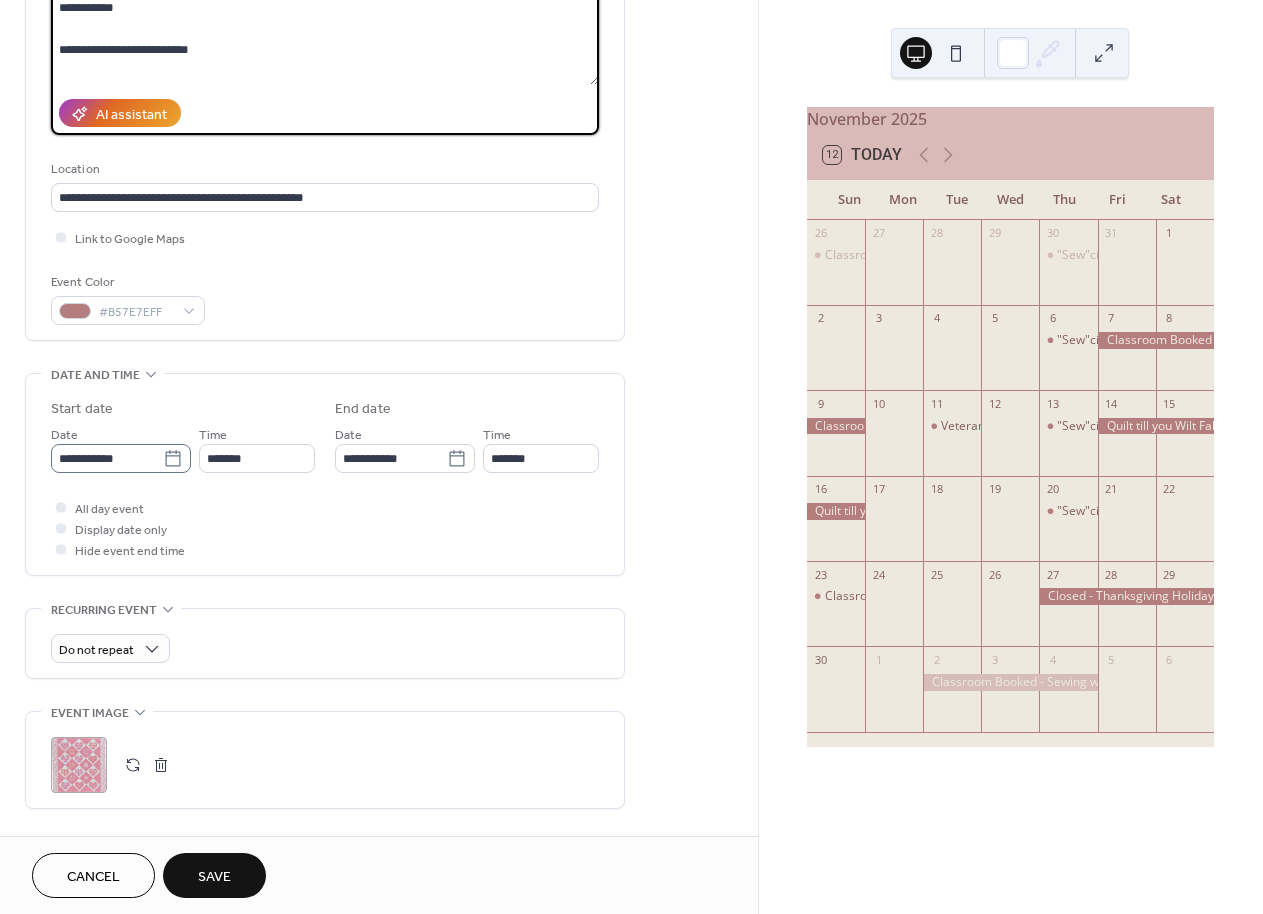 scroll, scrollTop: 285, scrollLeft: 0, axis: vertical 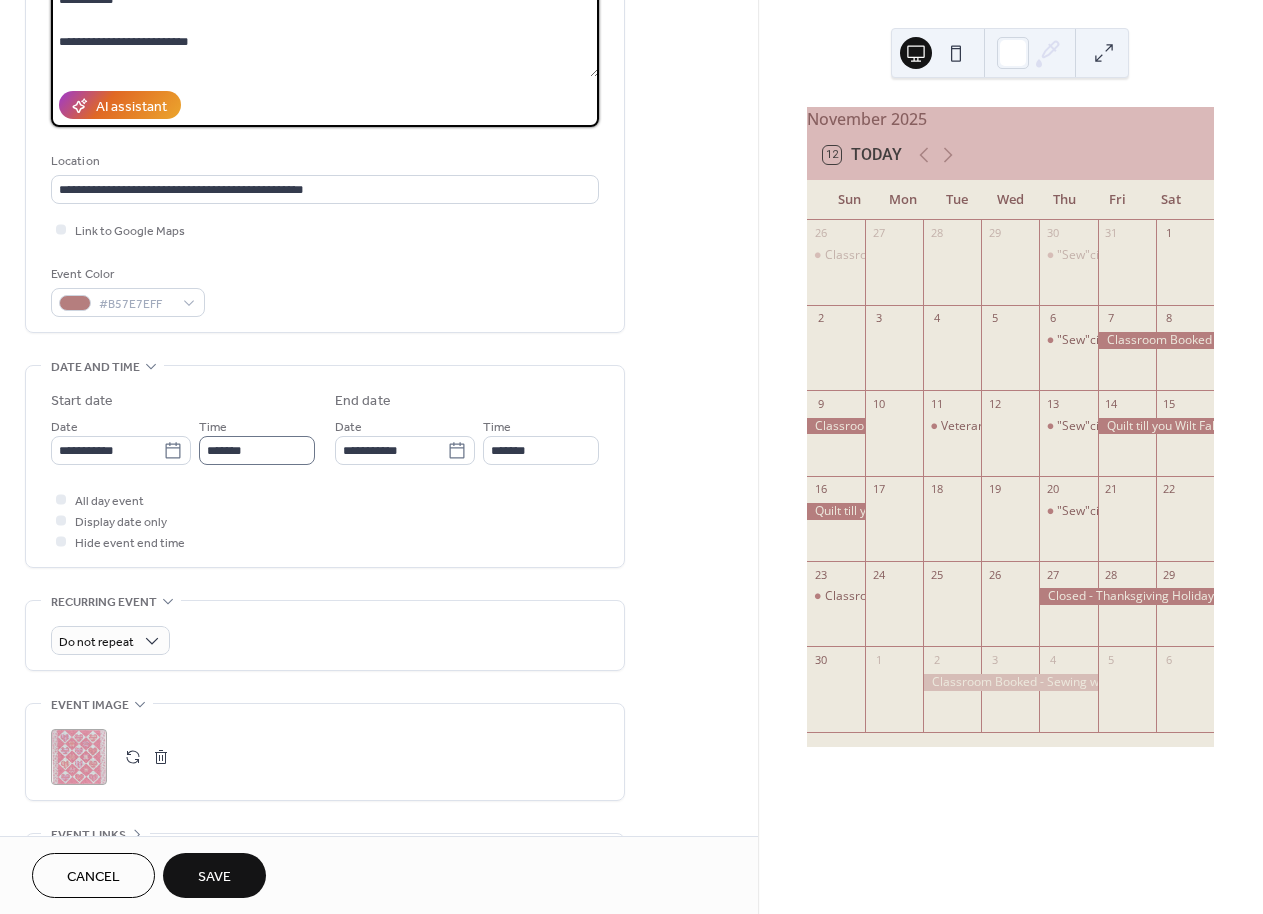 type on "**********" 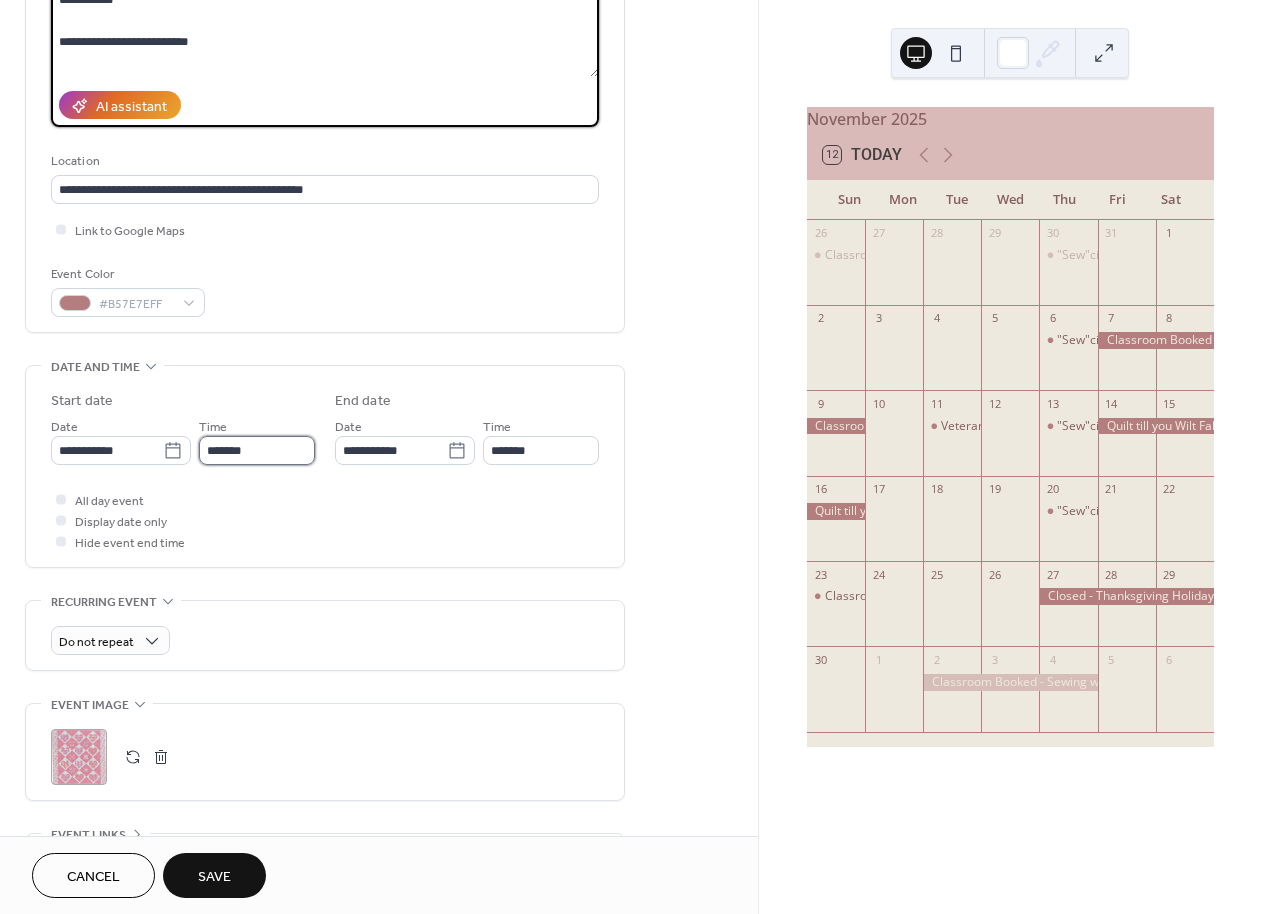 click on "*******" at bounding box center [257, 450] 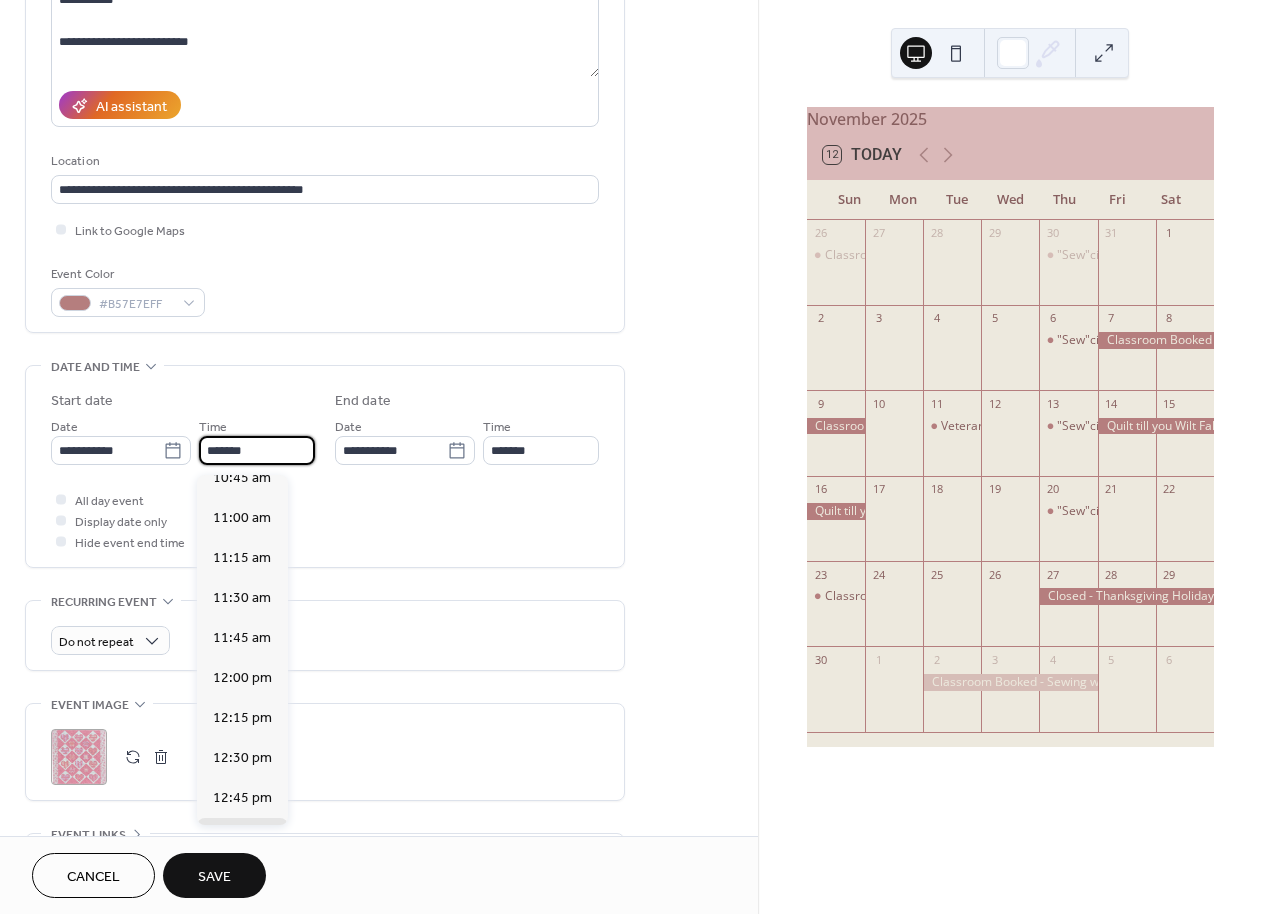 scroll, scrollTop: 1709, scrollLeft: 0, axis: vertical 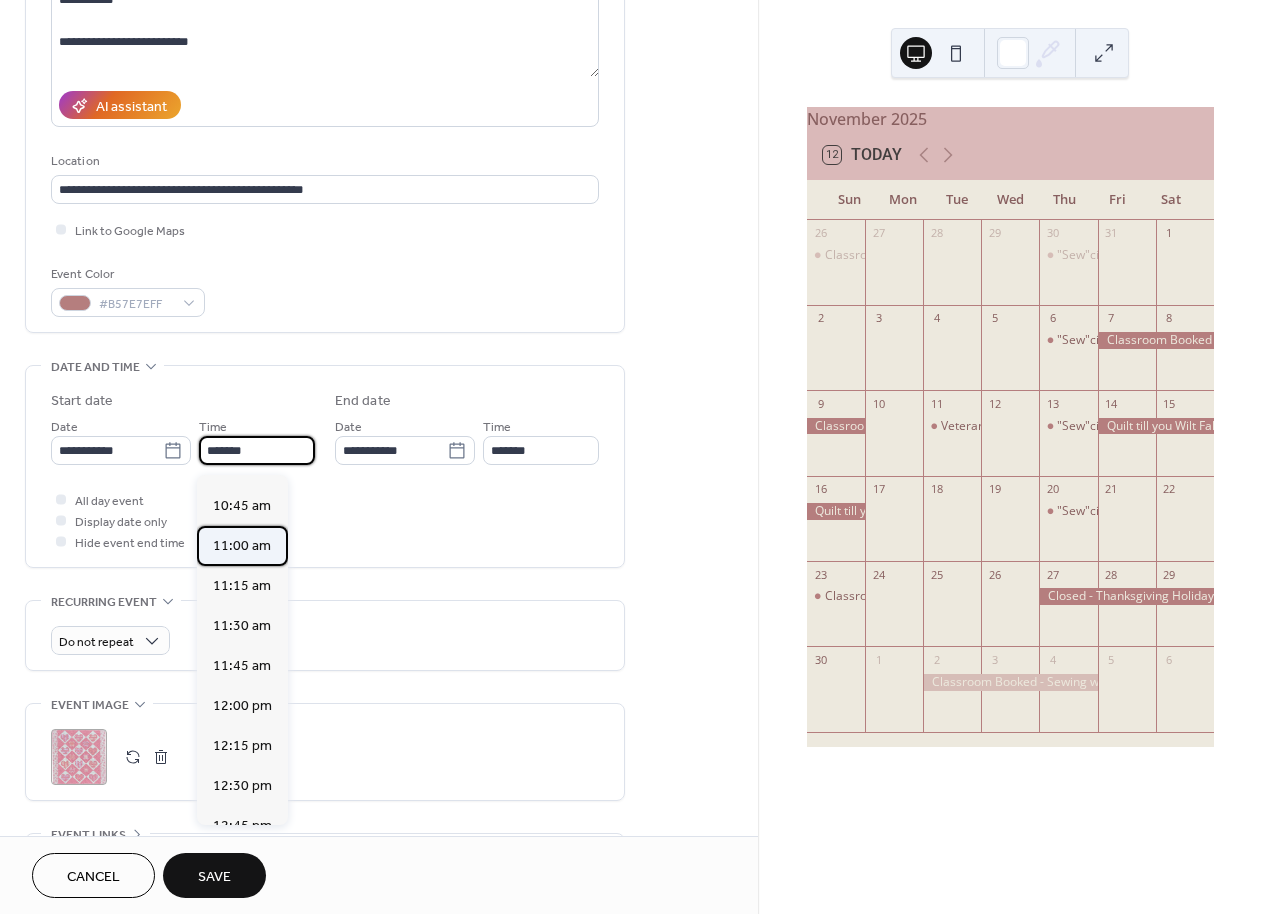 click on "11:00 am" at bounding box center [242, 546] 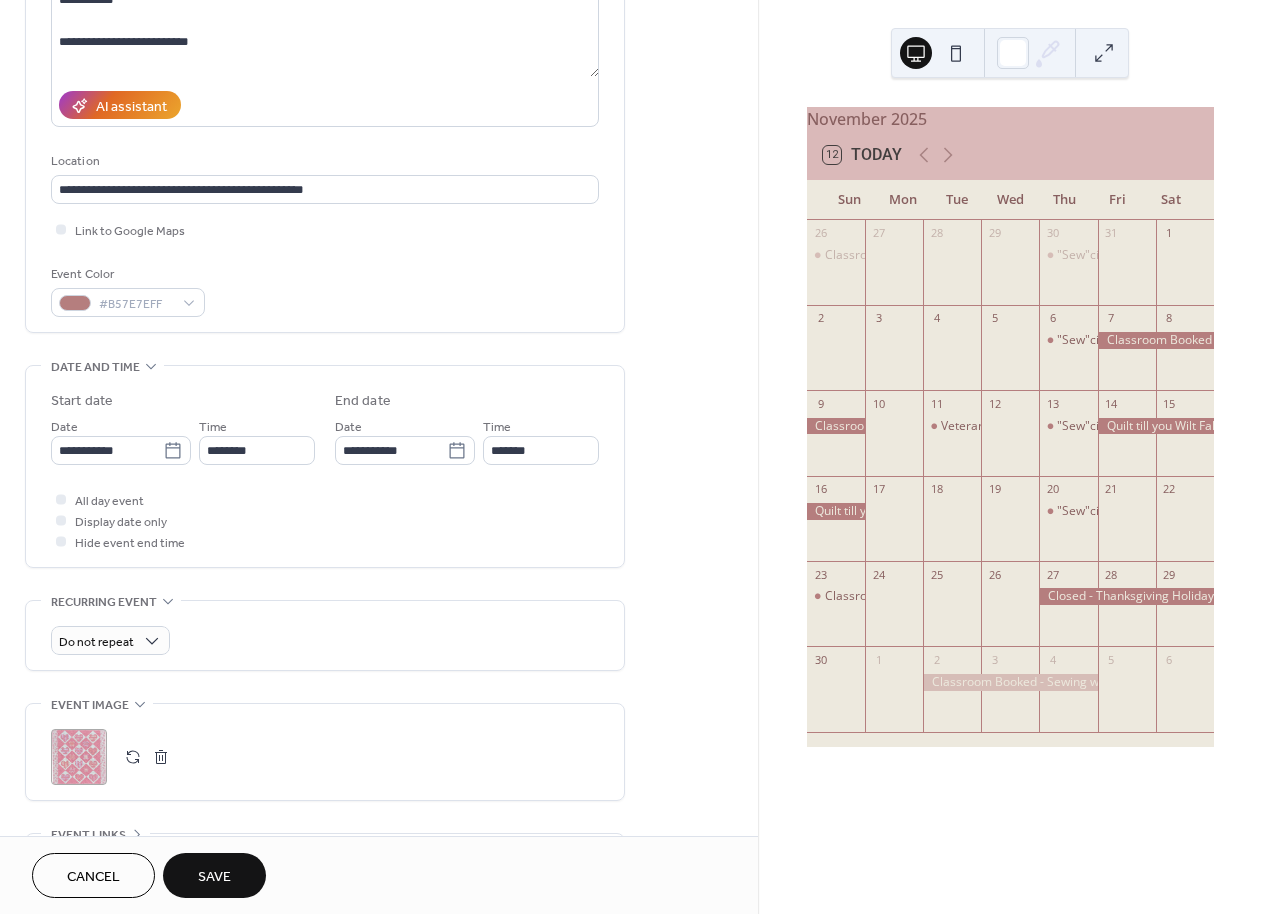 type on "********" 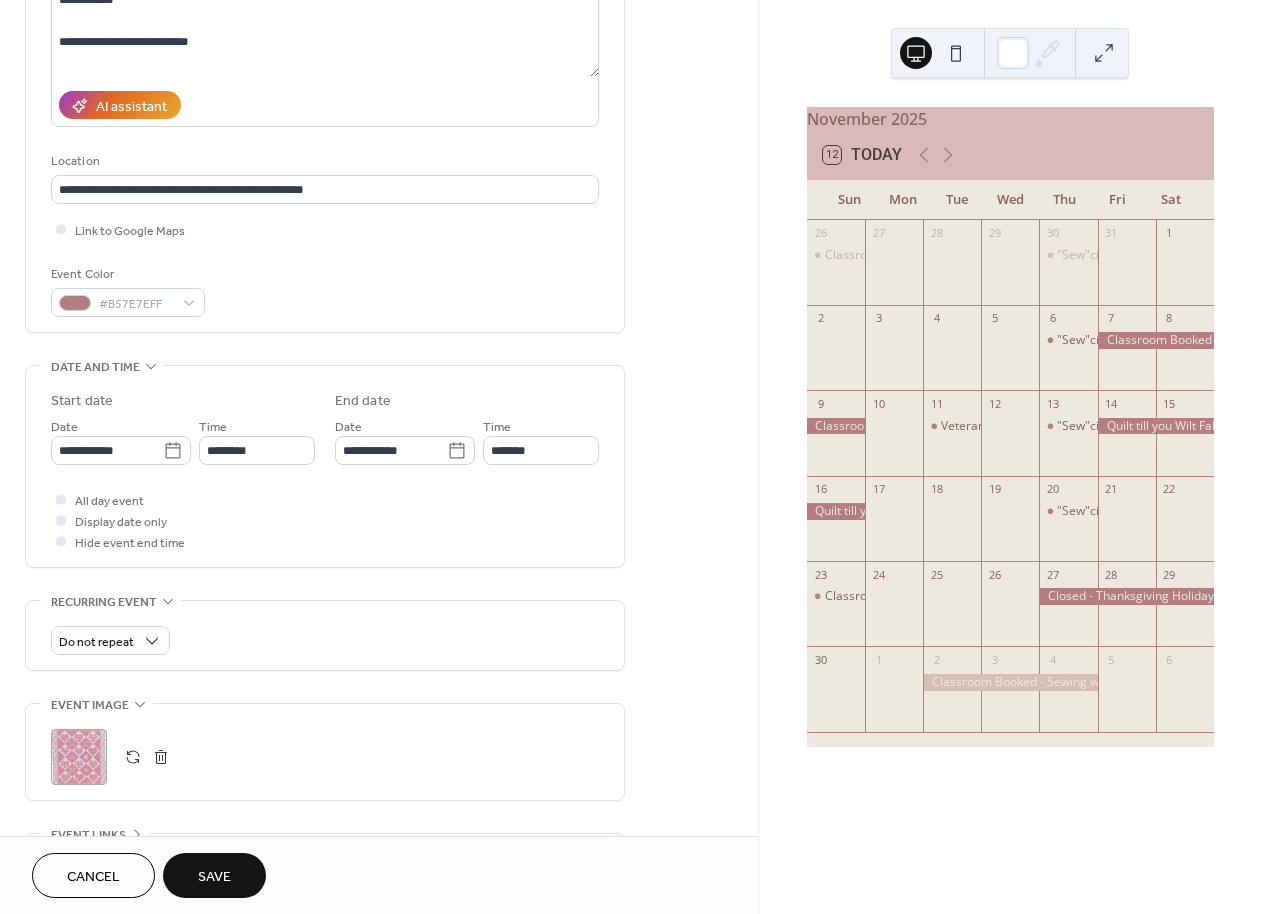type on "*******" 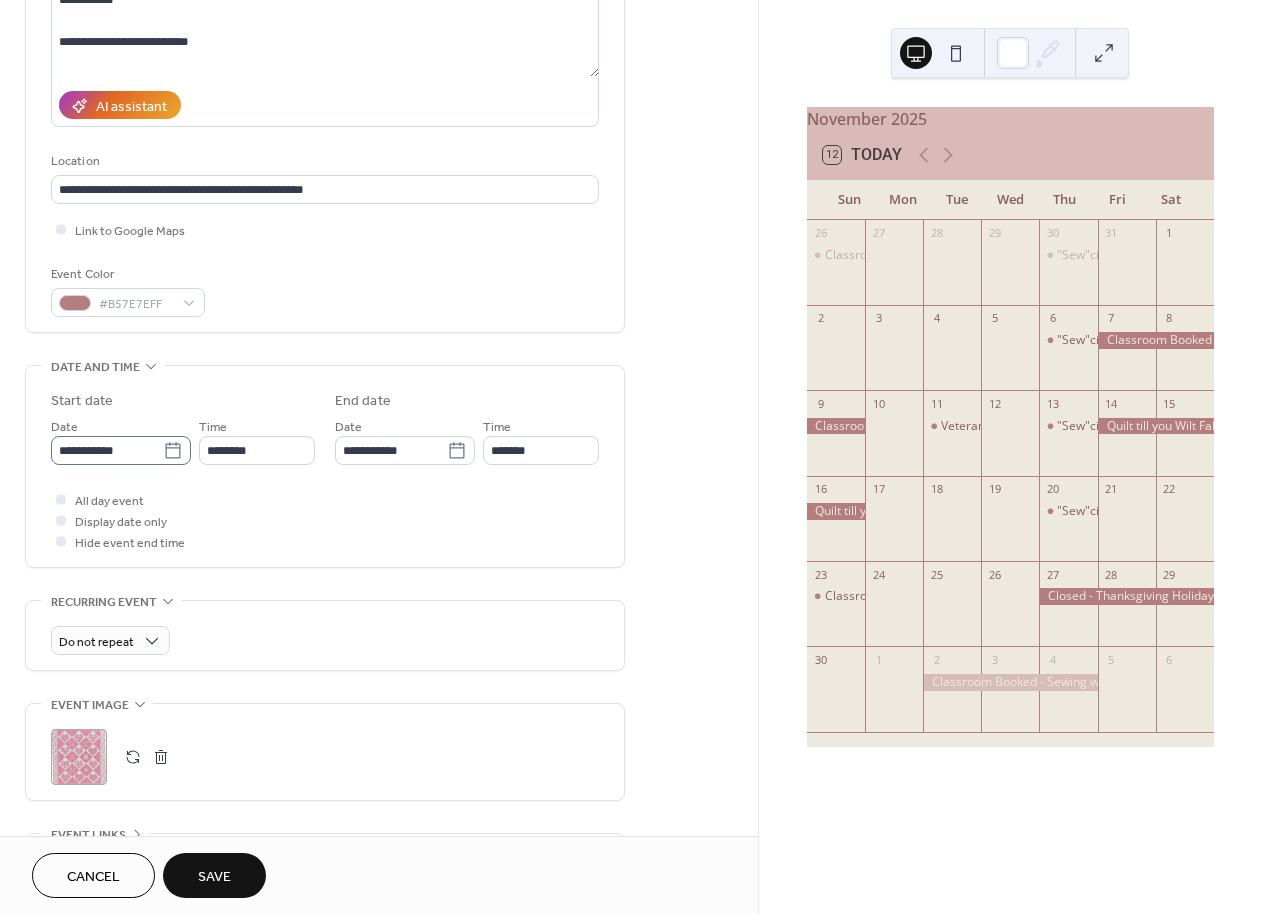 scroll, scrollTop: 283, scrollLeft: 0, axis: vertical 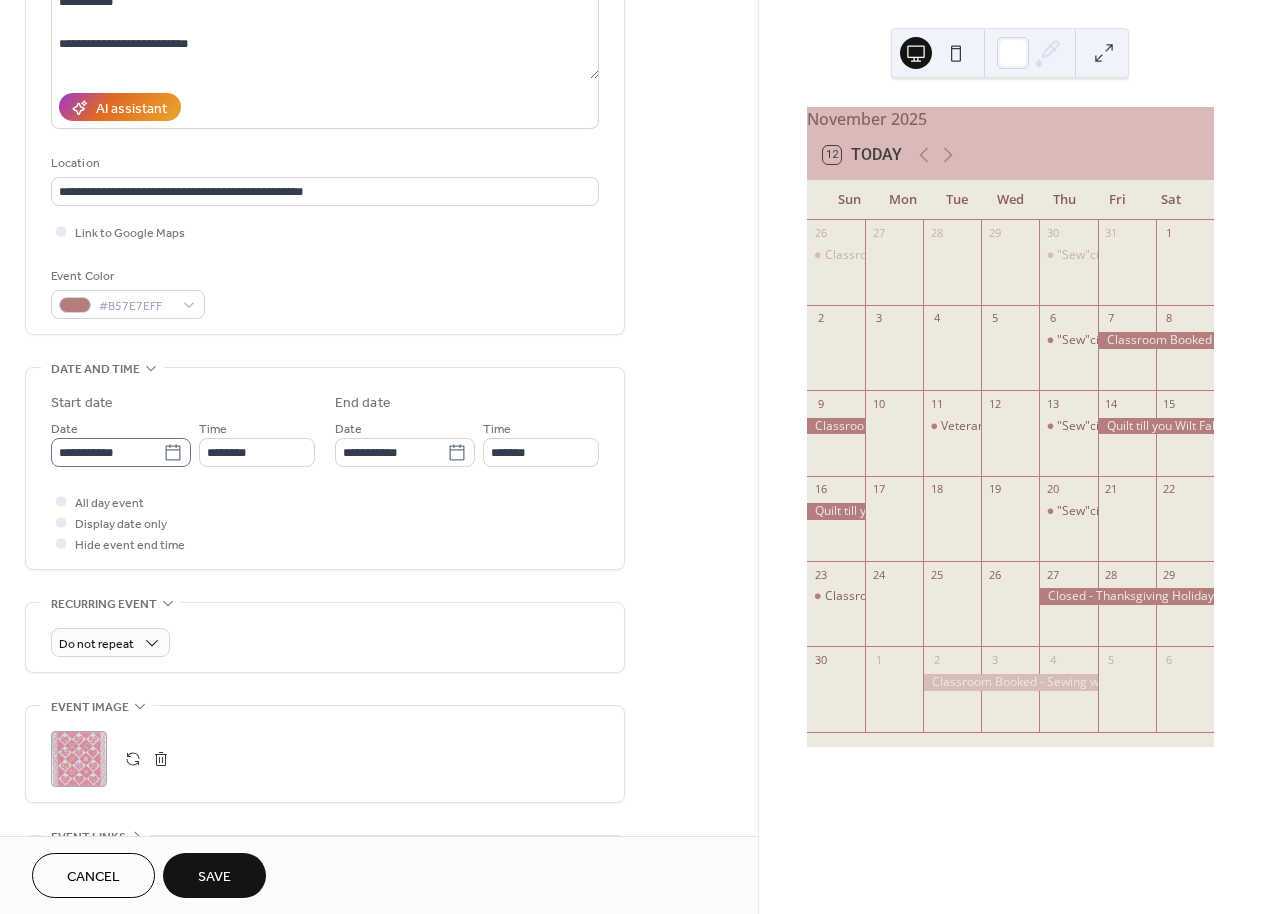 click on "**********" at bounding box center (121, 452) 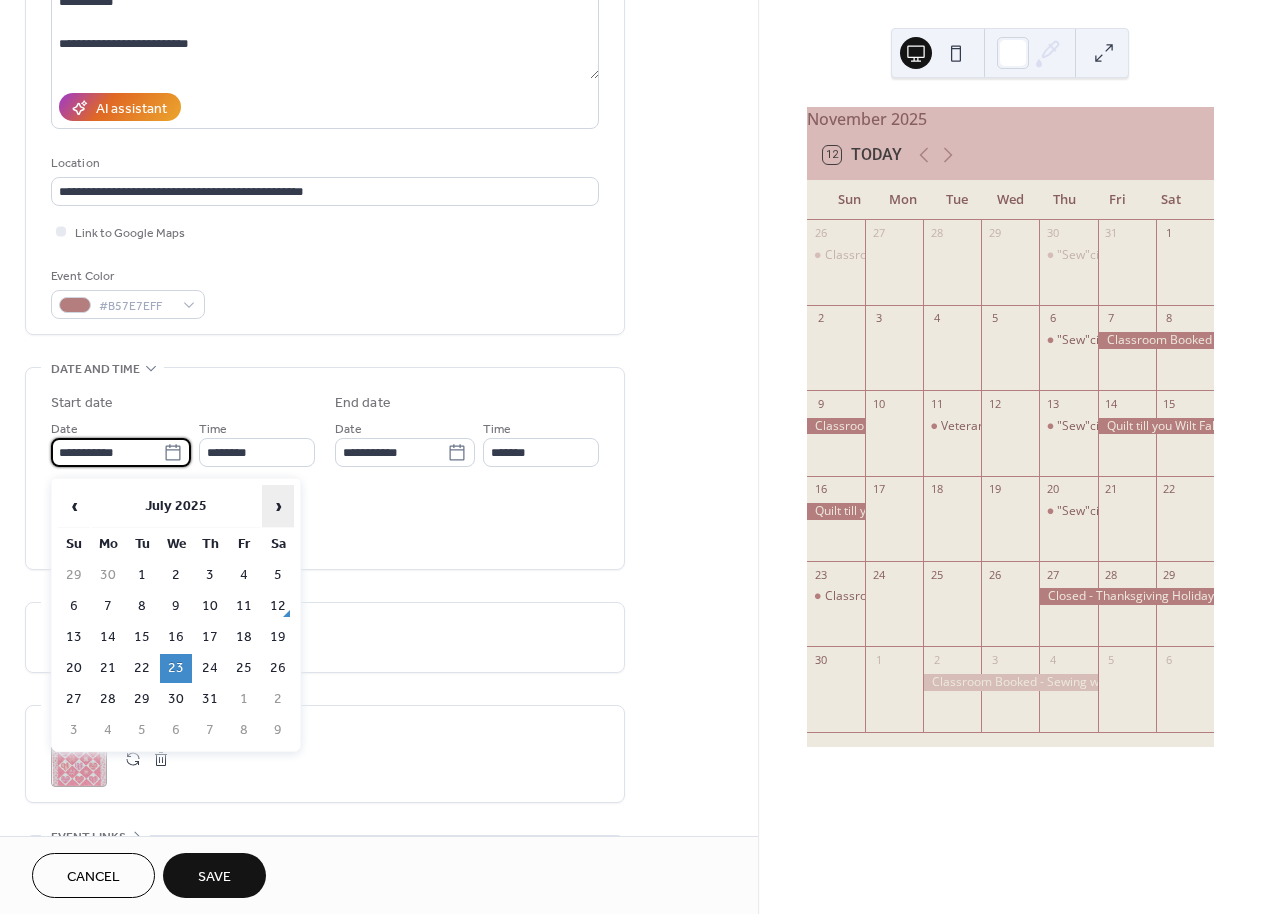 click on "›" at bounding box center [278, 506] 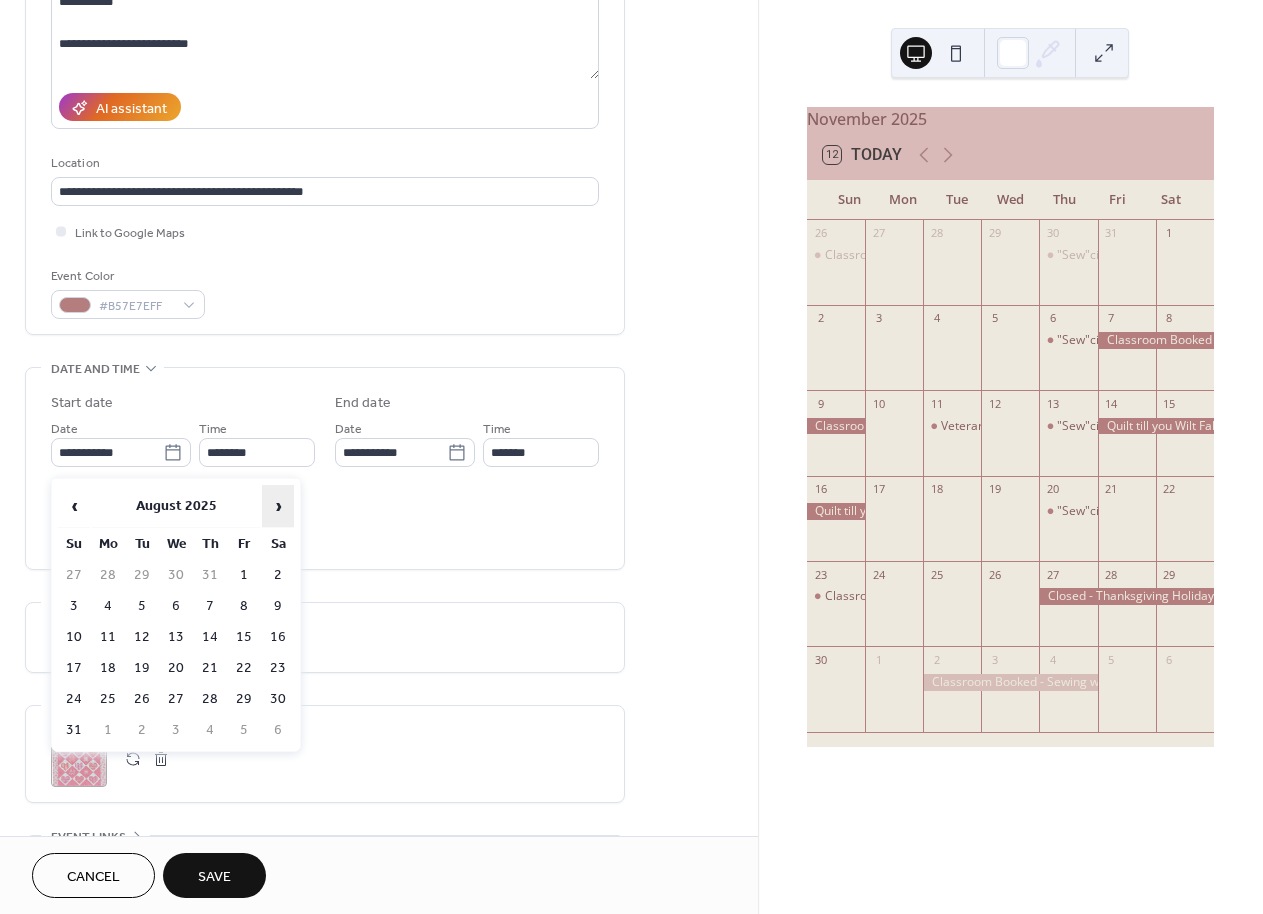 click on "›" at bounding box center [278, 506] 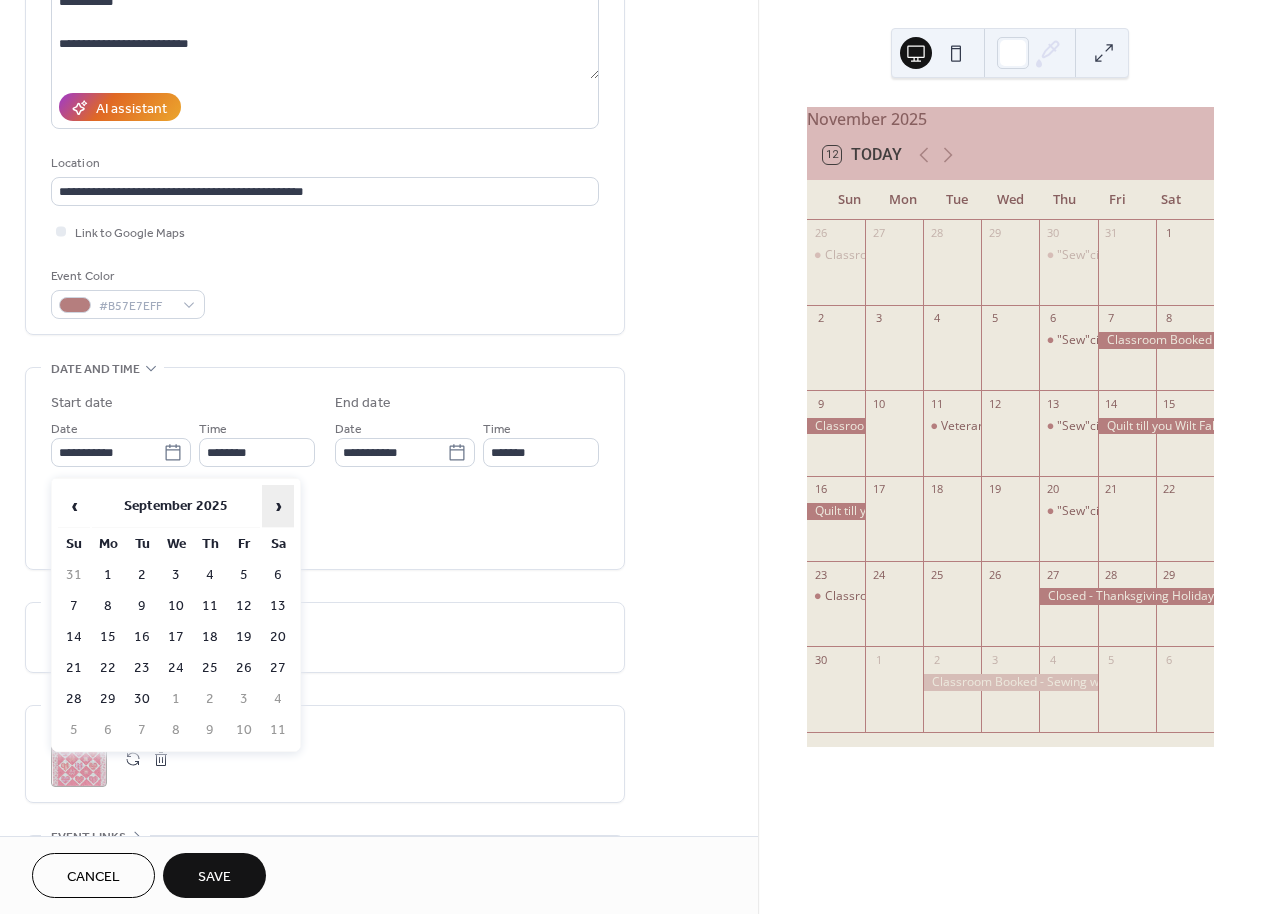 click on "›" at bounding box center (278, 506) 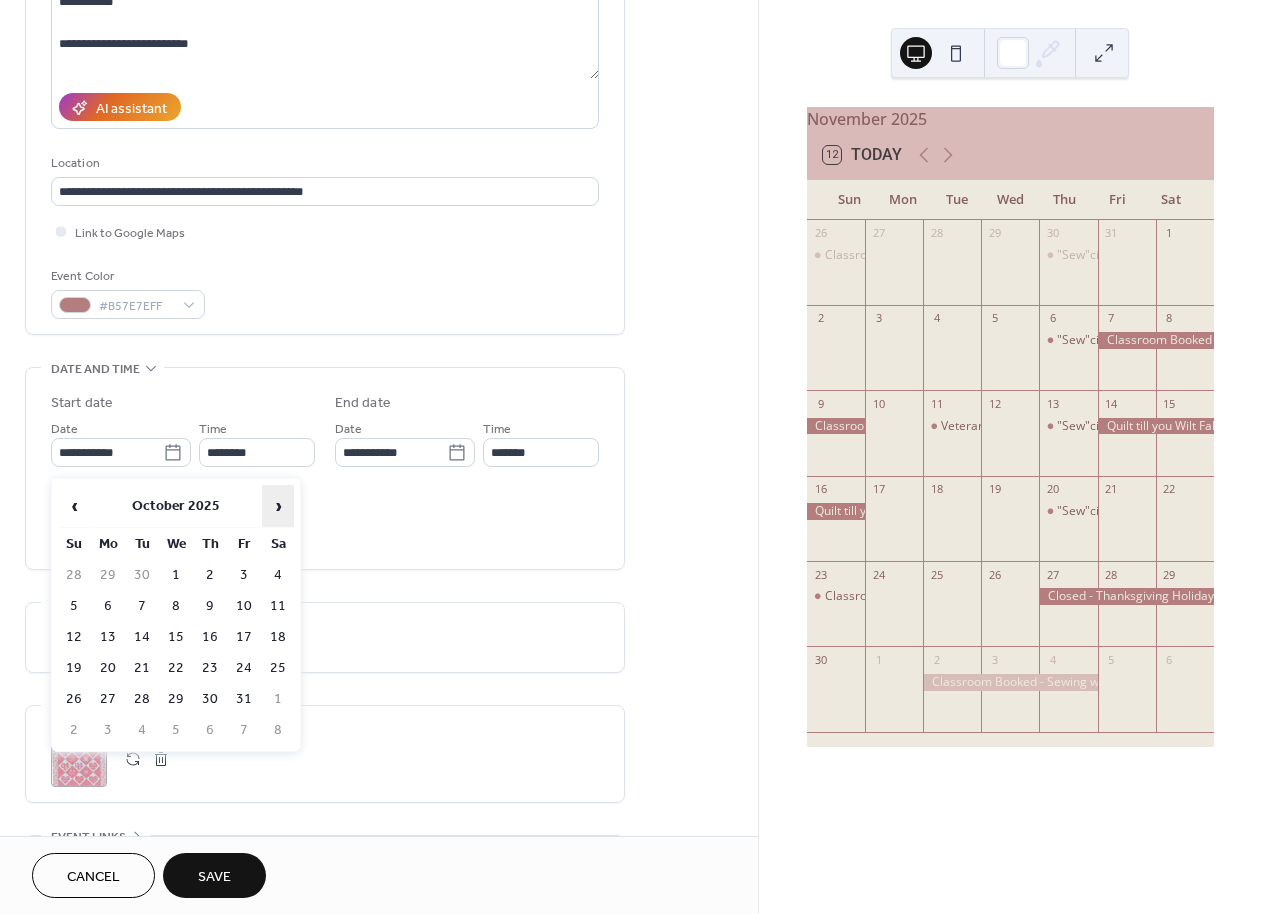 click on "›" at bounding box center [278, 506] 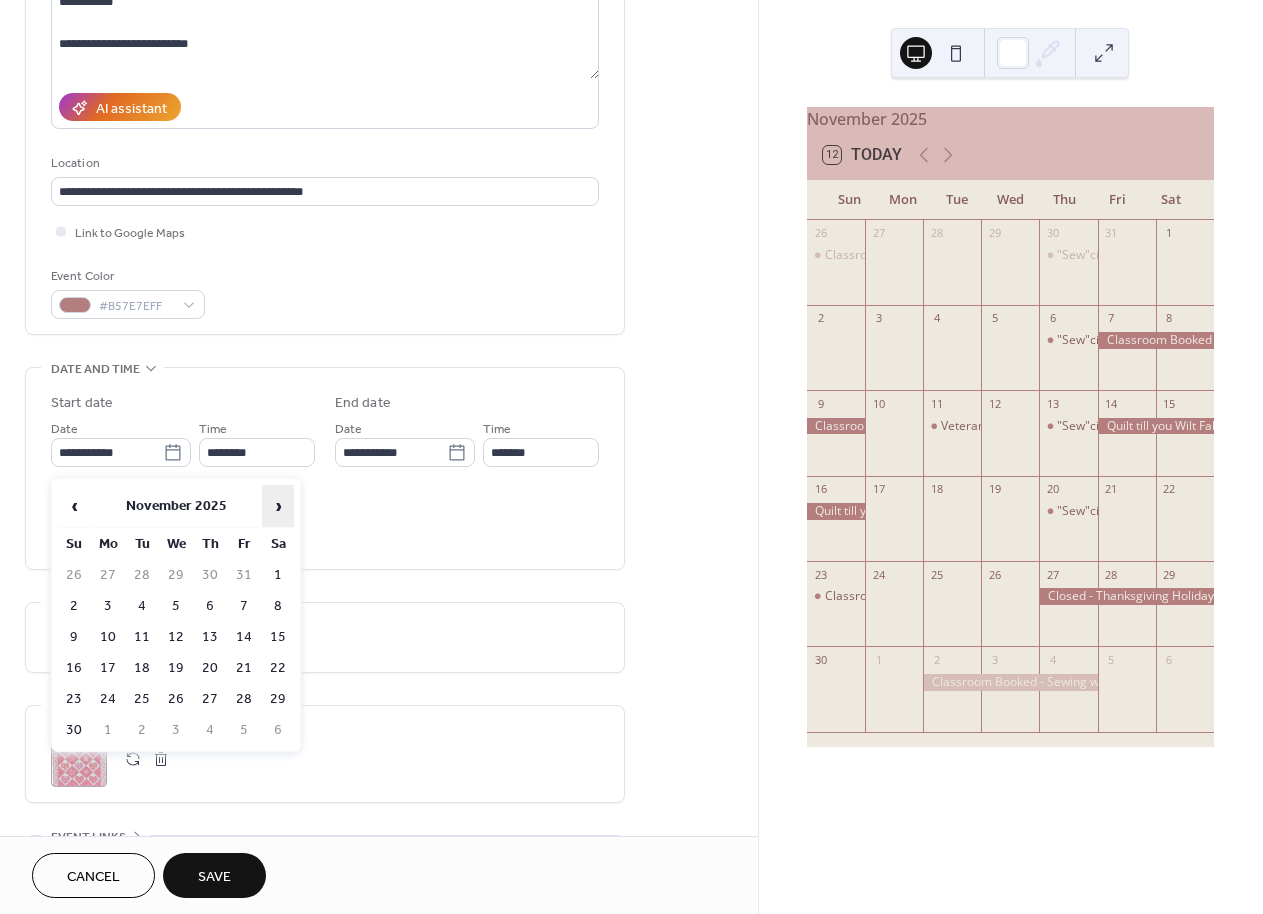 click on "›" at bounding box center (278, 506) 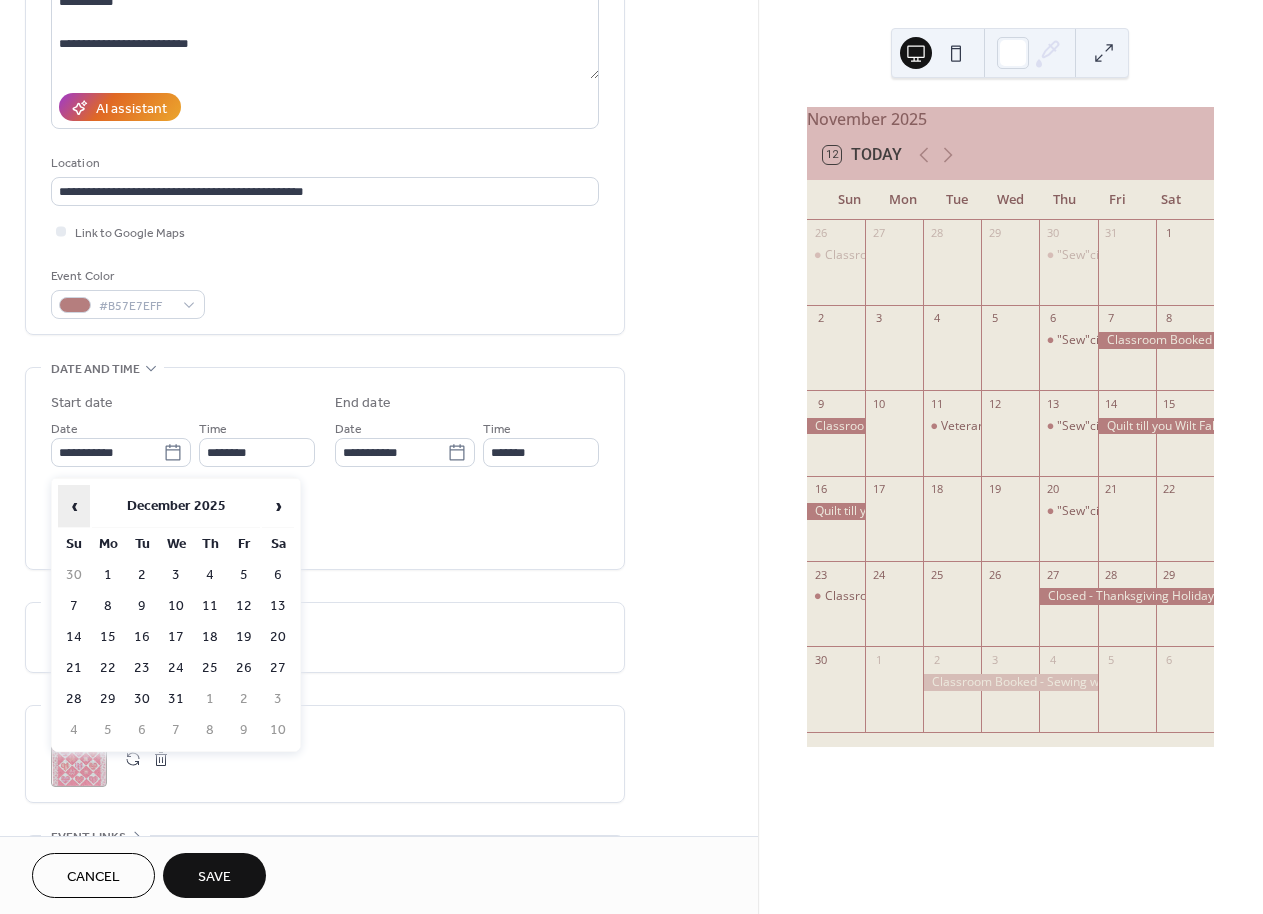 click on "‹" at bounding box center [74, 506] 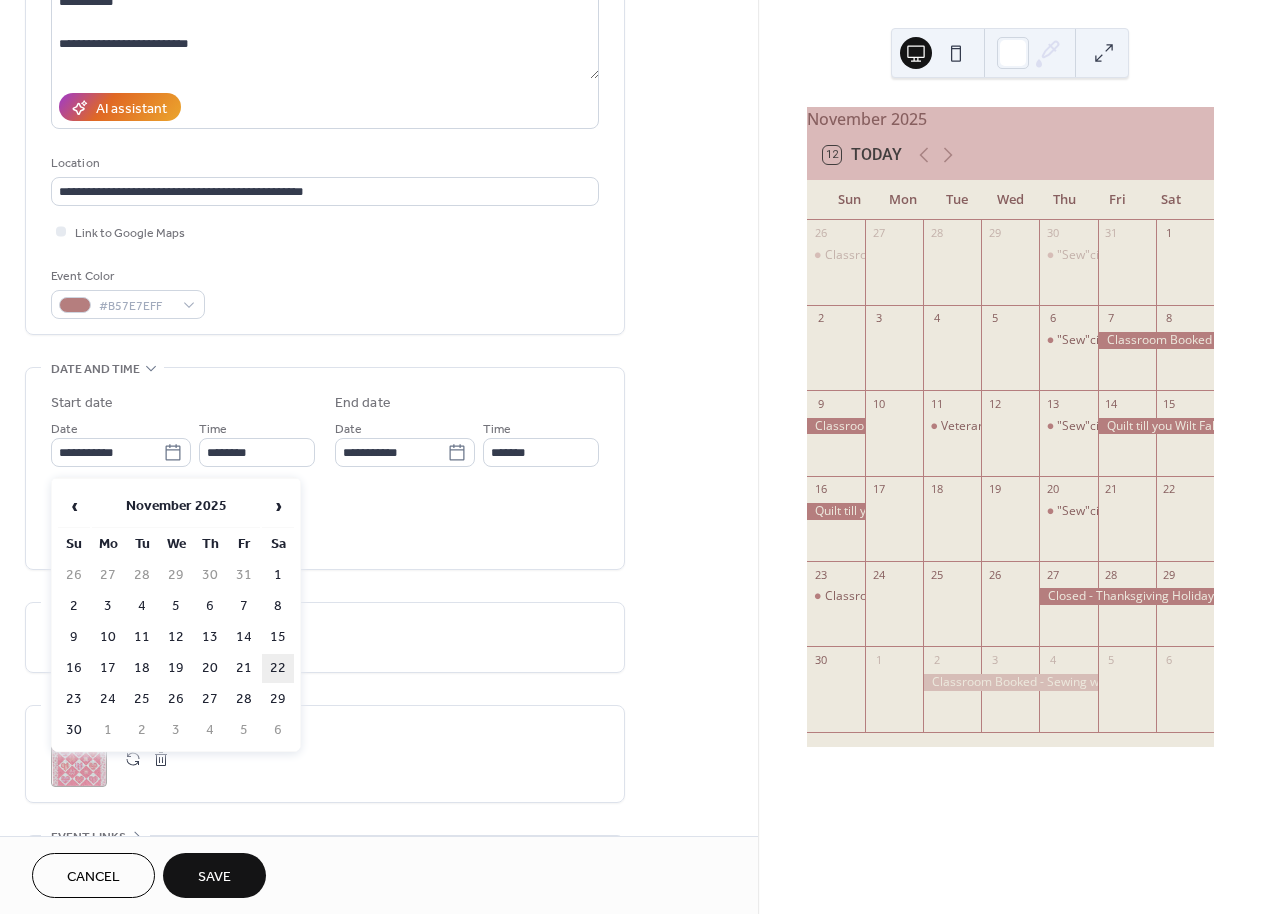 click on "22" at bounding box center [278, 668] 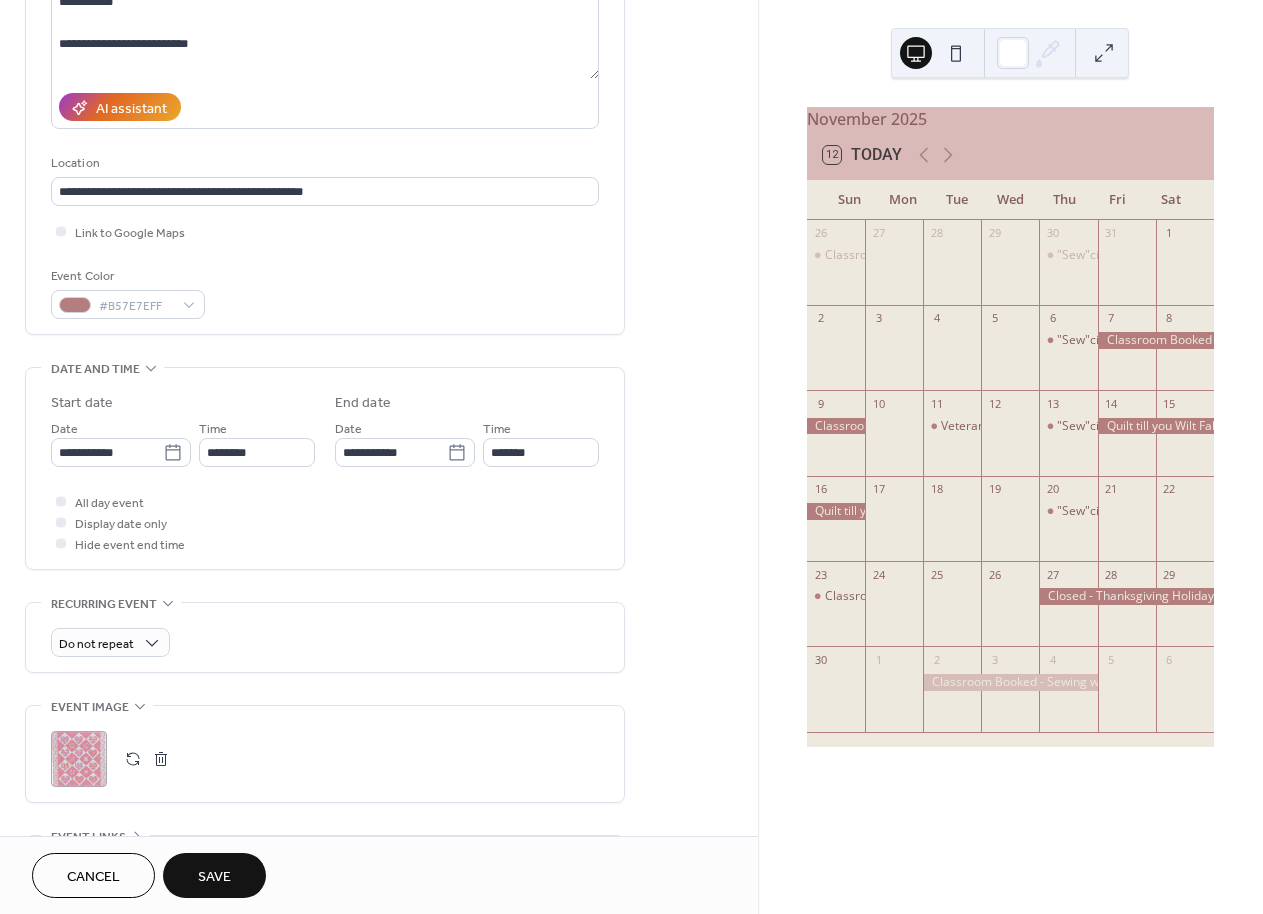 type on "**********" 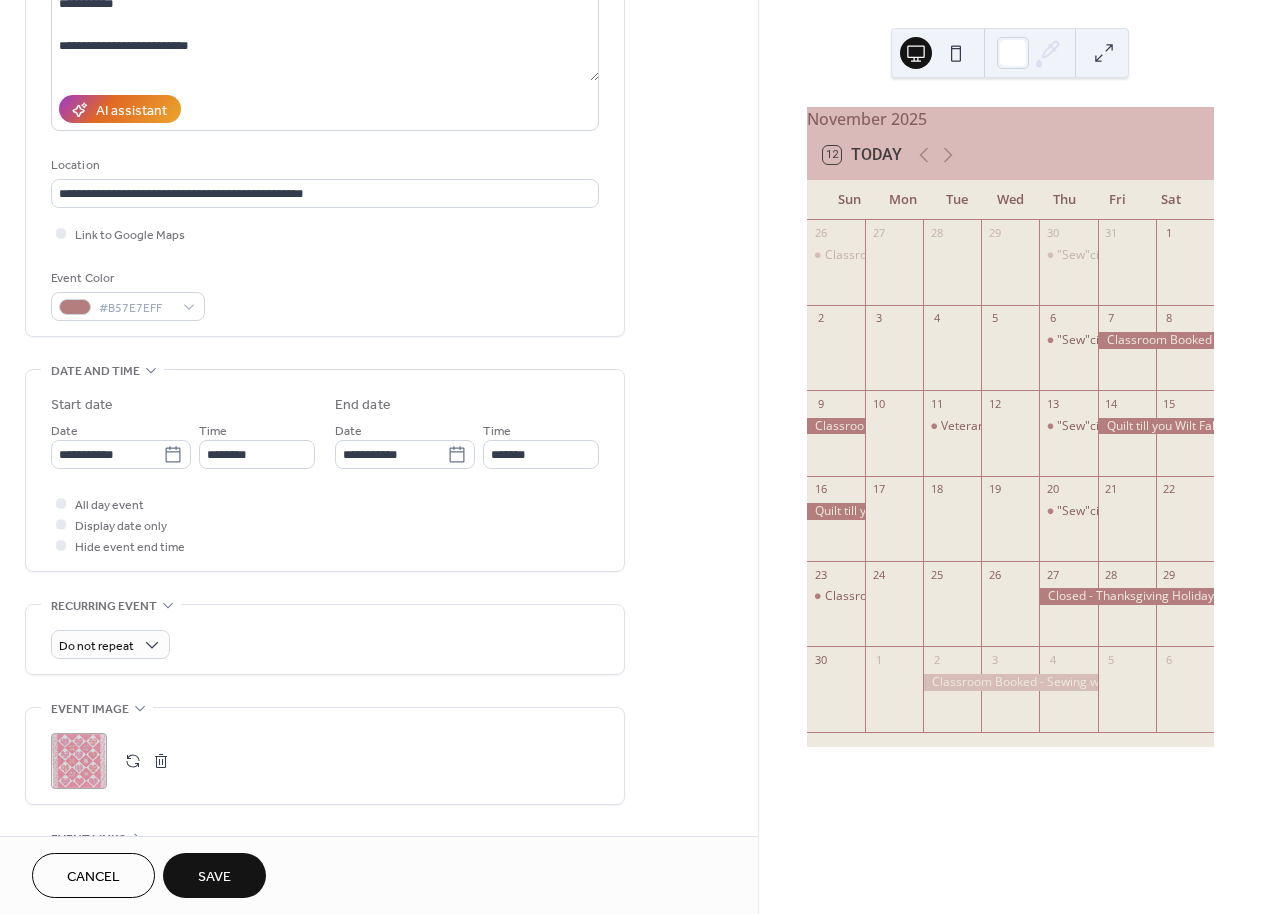 scroll, scrollTop: 279, scrollLeft: 0, axis: vertical 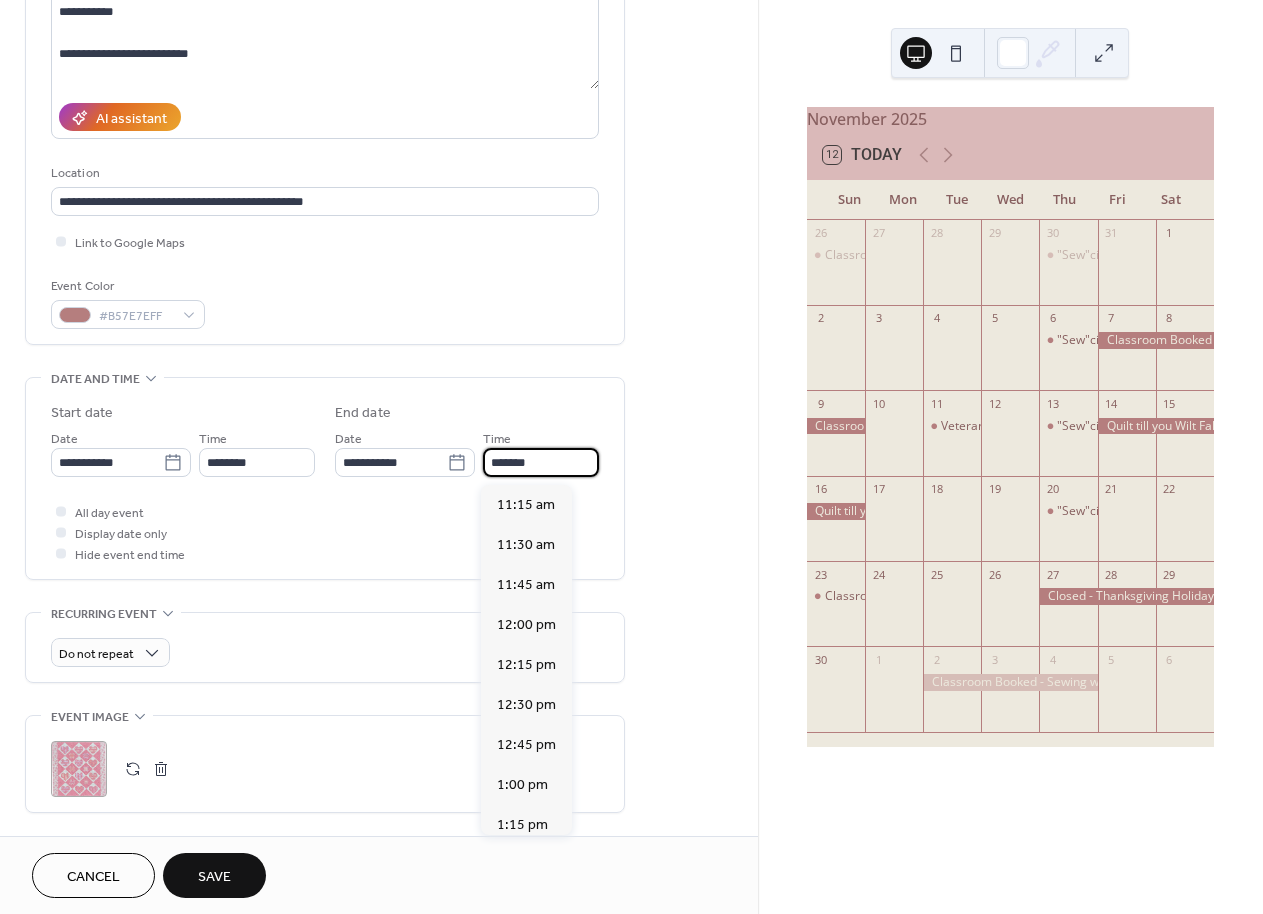 click on "*******" at bounding box center (541, 462) 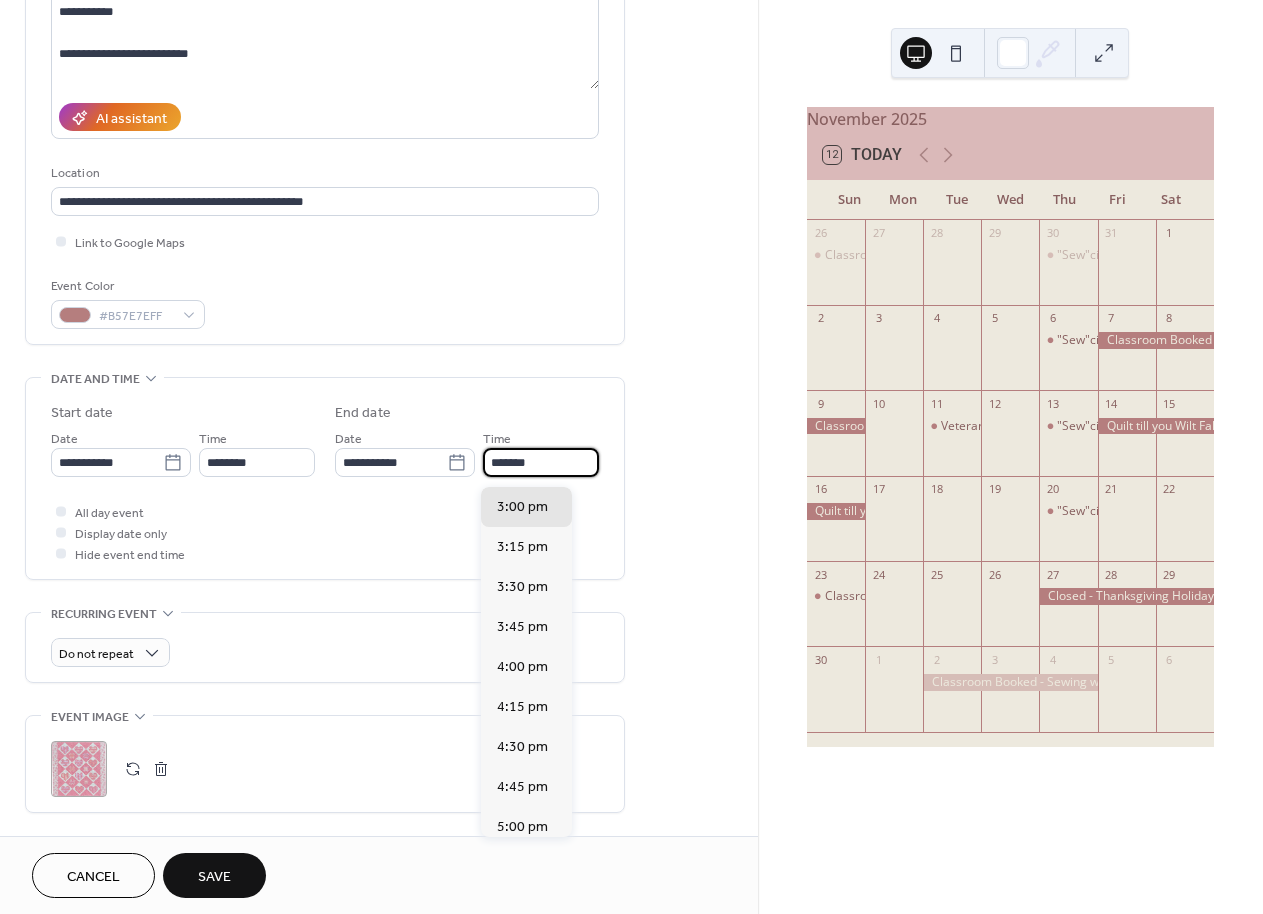 scroll, scrollTop: 276, scrollLeft: 0, axis: vertical 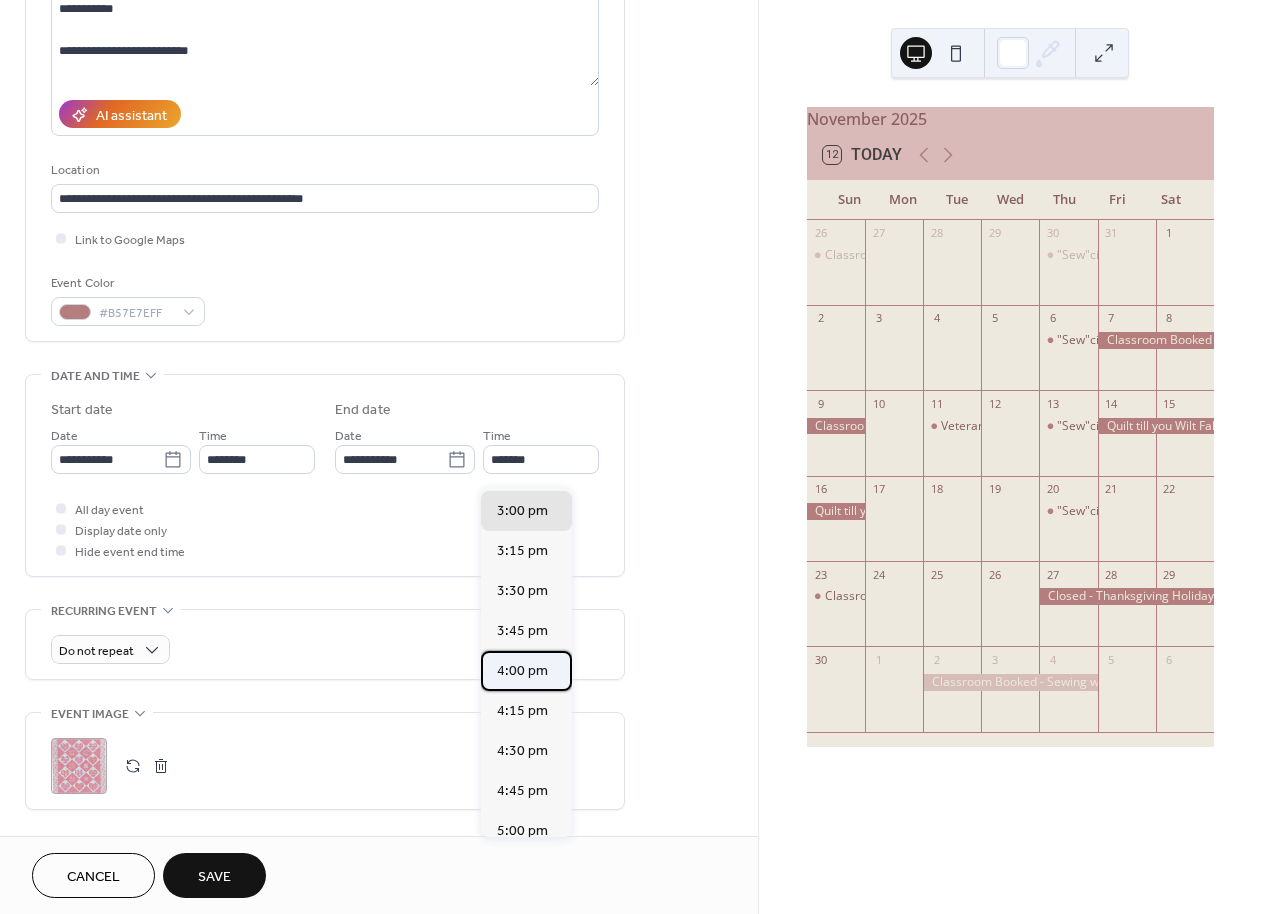 click on "4:00 pm" at bounding box center (522, 671) 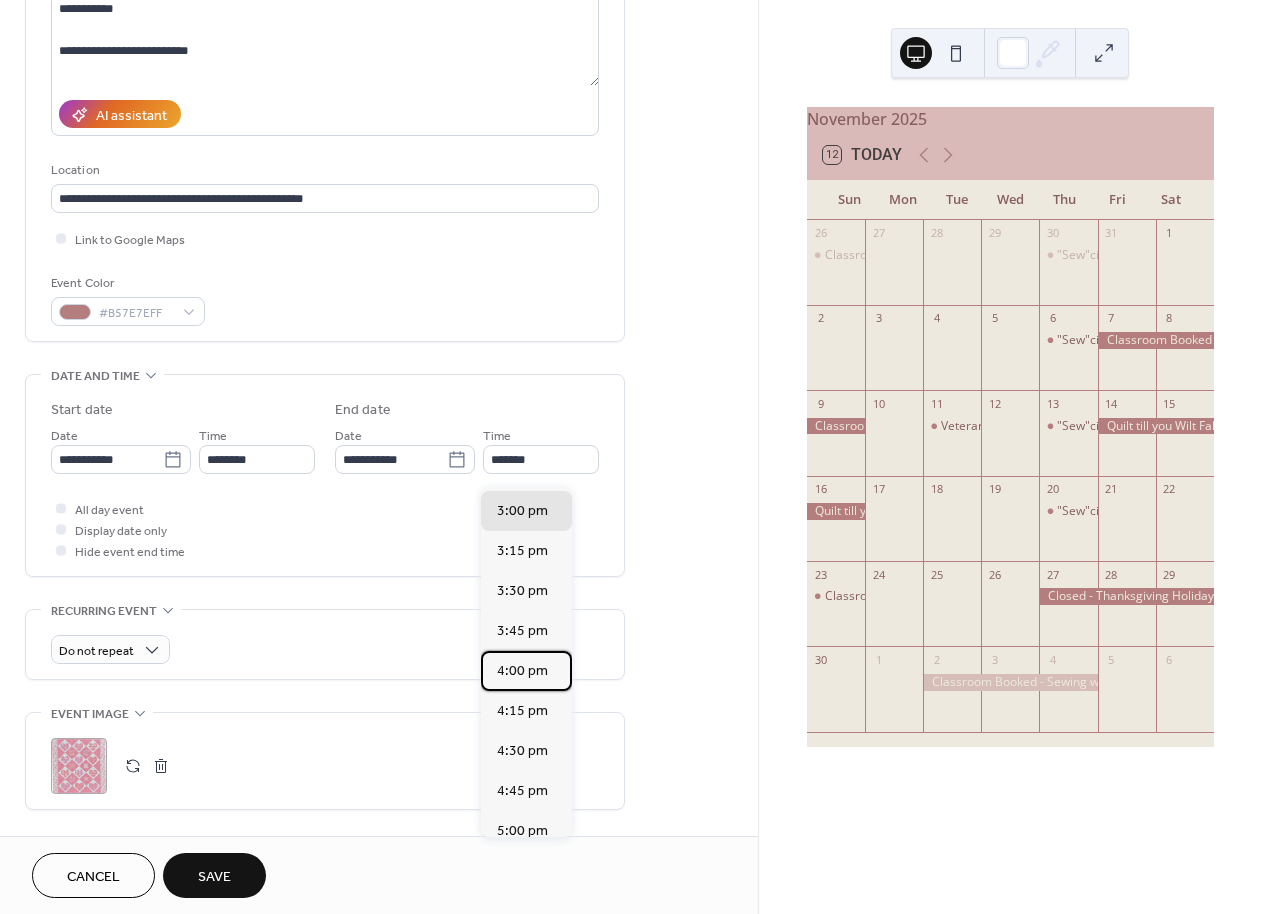 type on "*******" 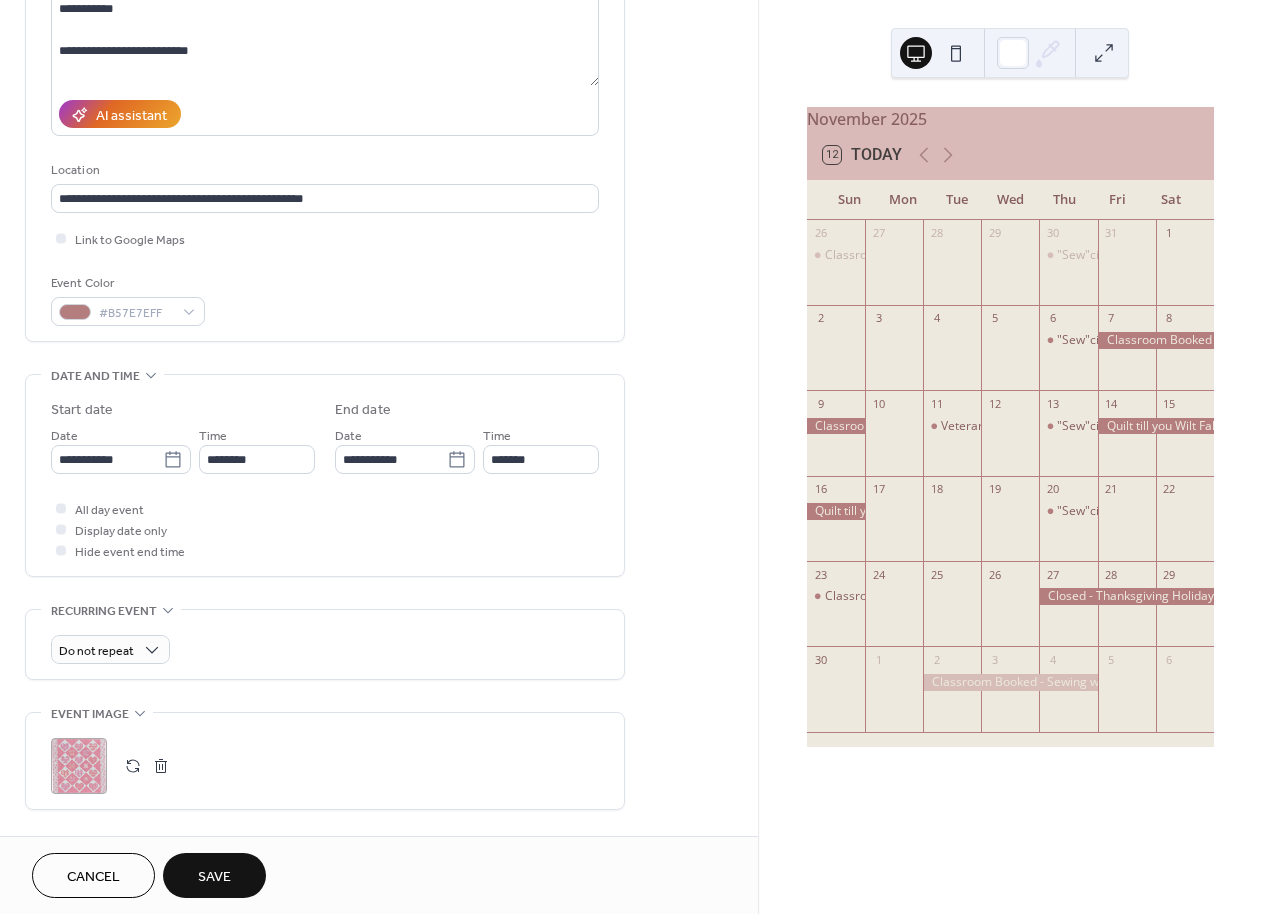 drag, startPoint x: 161, startPoint y: 776, endPoint x: 213, endPoint y: 769, distance: 52.46904 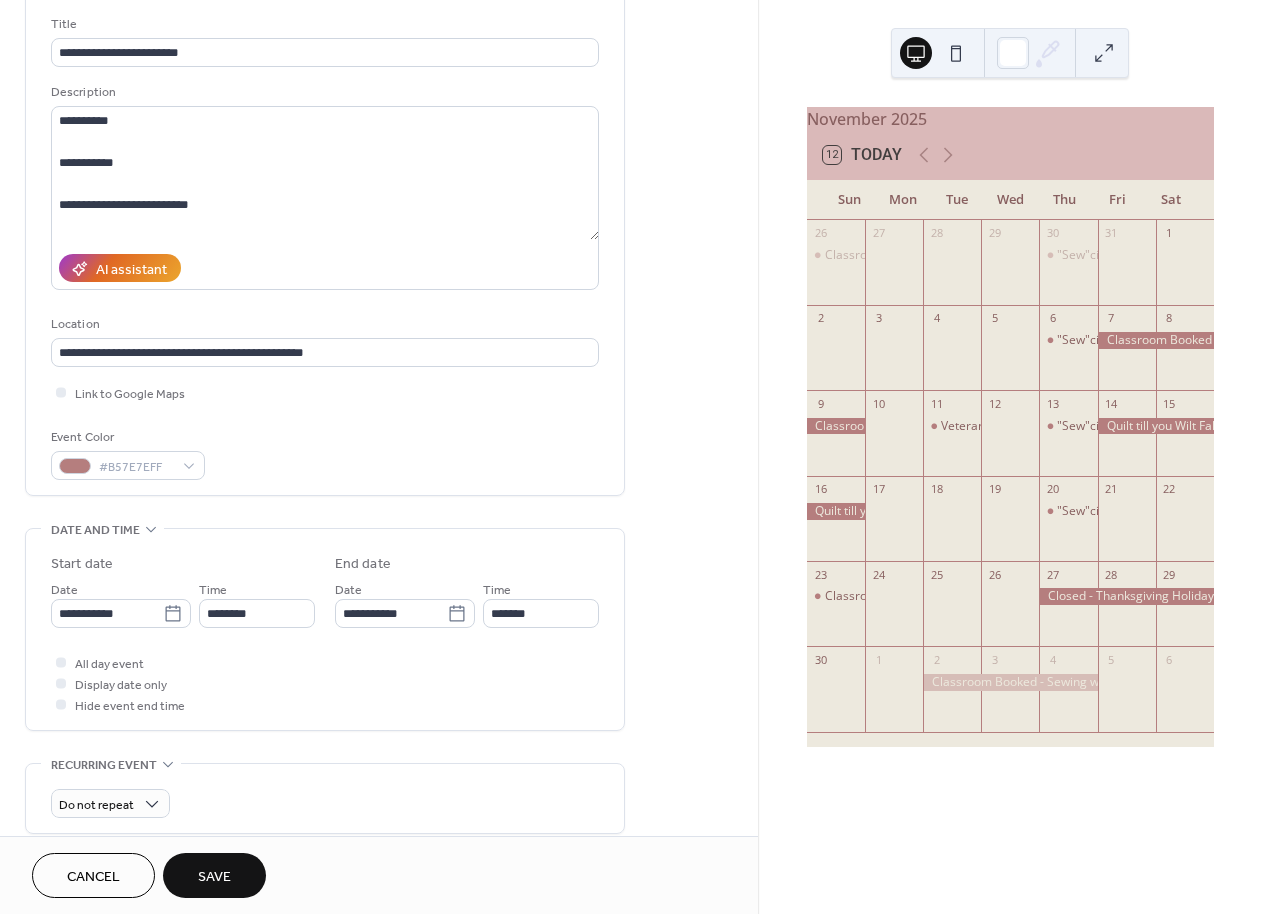 scroll, scrollTop: 121, scrollLeft: 0, axis: vertical 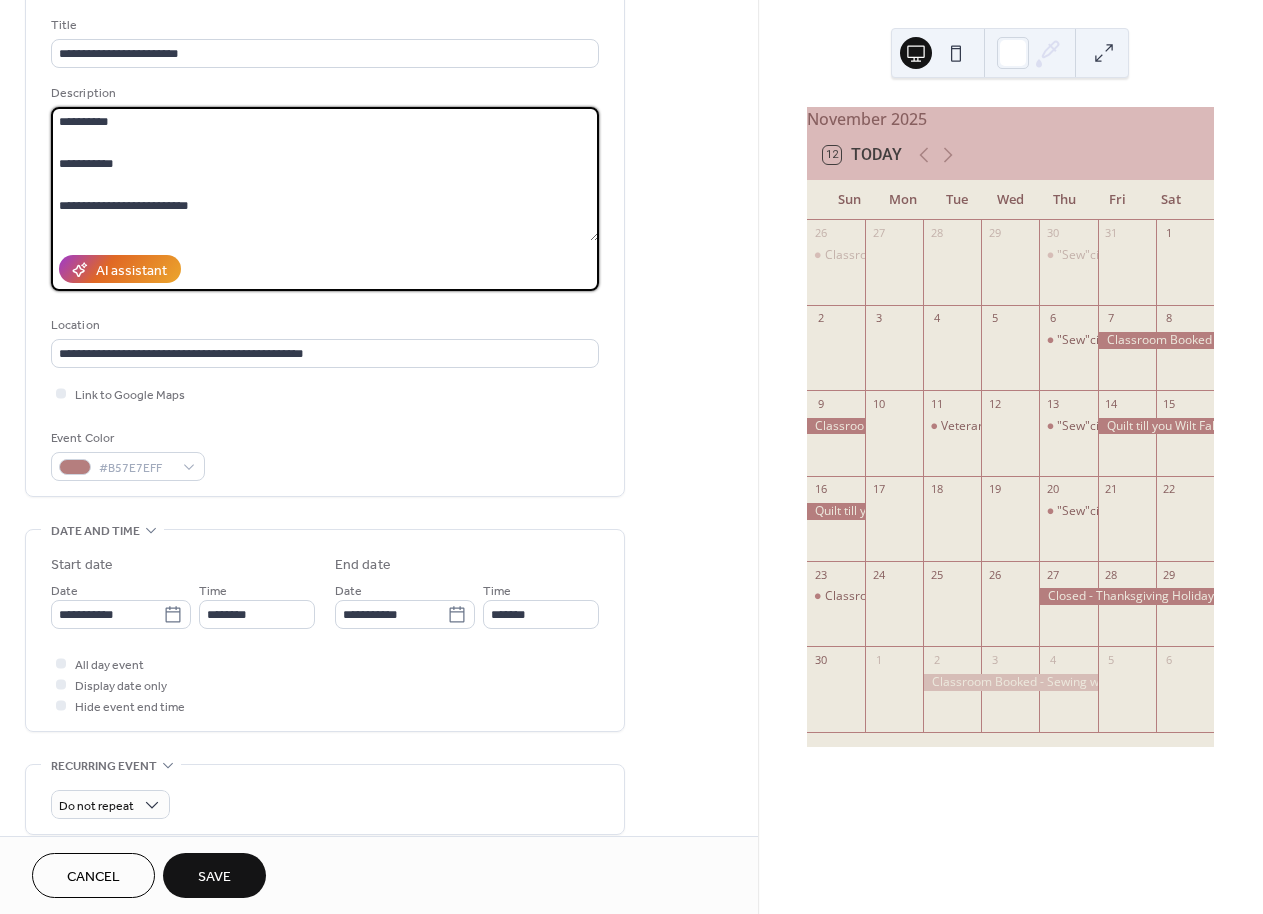 click on "**********" at bounding box center (325, 174) 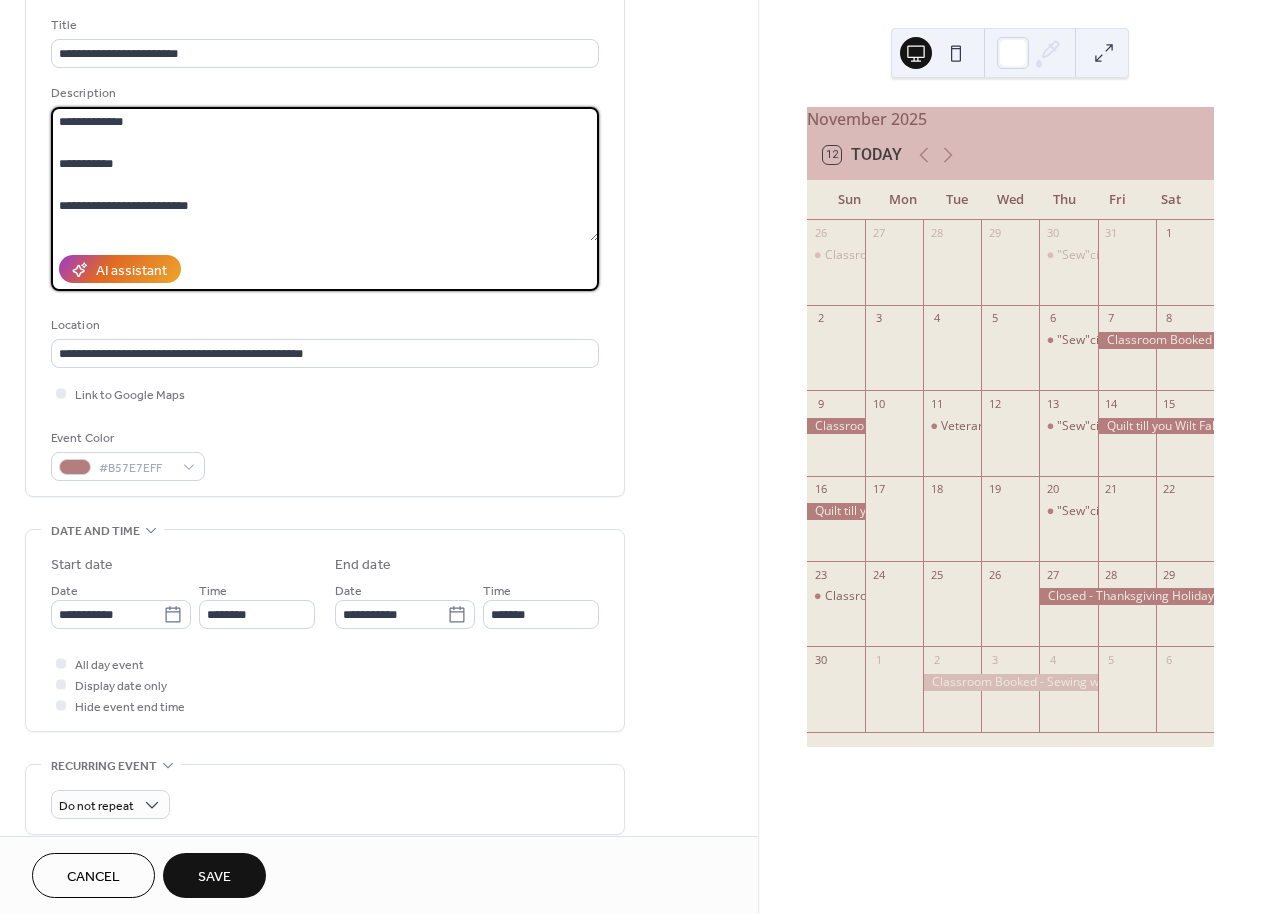 type on "**********" 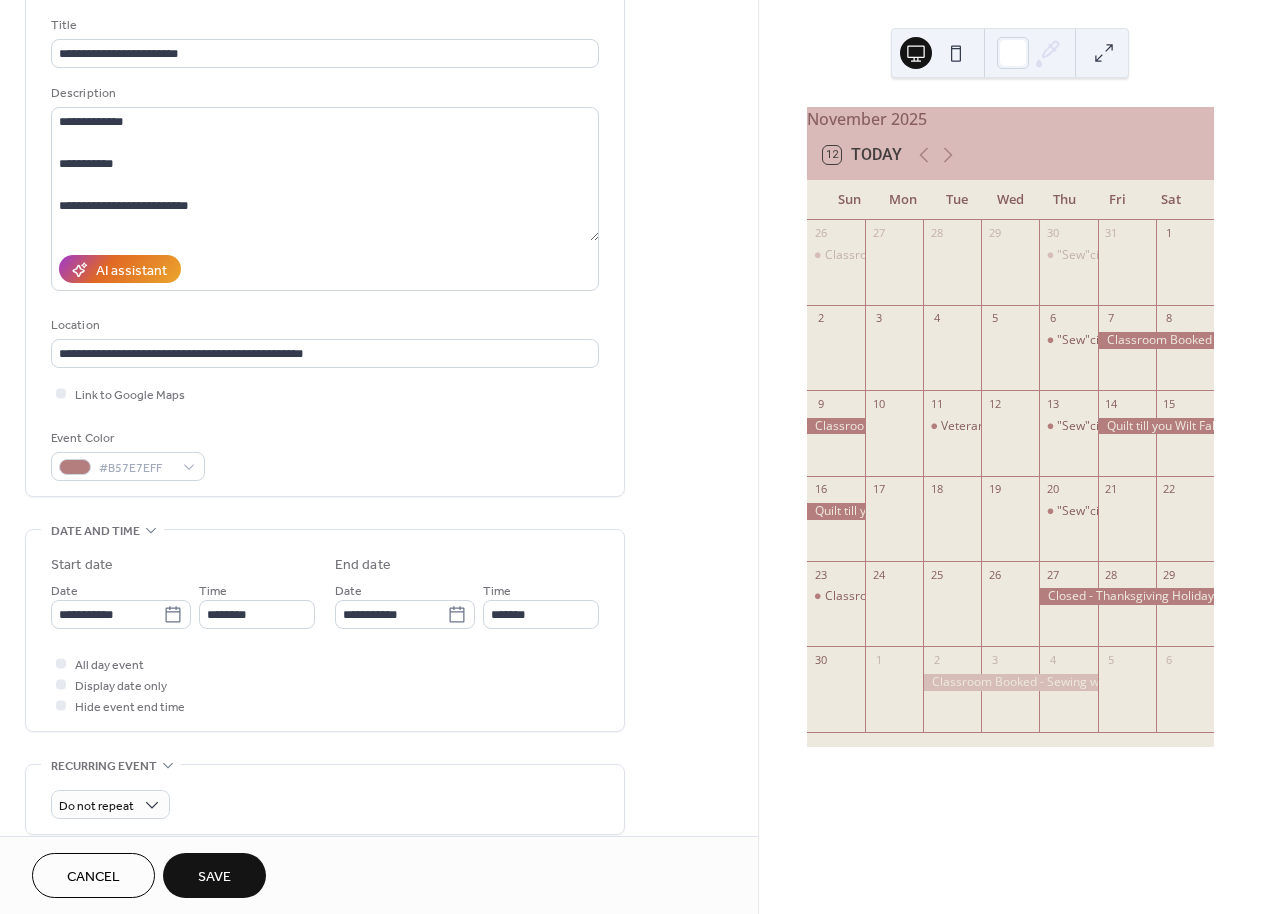 click on "Save" at bounding box center (214, 875) 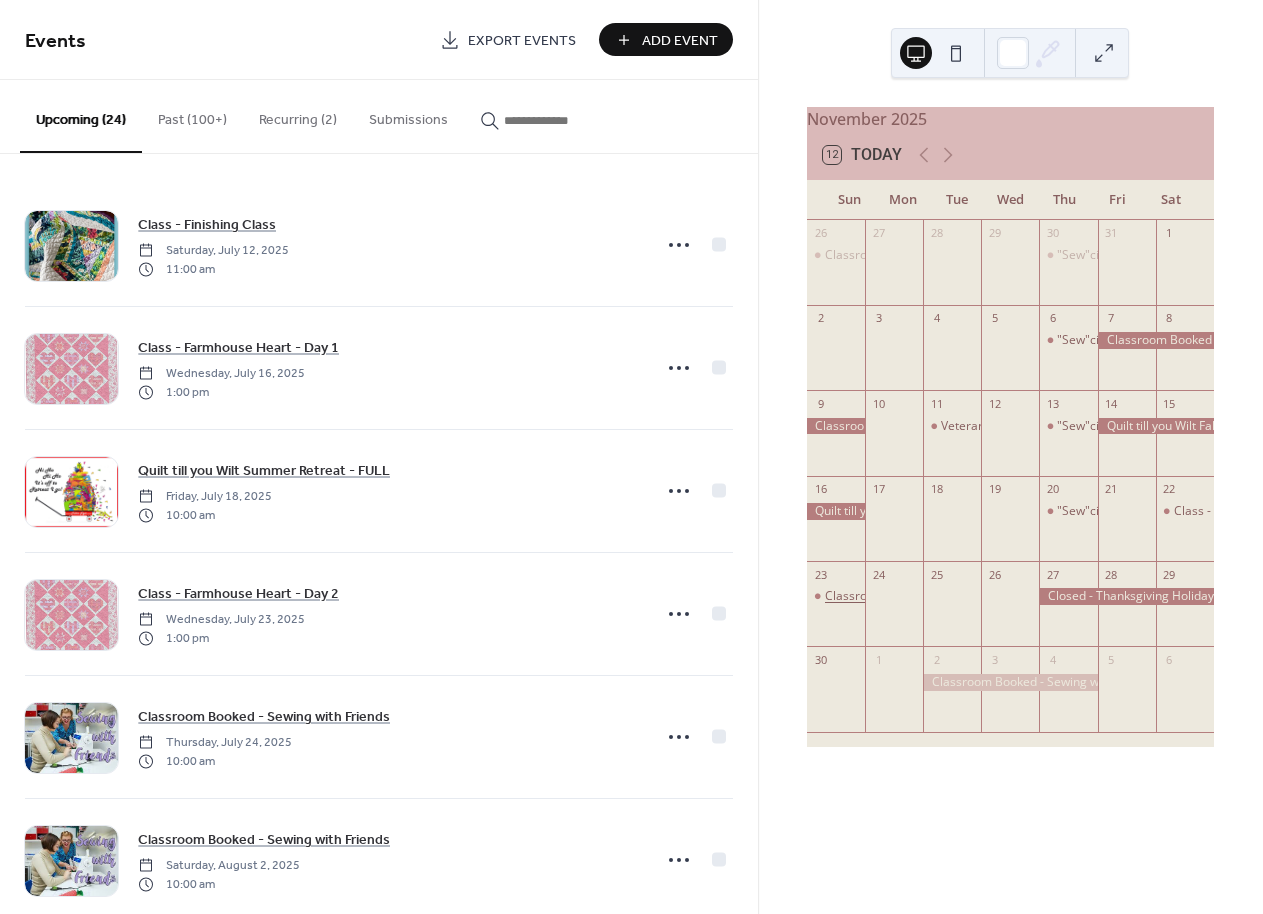 click on "Classroom Booked - Block Heads" at bounding box center [917, 596] 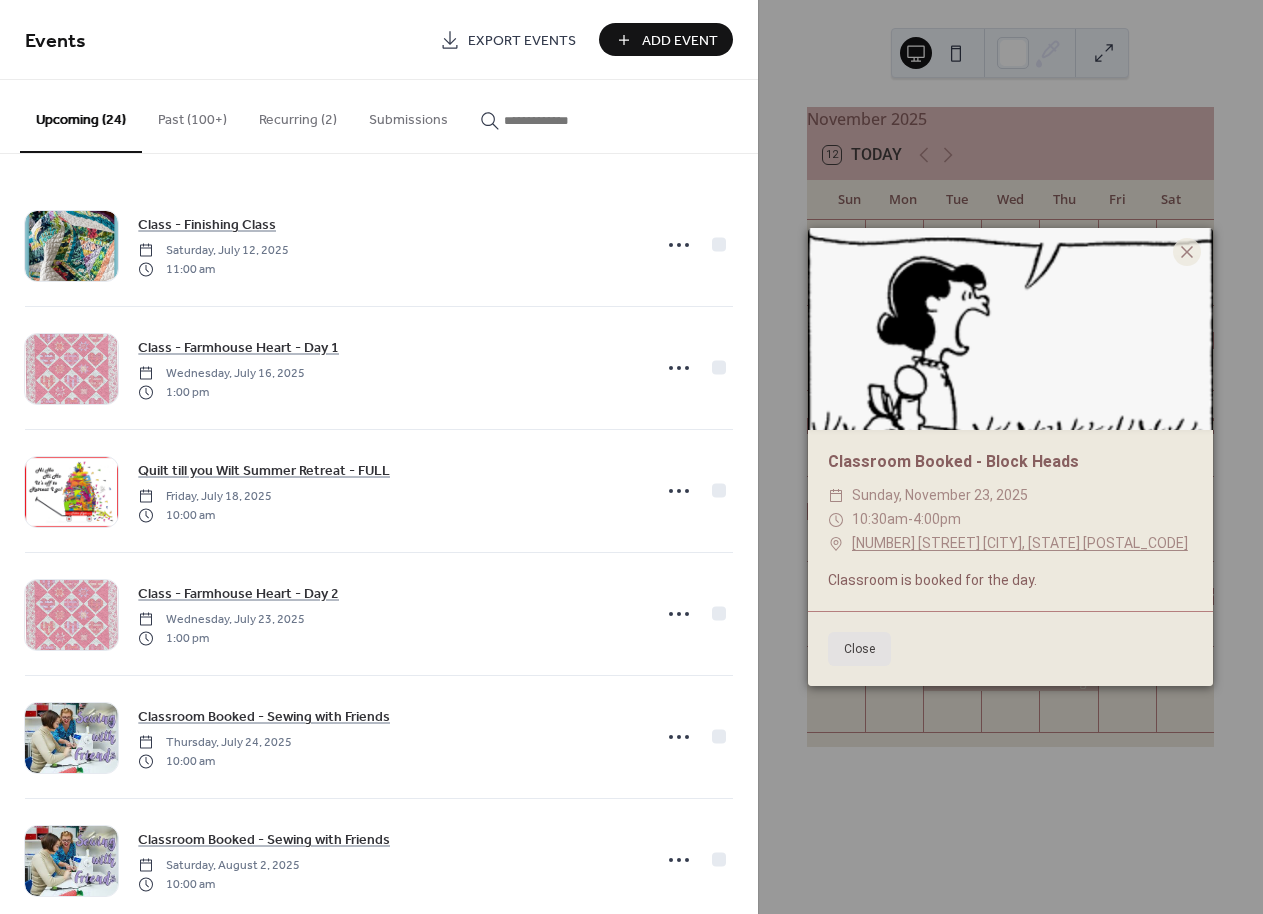 drag, startPoint x: 862, startPoint y: 643, endPoint x: 833, endPoint y: 636, distance: 29.832869 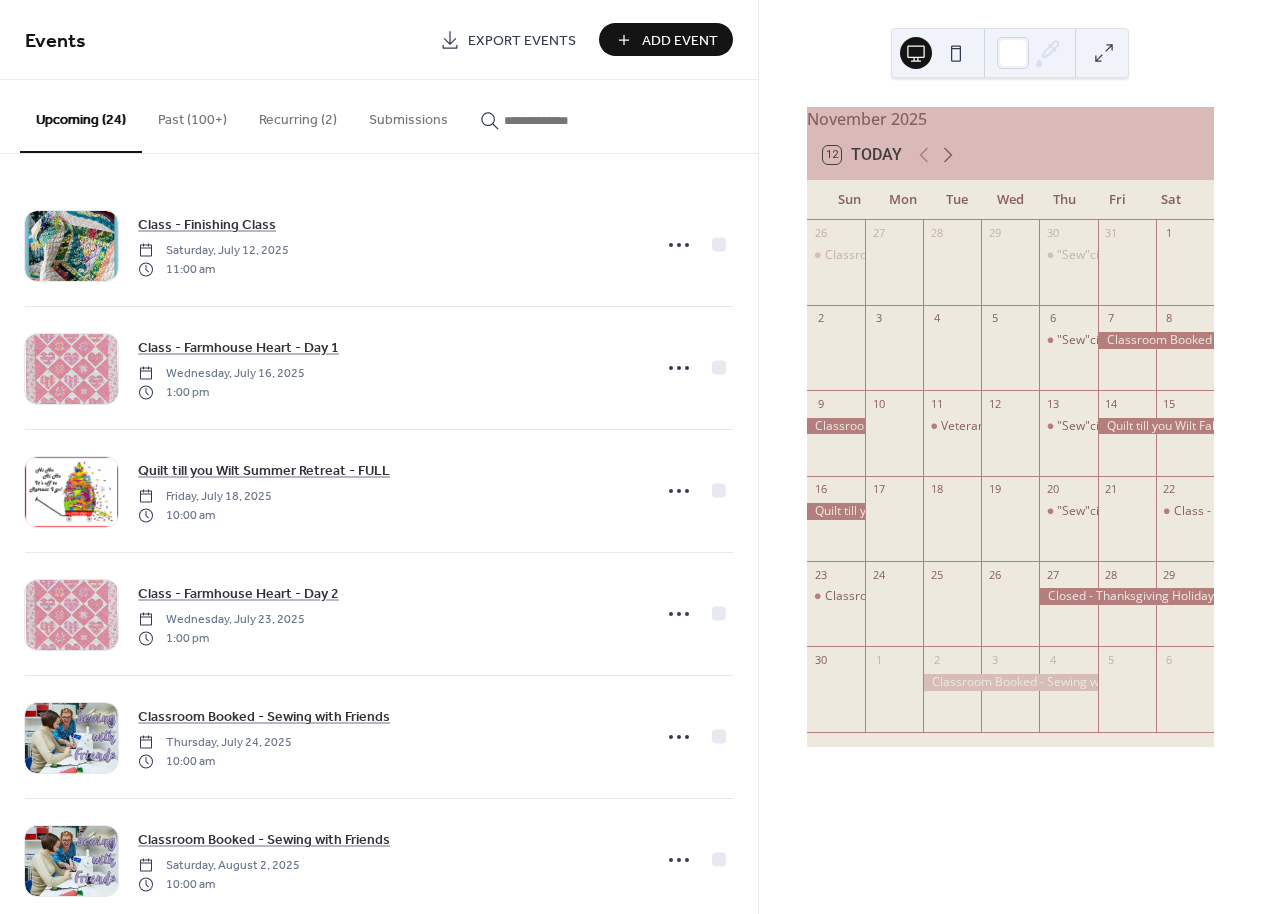 click 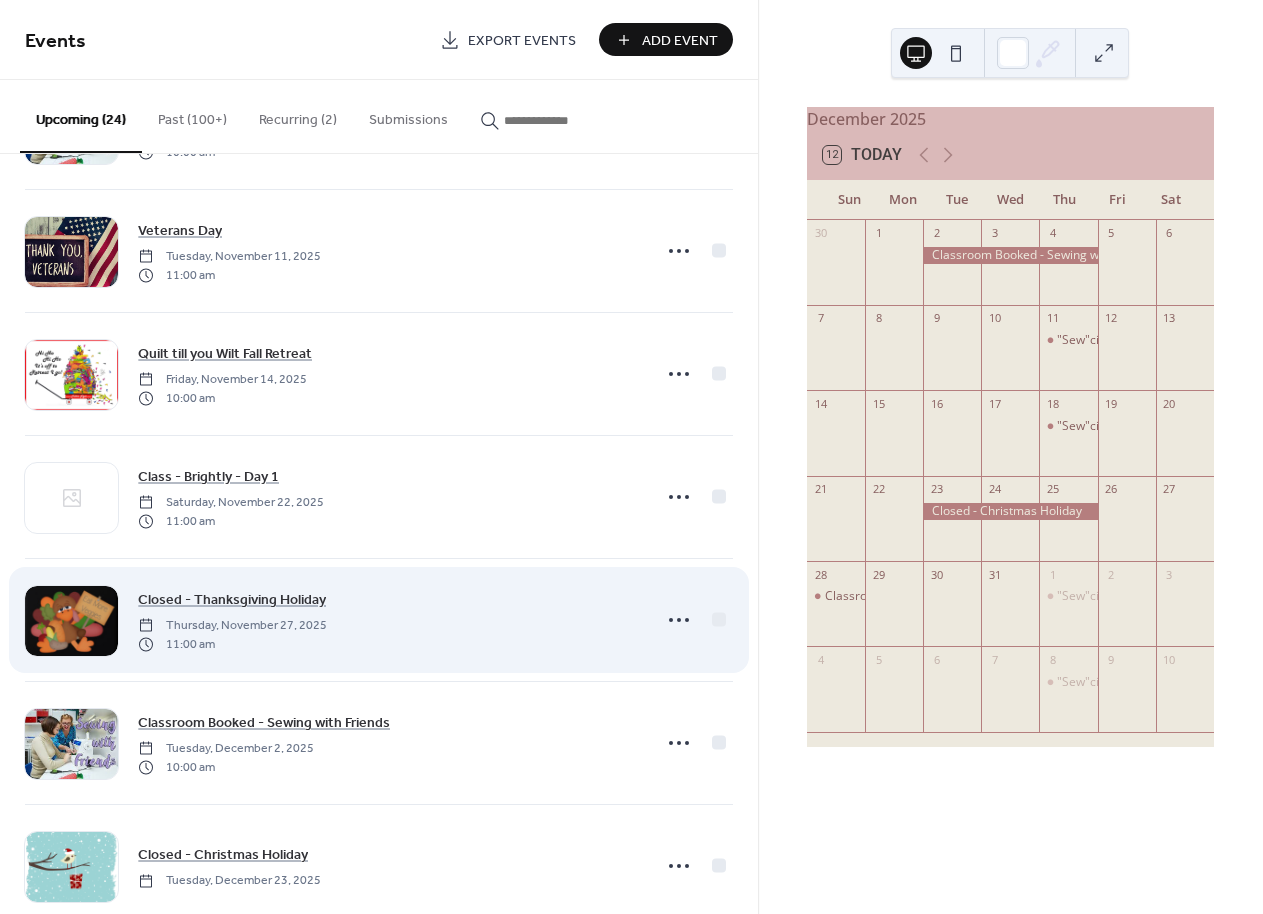 scroll, scrollTop: 2202, scrollLeft: 0, axis: vertical 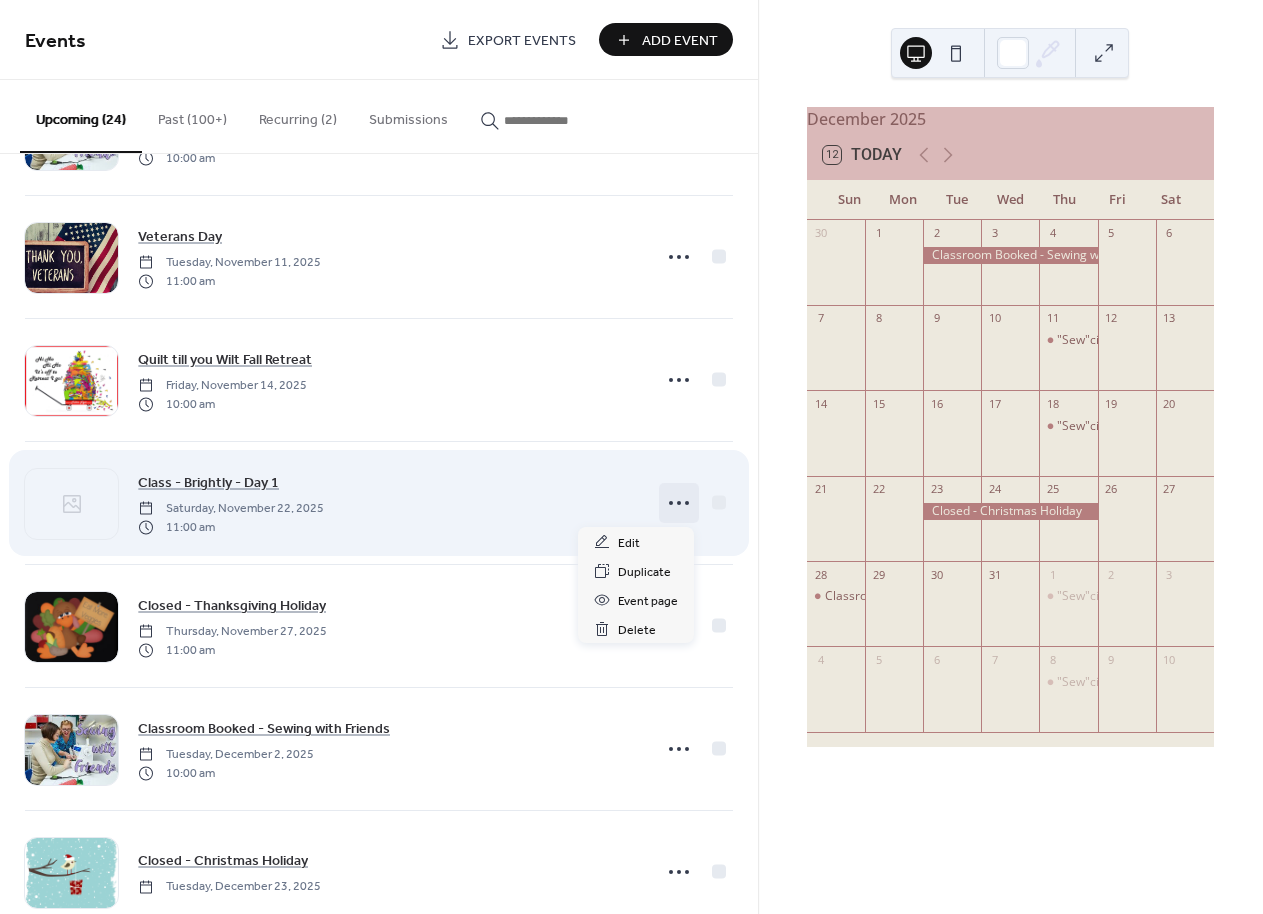 click 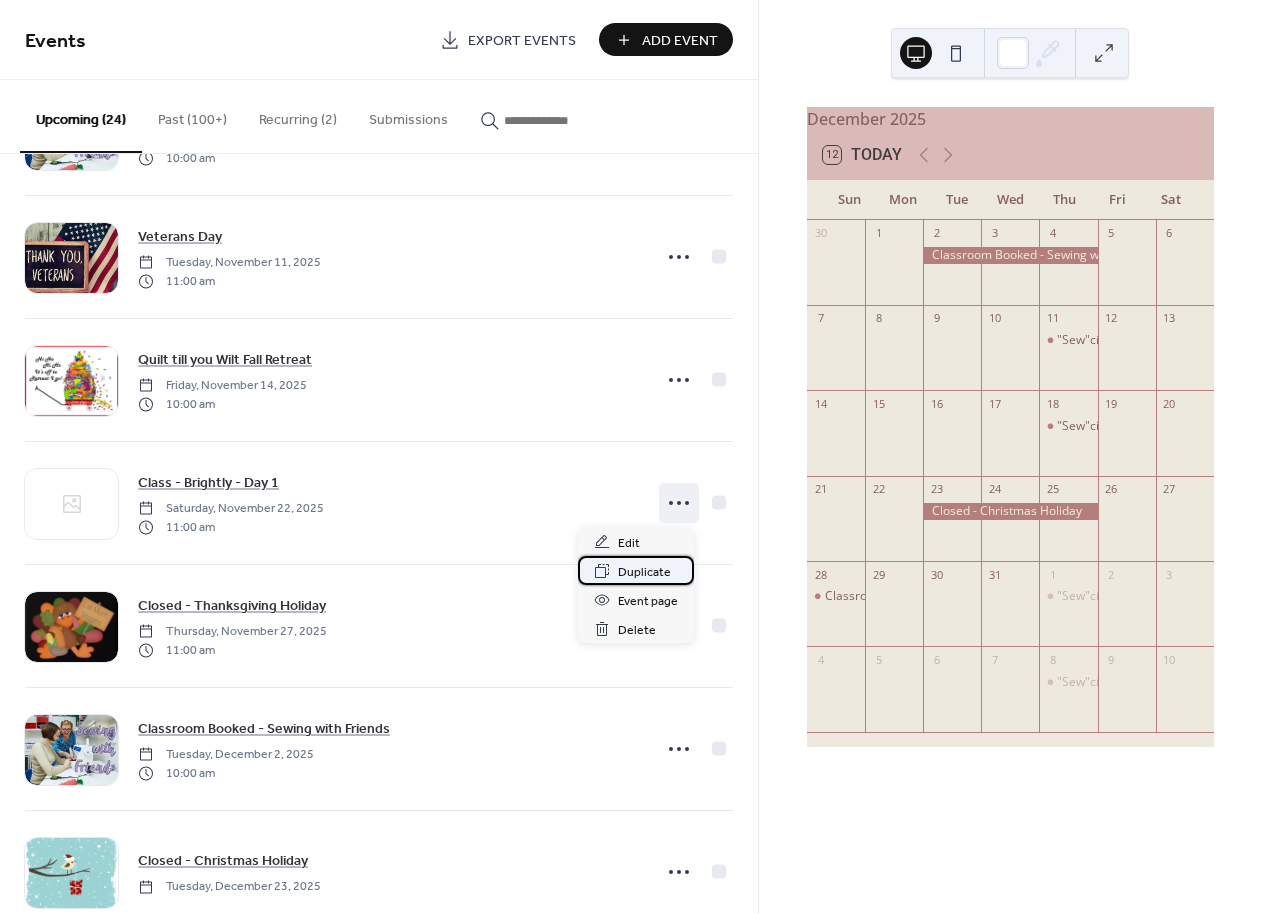 click on "Duplicate" at bounding box center (644, 572) 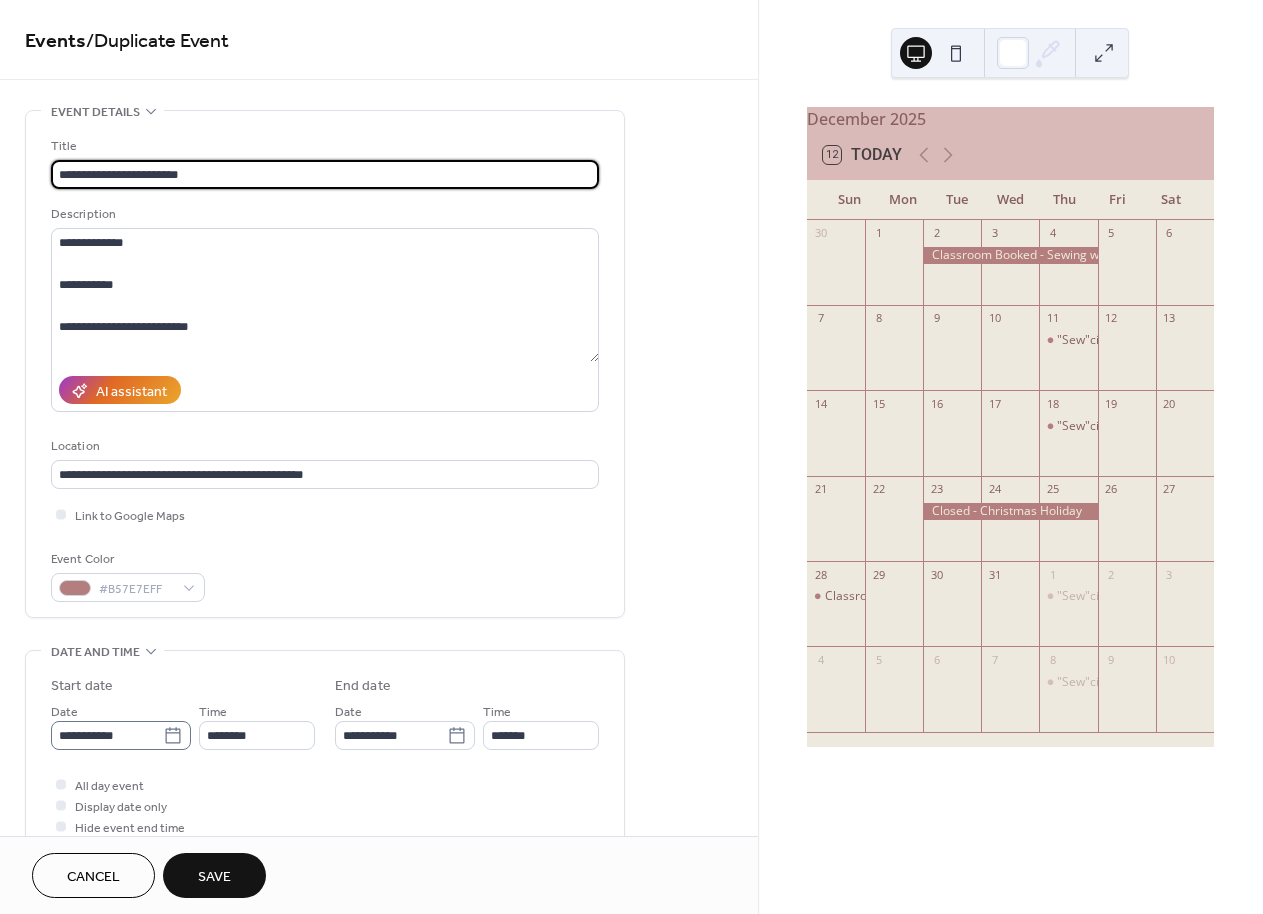 type on "**********" 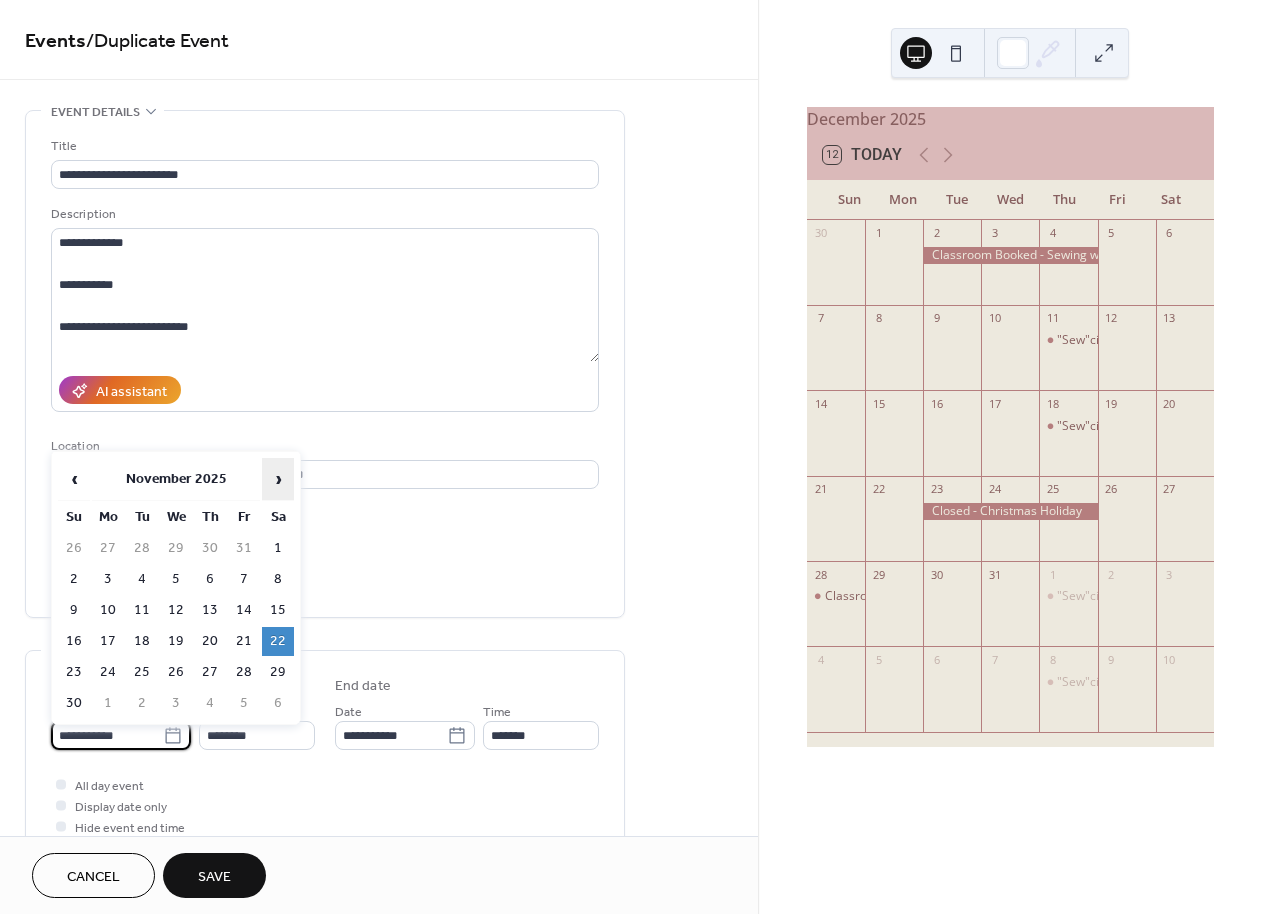 click on "›" at bounding box center [278, 479] 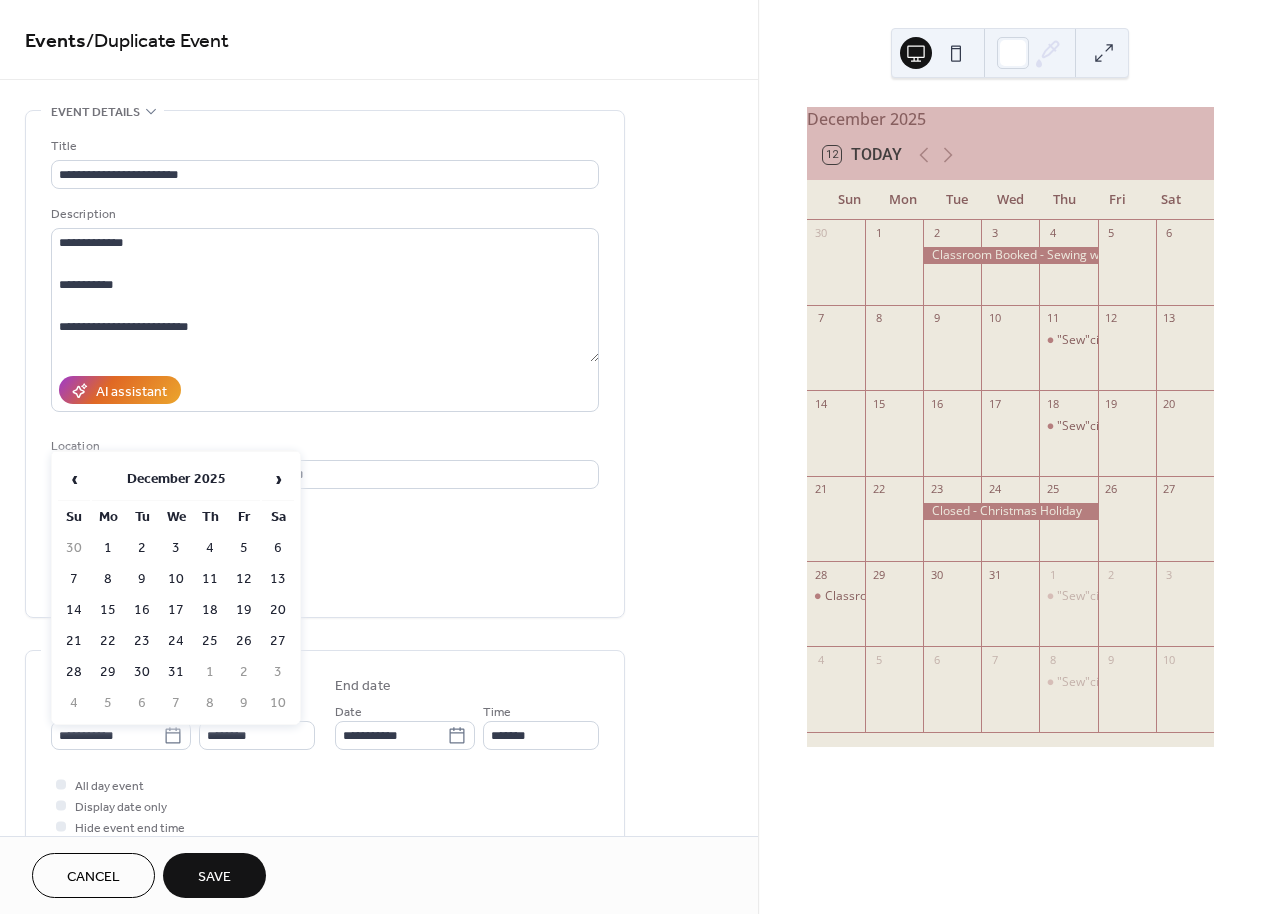 drag, startPoint x: 275, startPoint y: 540, endPoint x: 358, endPoint y: 551, distance: 83.725746 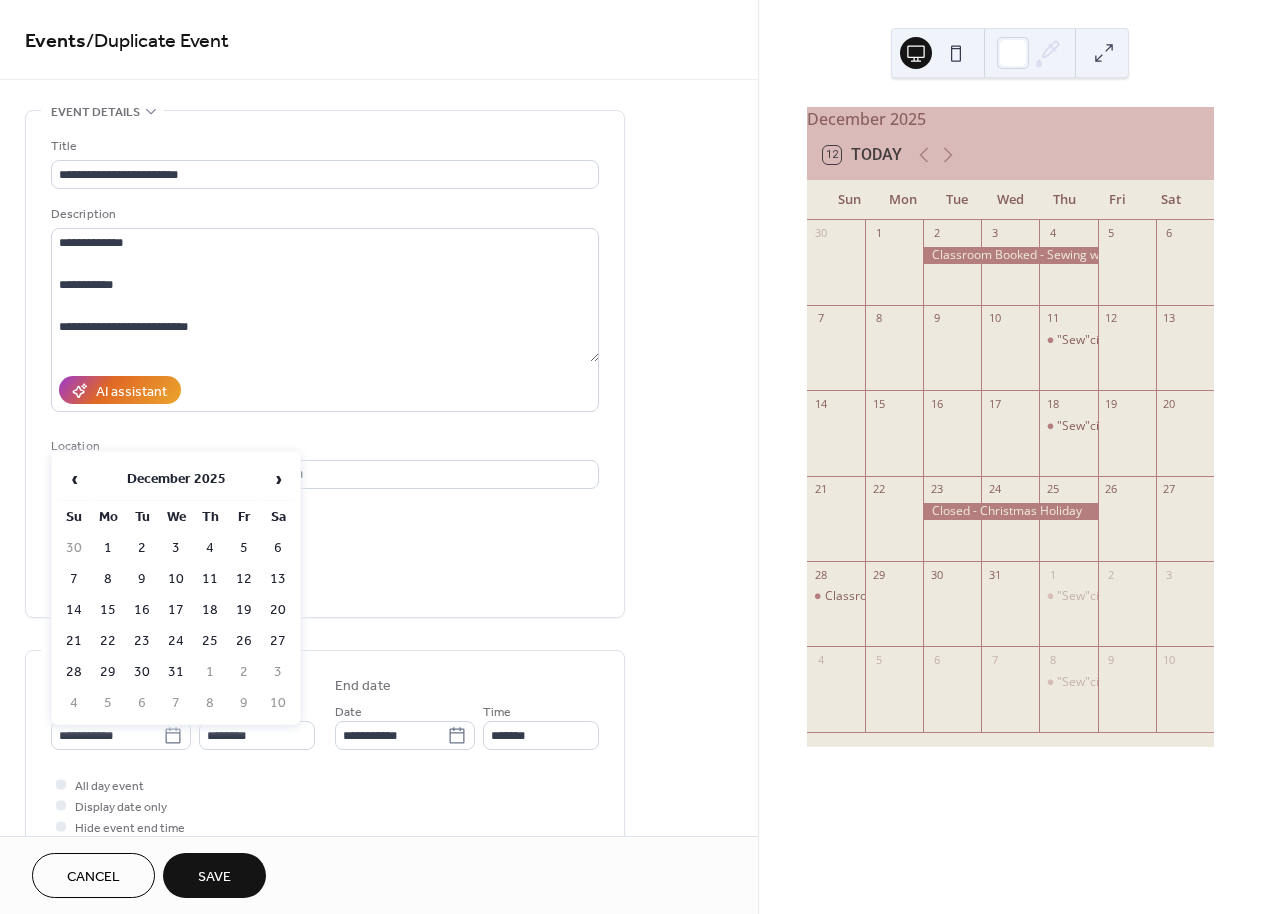 click on "6" at bounding box center [278, 548] 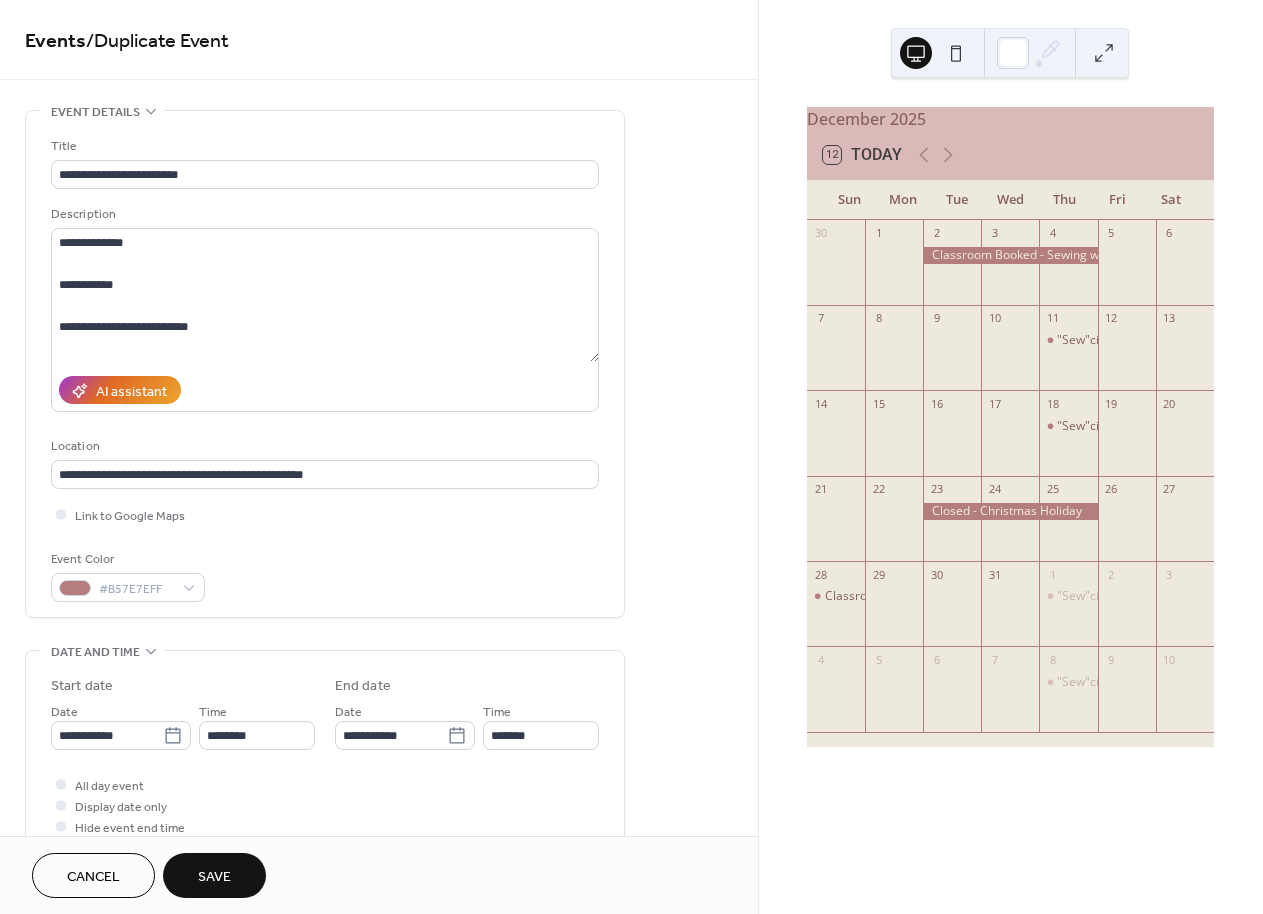 click on "Save" at bounding box center (214, 877) 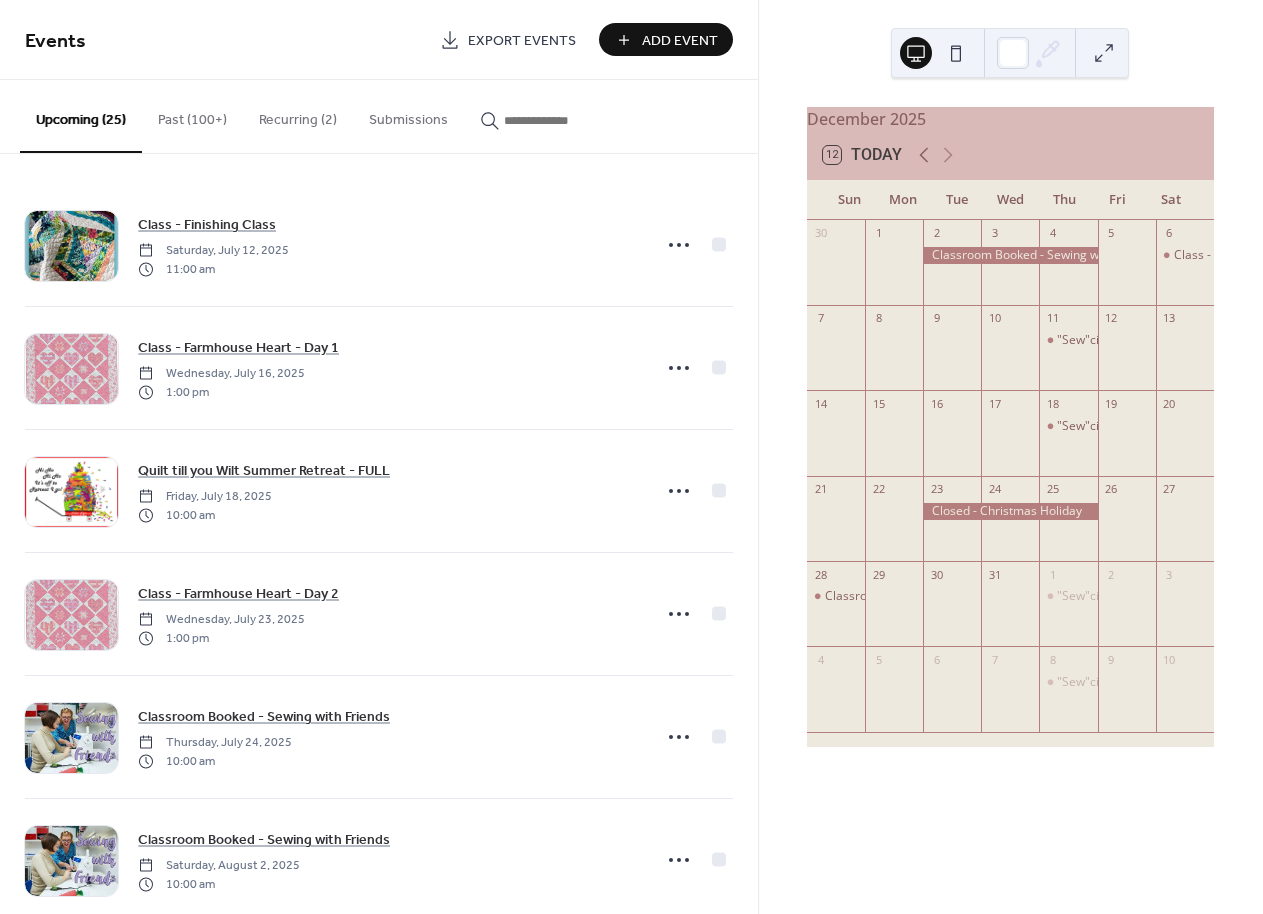 click 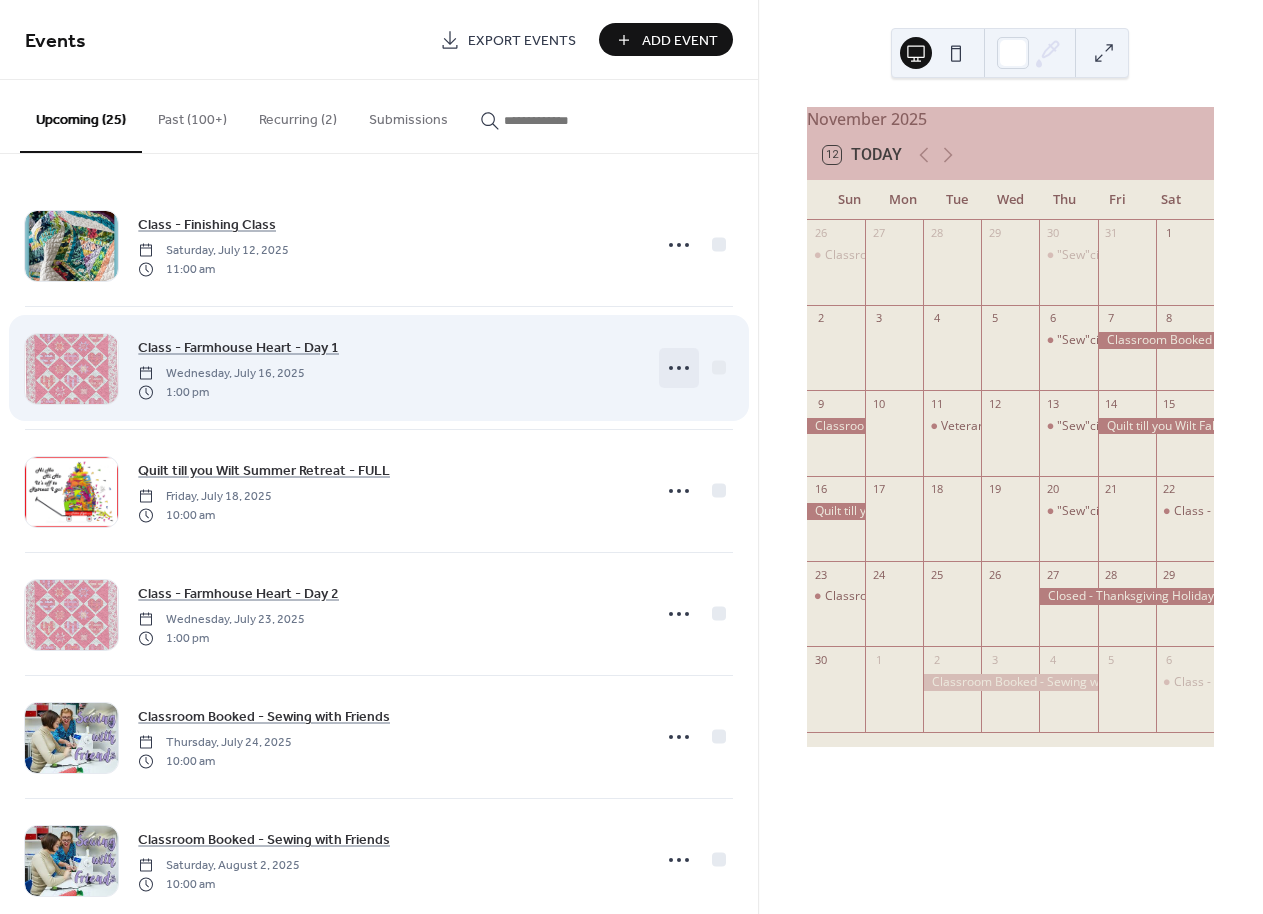 click 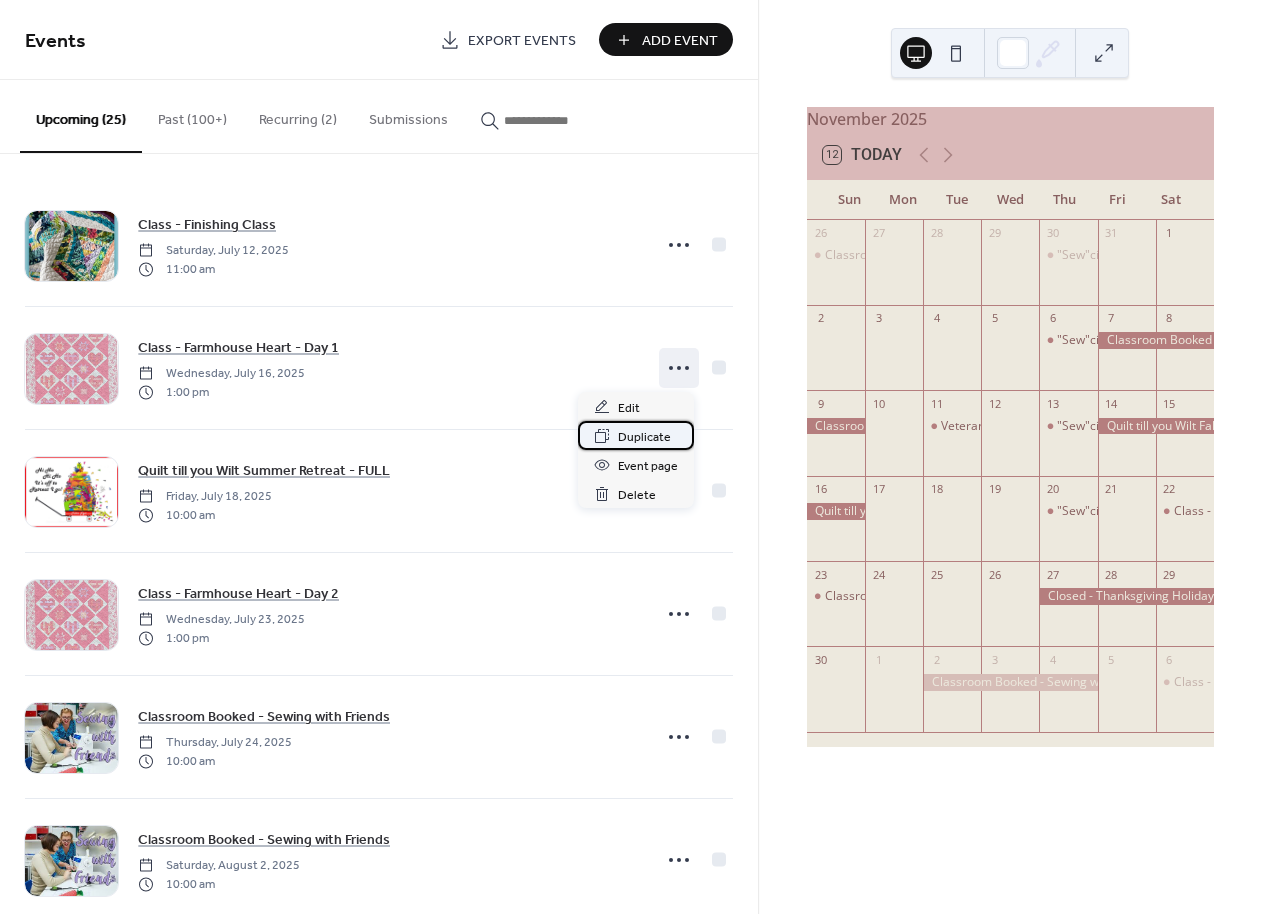click on "Duplicate" at bounding box center [644, 437] 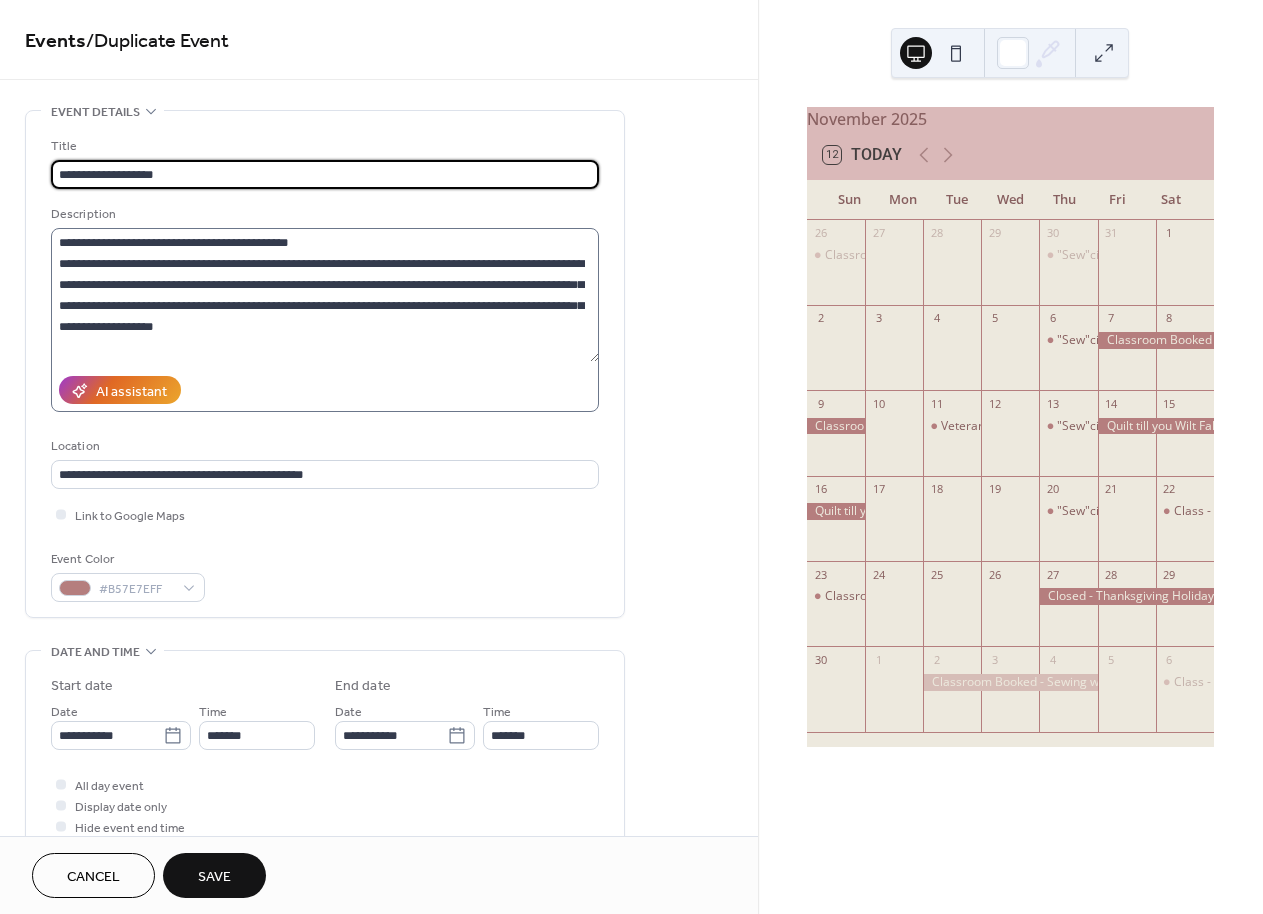 type on "**********" 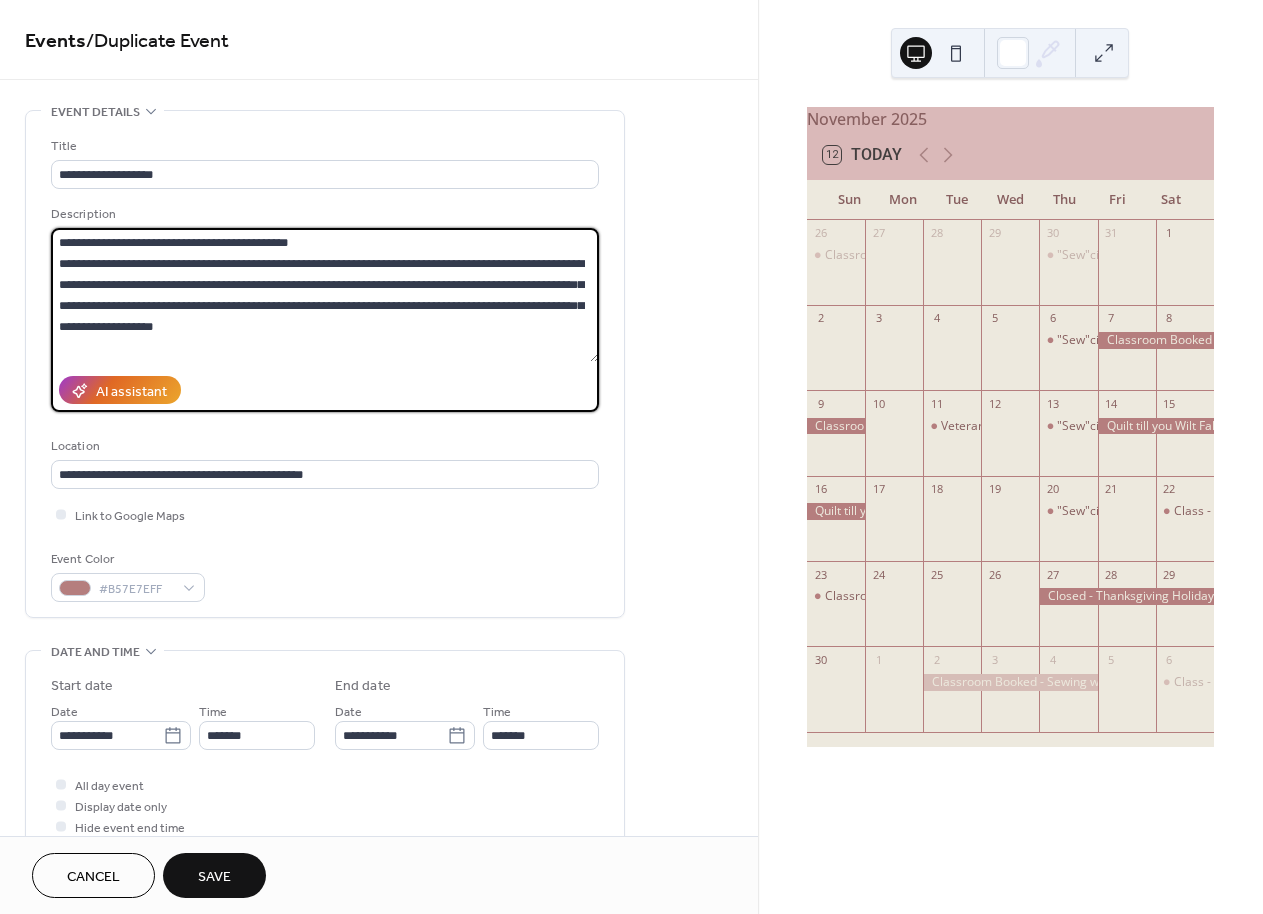 drag, startPoint x: 293, startPoint y: 328, endPoint x: -3, endPoint y: 231, distance: 311.48837 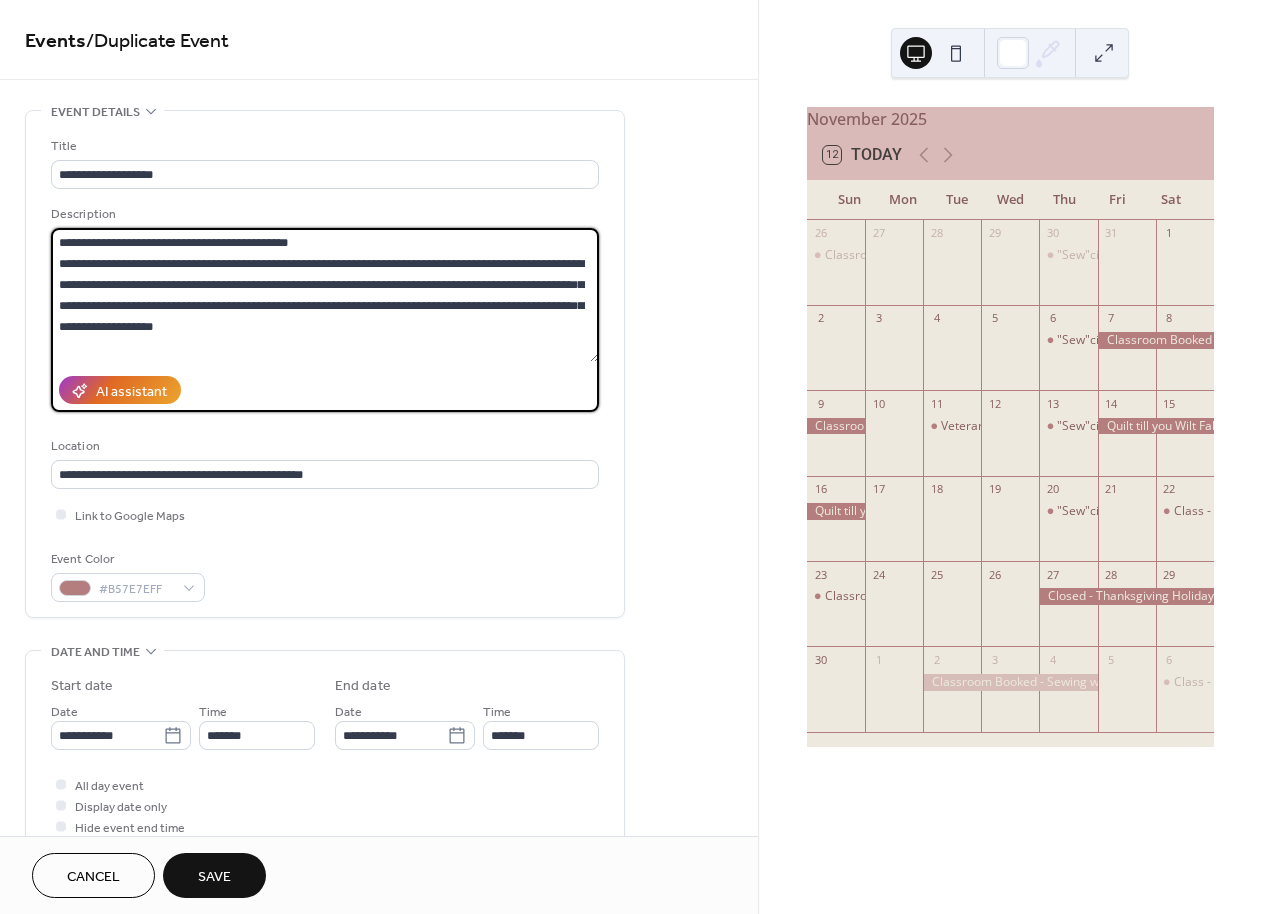 click on "**********" at bounding box center [631, 457] 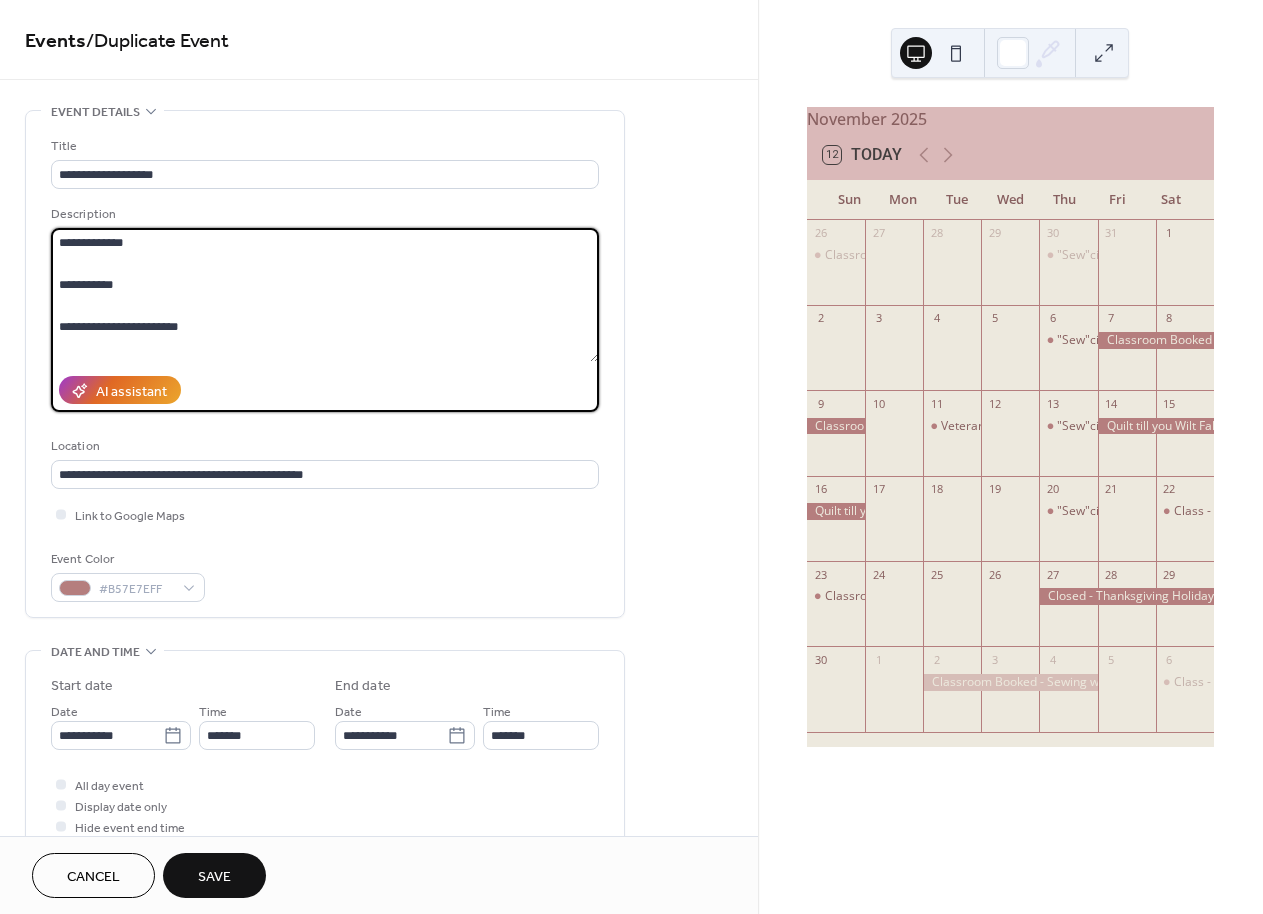 drag, startPoint x: 59, startPoint y: 329, endPoint x: 57, endPoint y: 289, distance: 40.04997 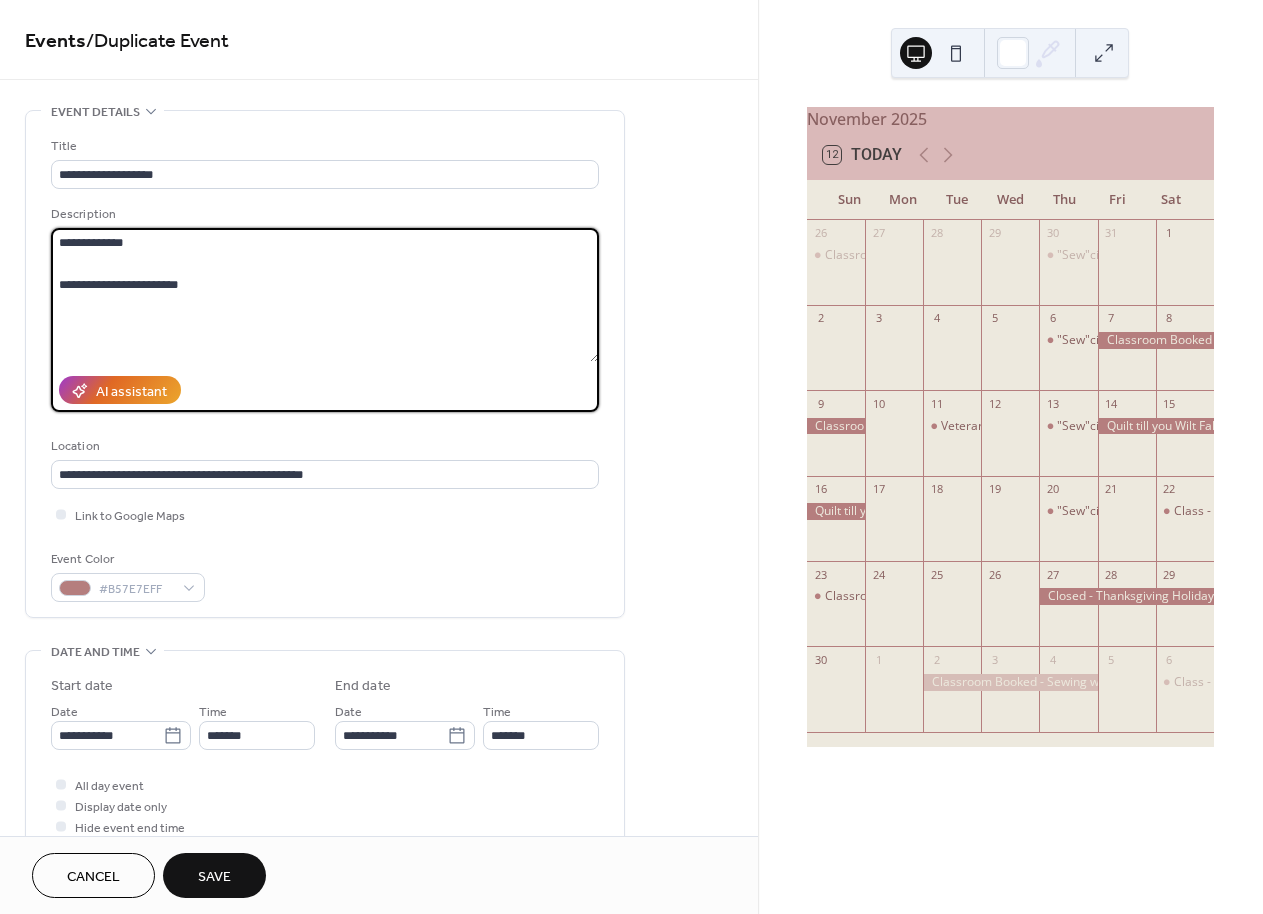 drag, startPoint x: 196, startPoint y: 288, endPoint x: 135, endPoint y: 306, distance: 63.600315 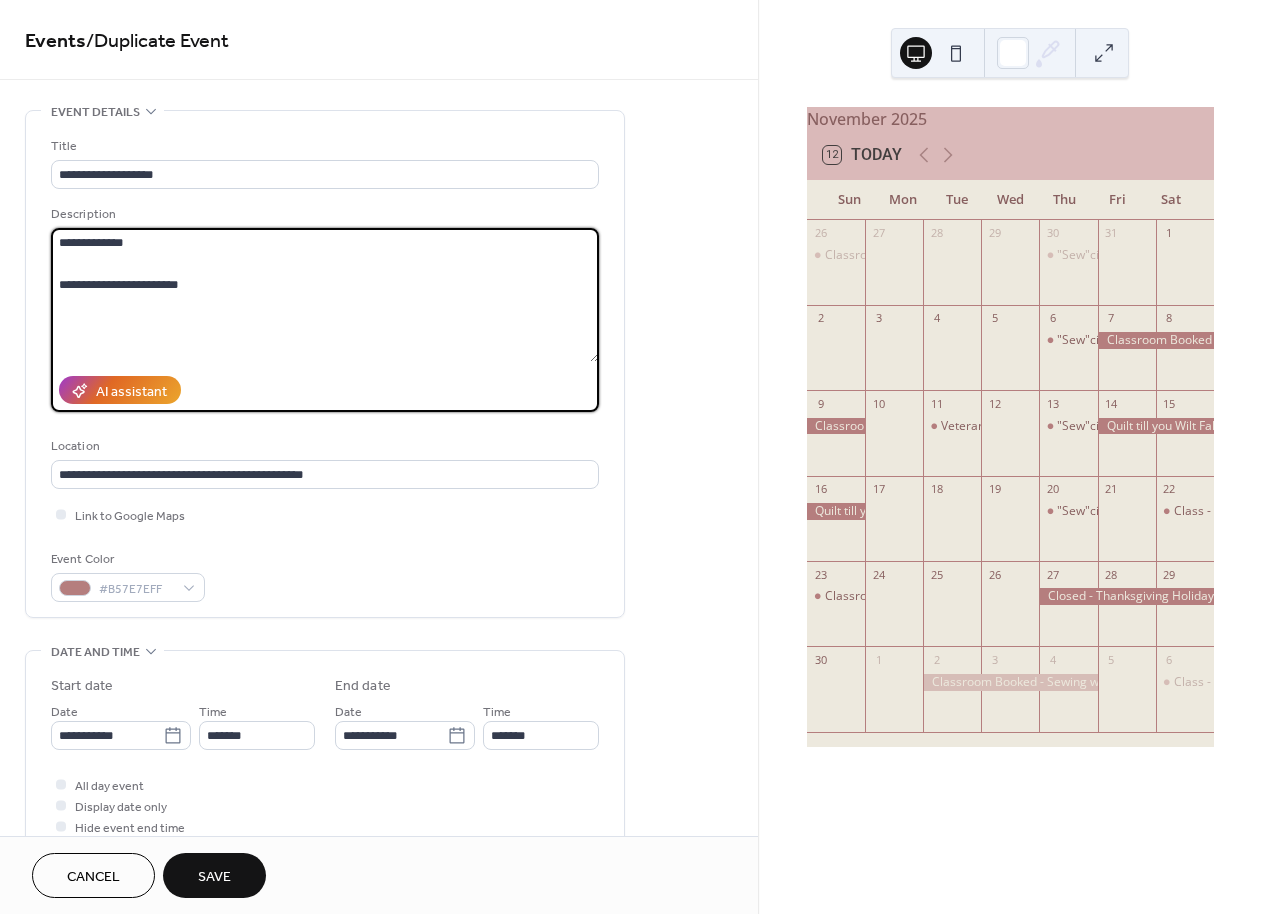 click on "**********" at bounding box center [325, 295] 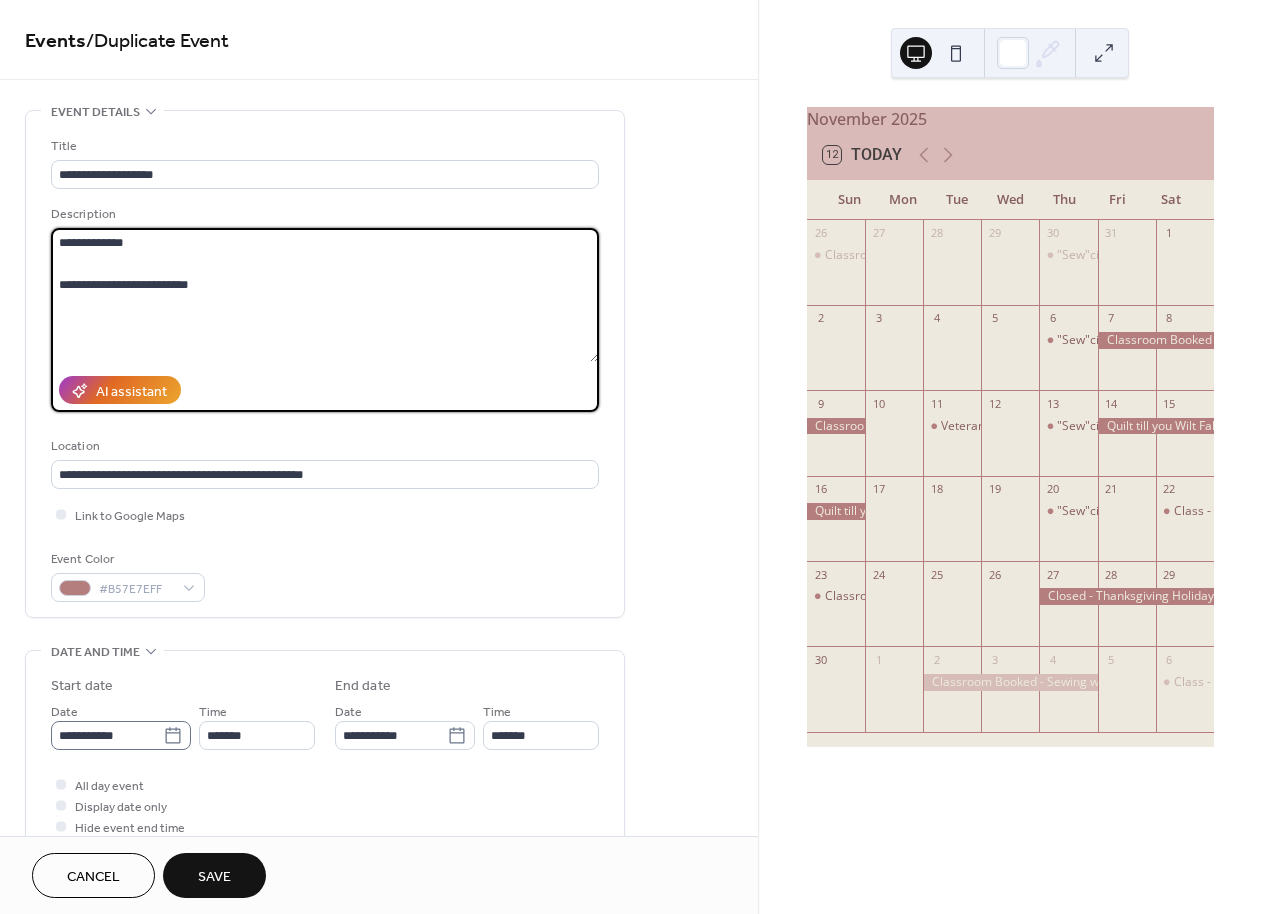 type on "**********" 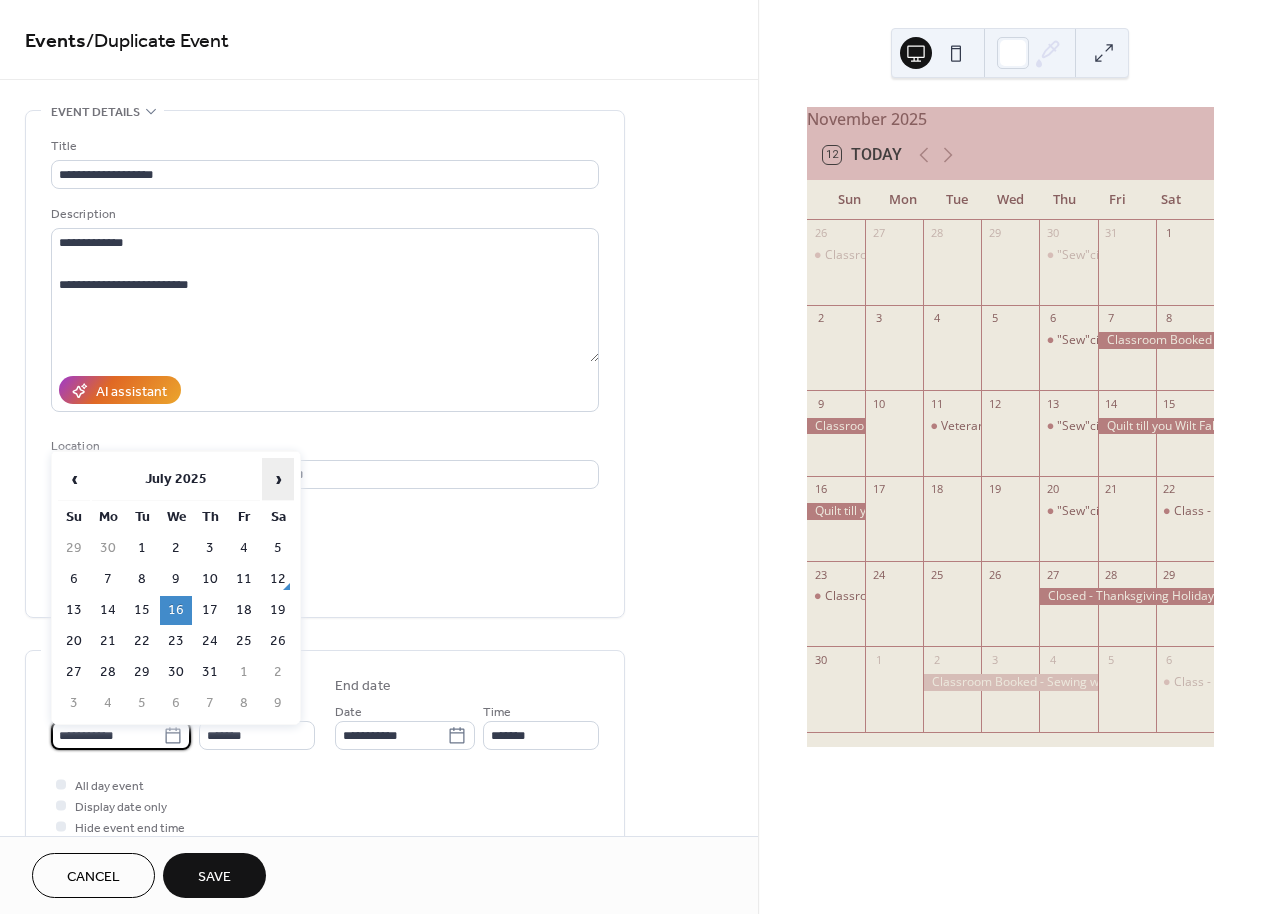 click on "›" at bounding box center [278, 479] 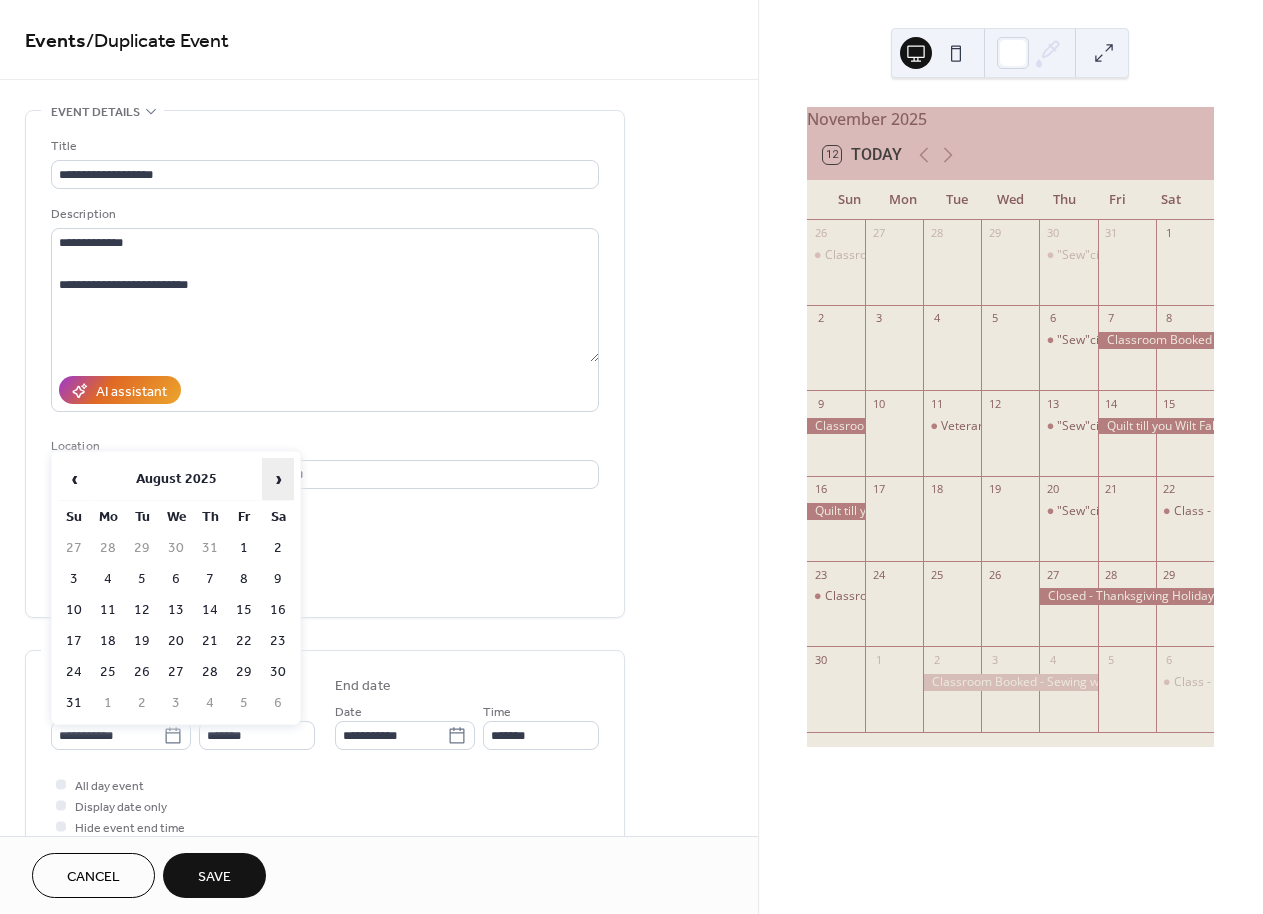 click on "›" at bounding box center [278, 479] 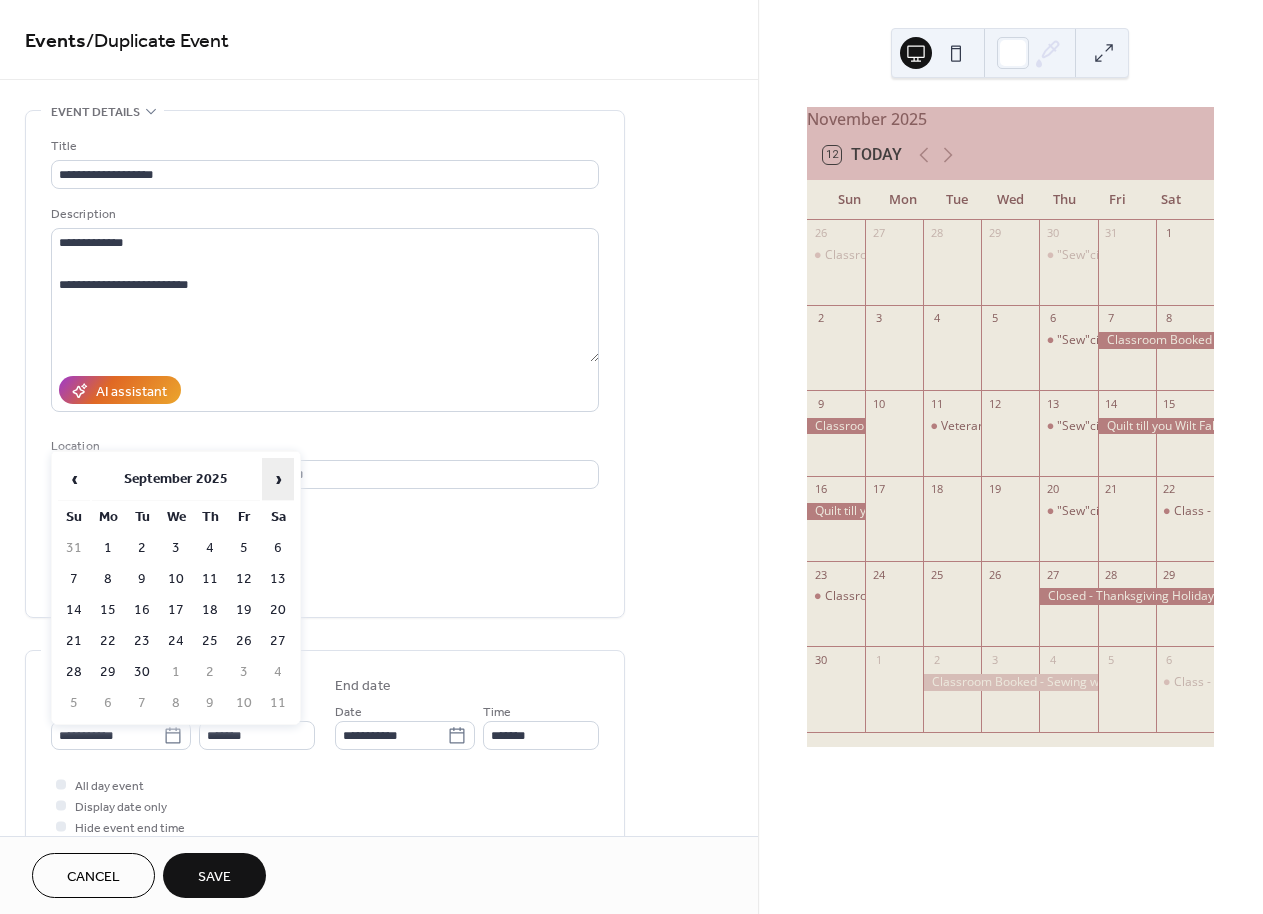 click on "›" at bounding box center [278, 479] 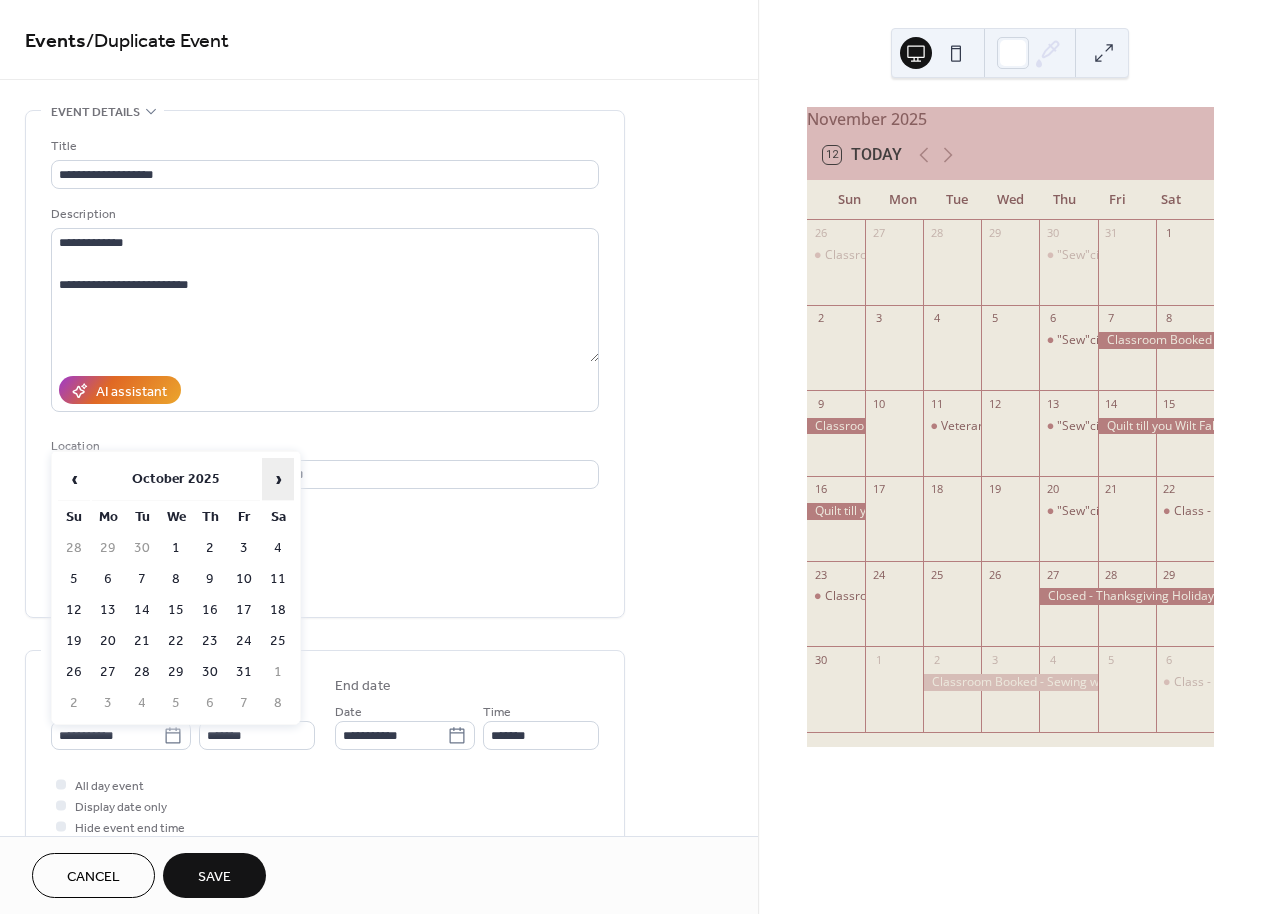 click on "›" at bounding box center (278, 479) 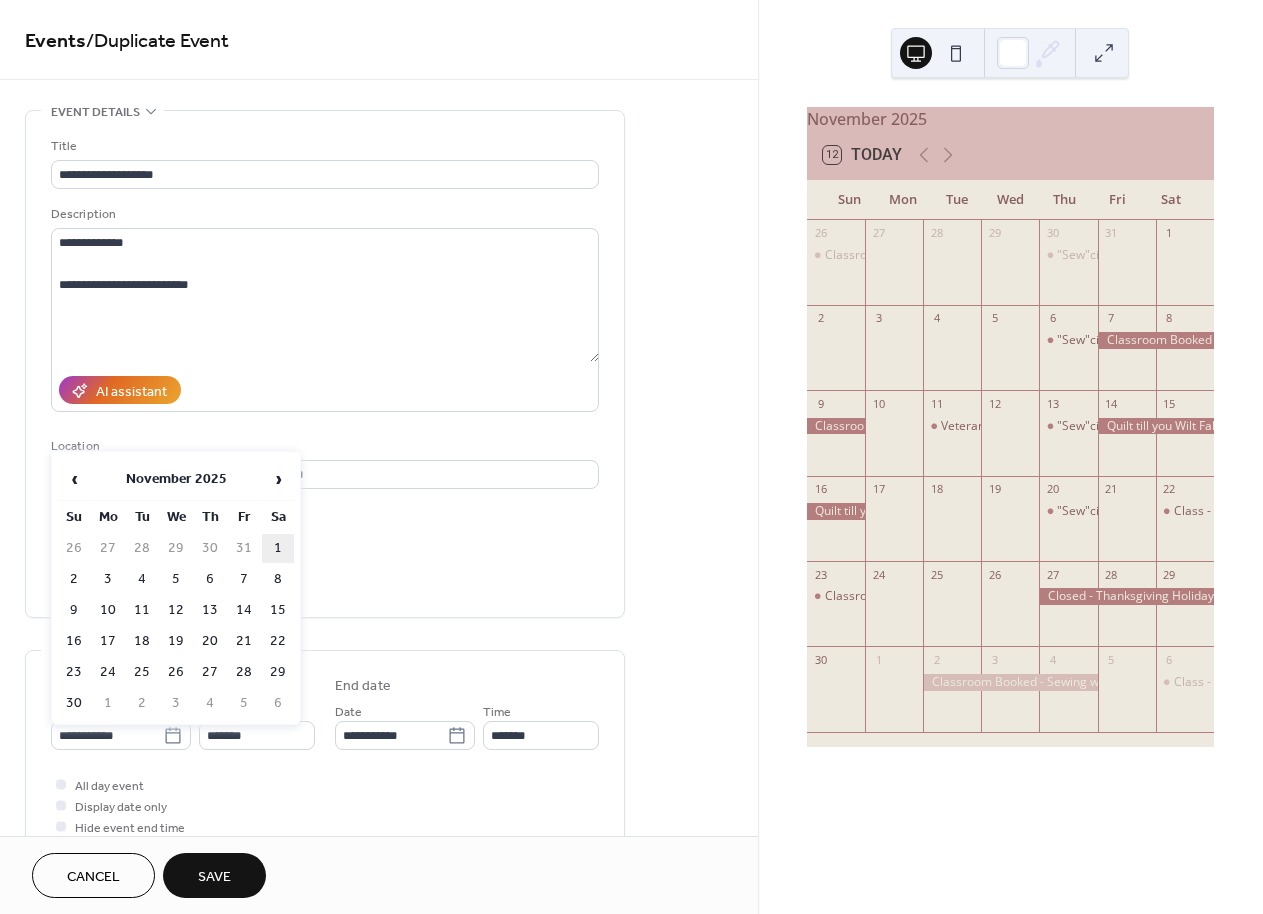 click on "1" at bounding box center (278, 548) 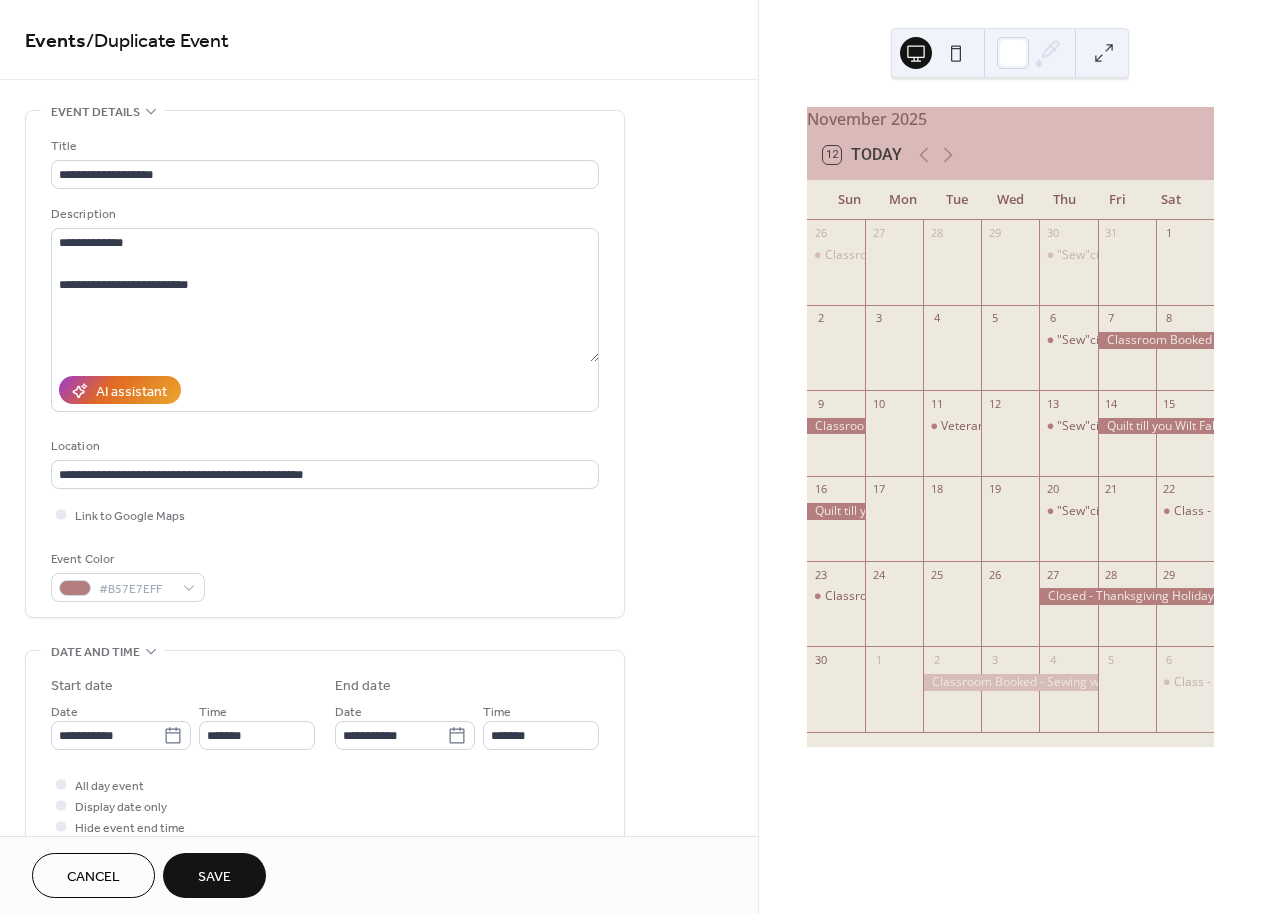 type on "**********" 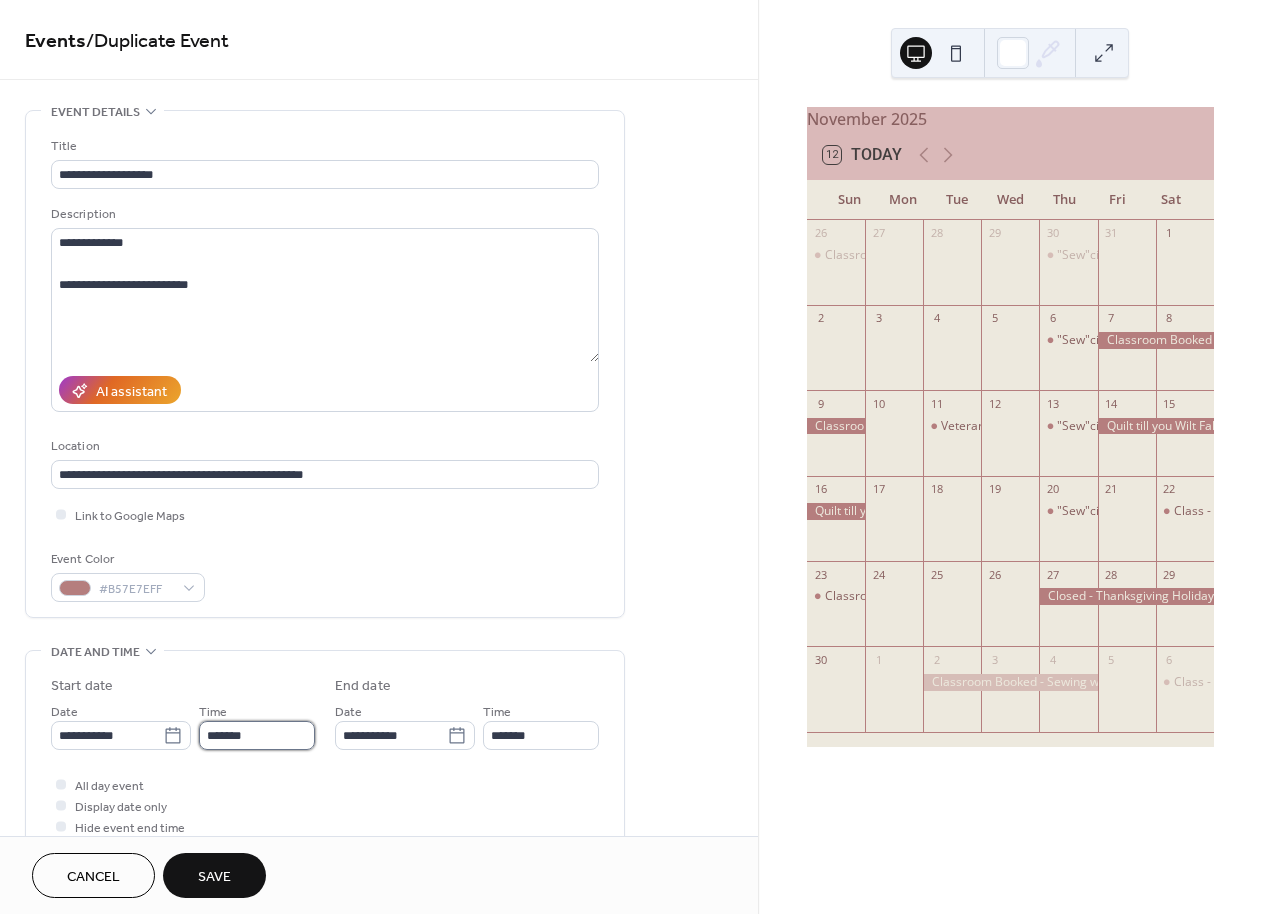 click on "*******" at bounding box center (257, 735) 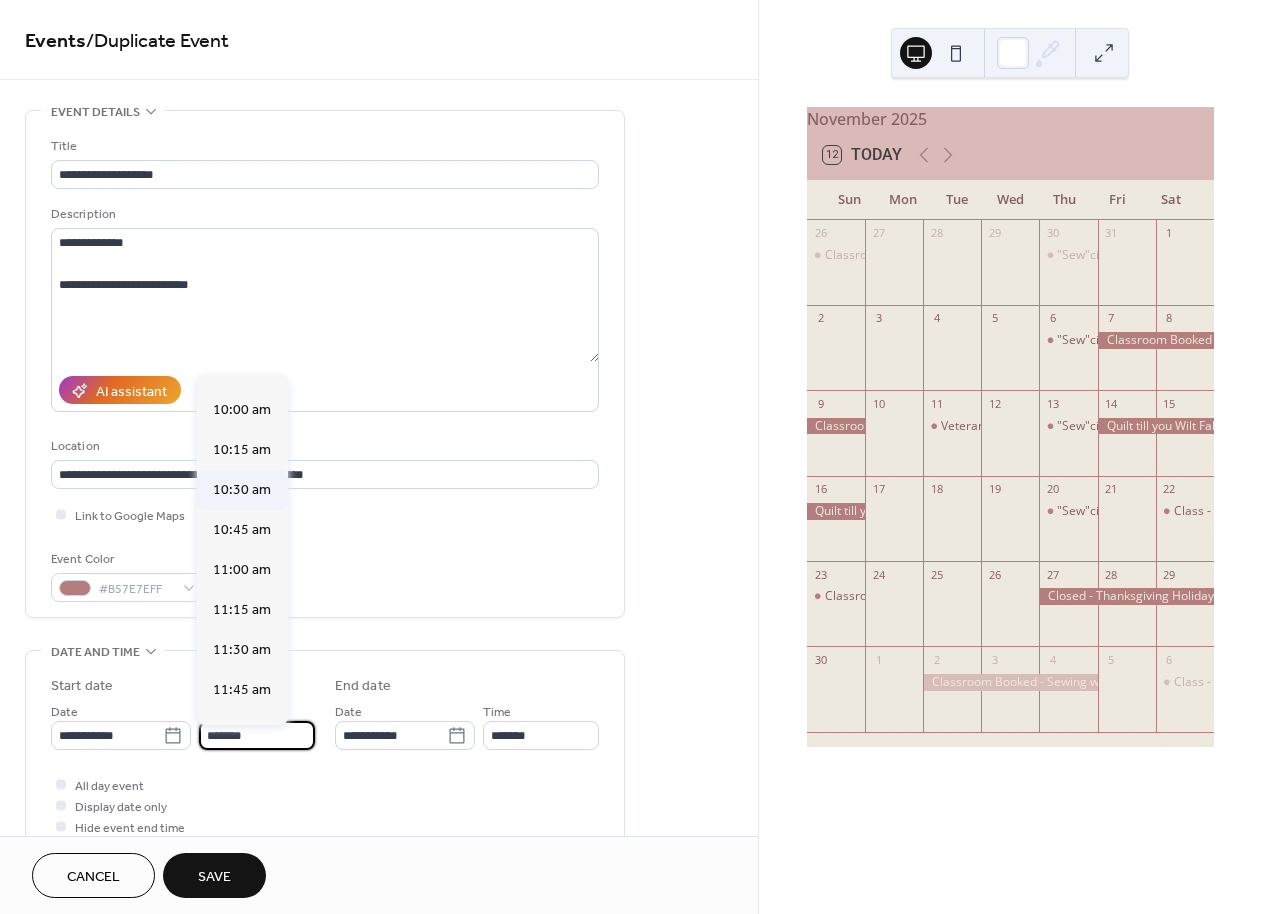 scroll, scrollTop: 1575, scrollLeft: 0, axis: vertical 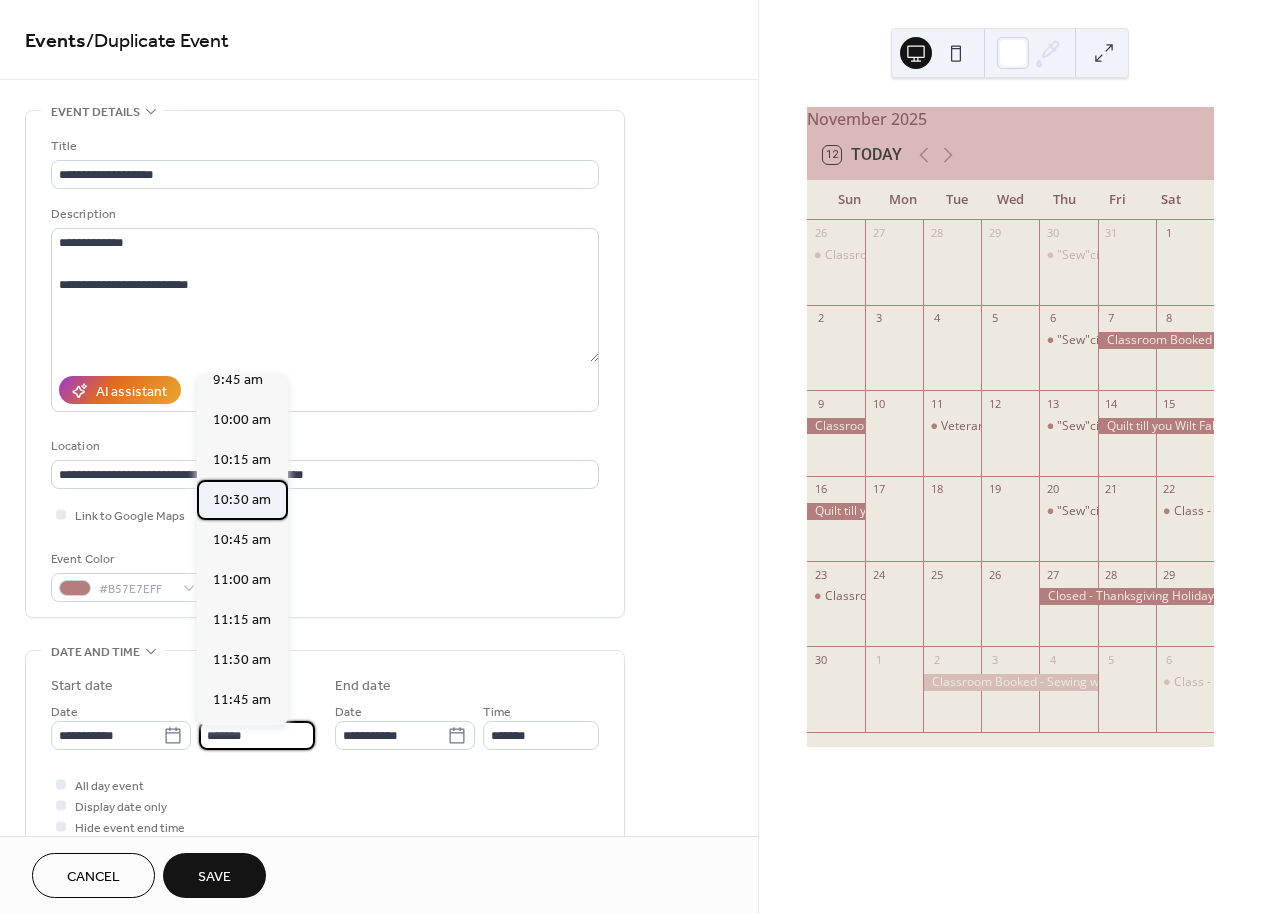 click on "10:30 am" at bounding box center [242, 500] 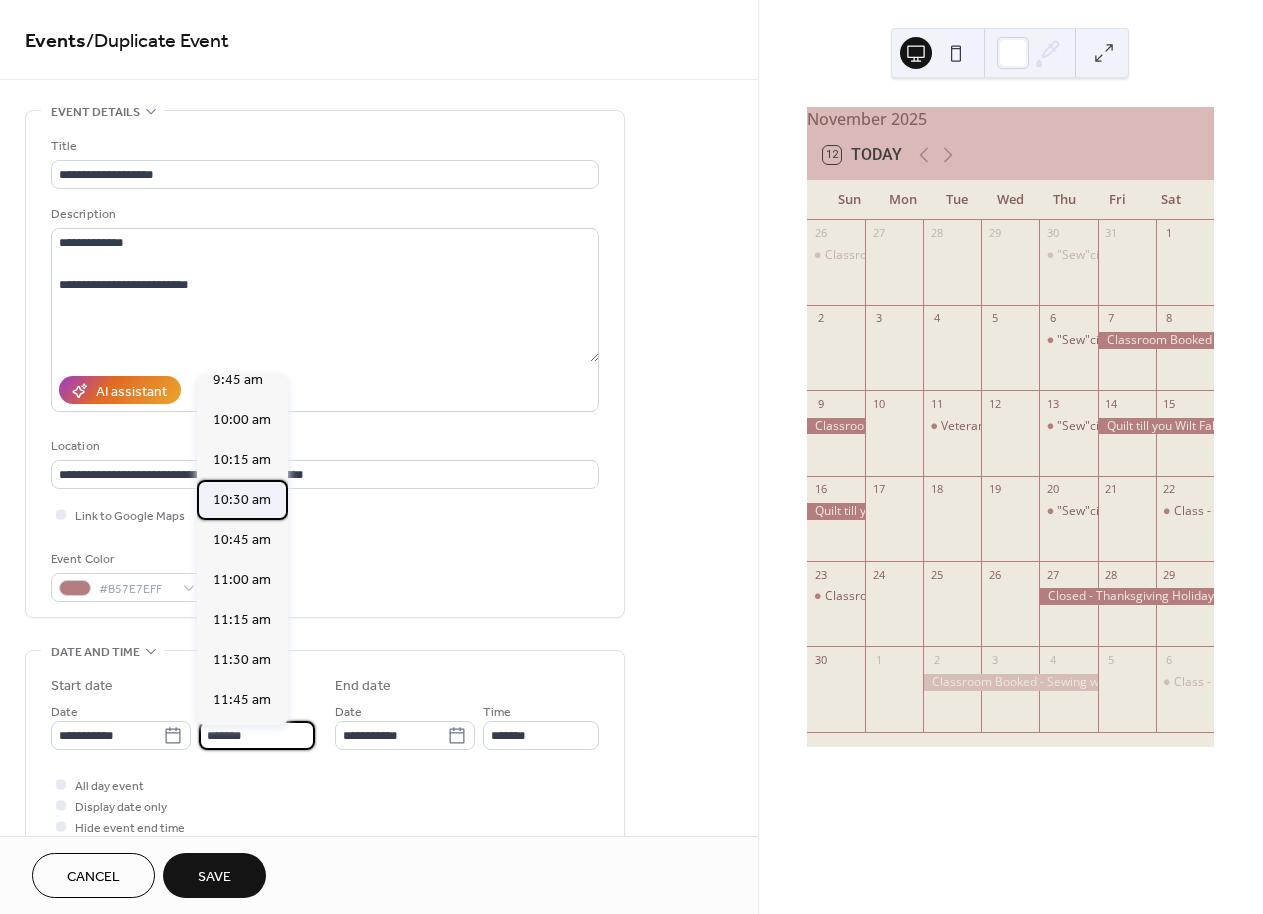 type on "********" 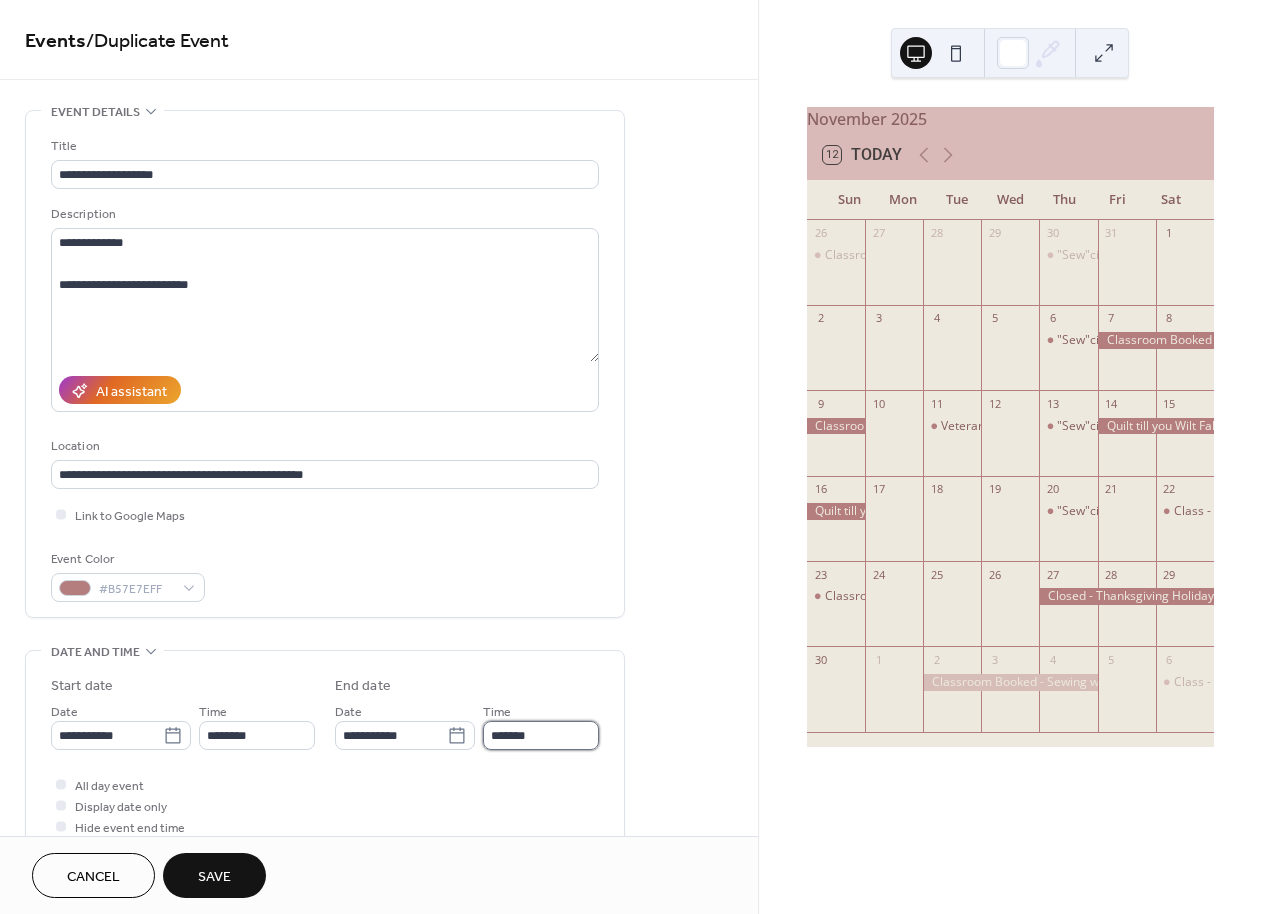 click on "*******" at bounding box center (541, 735) 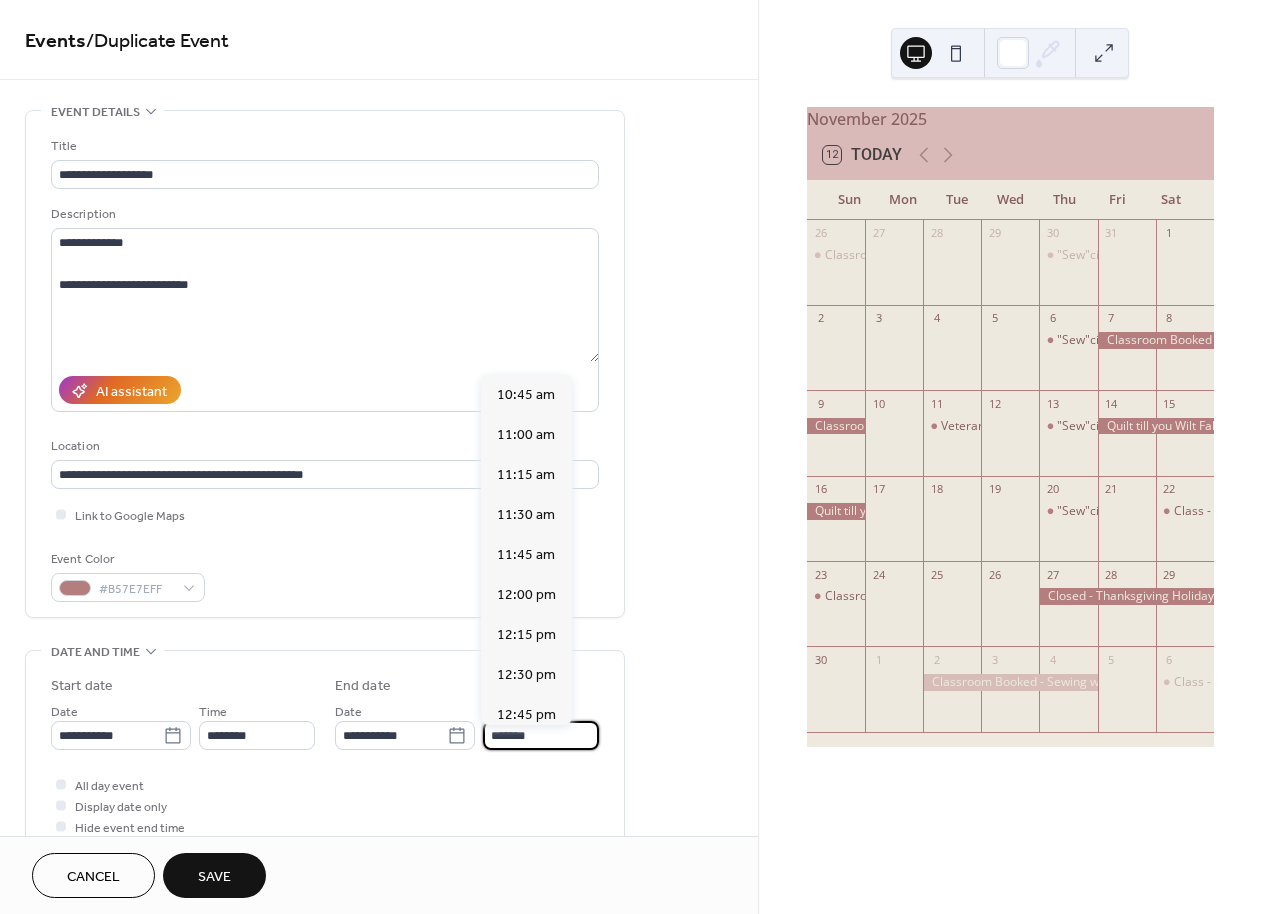 scroll, scrollTop: 600, scrollLeft: 0, axis: vertical 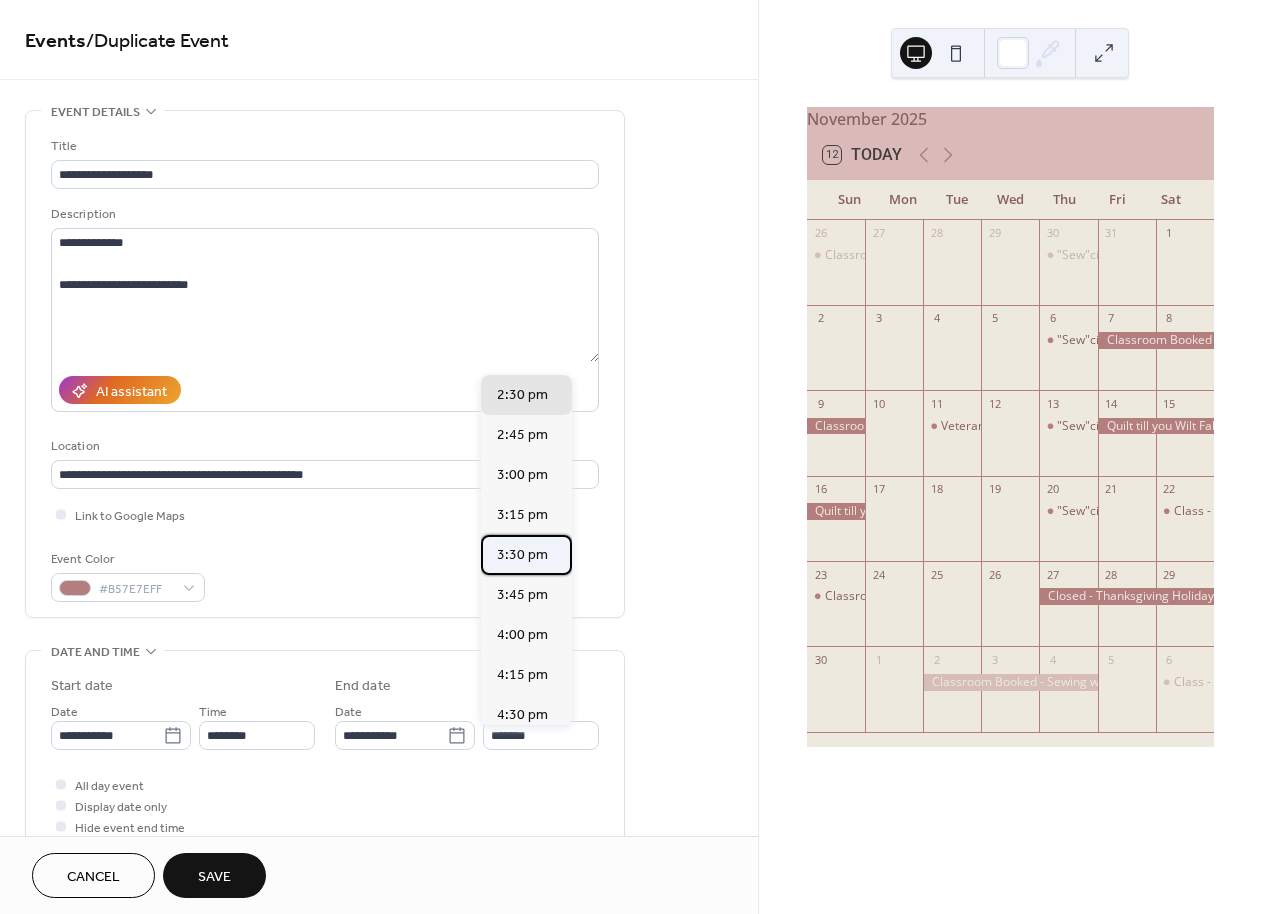 click on "3:30 pm" at bounding box center (522, 555) 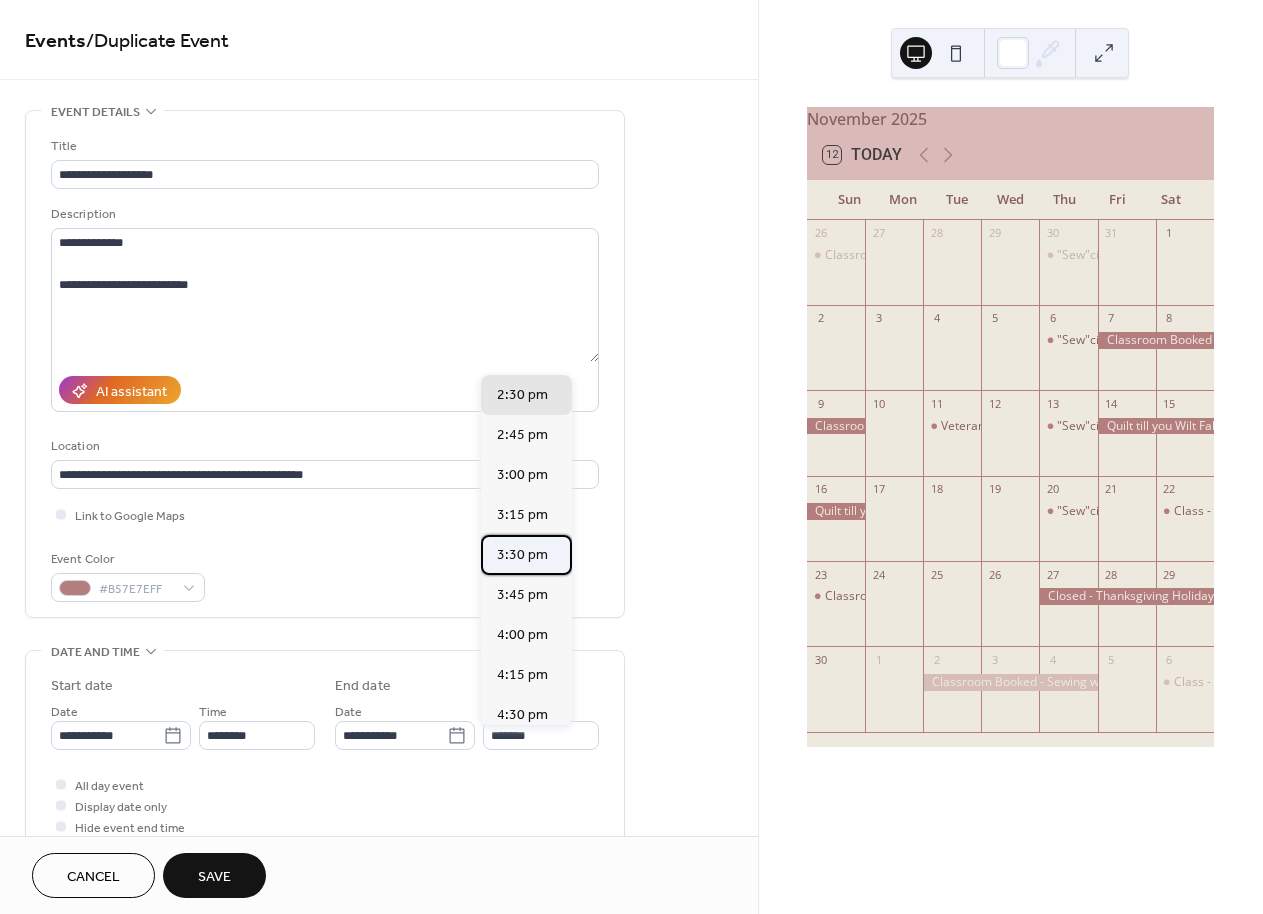 type on "*******" 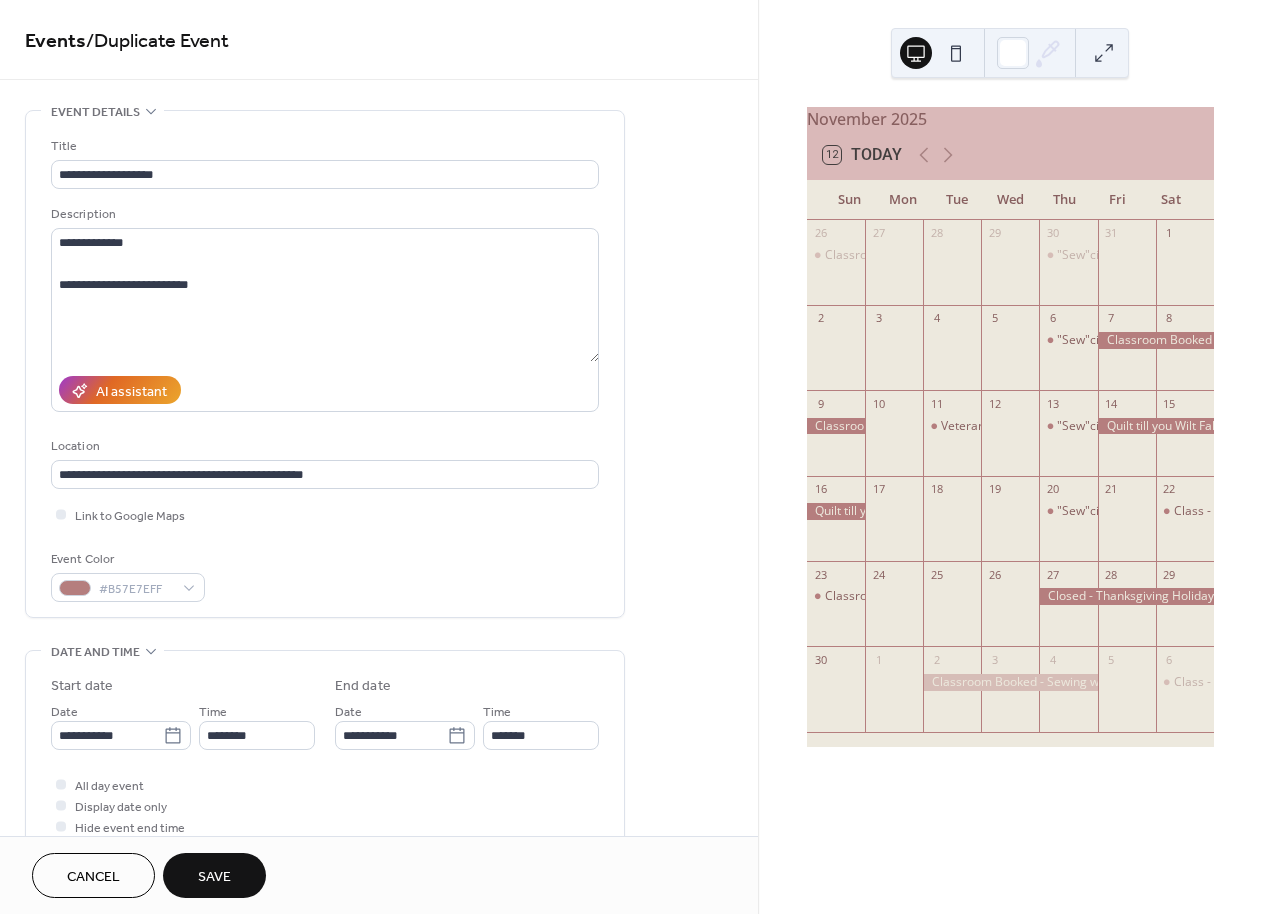 click on "Save" at bounding box center [214, 875] 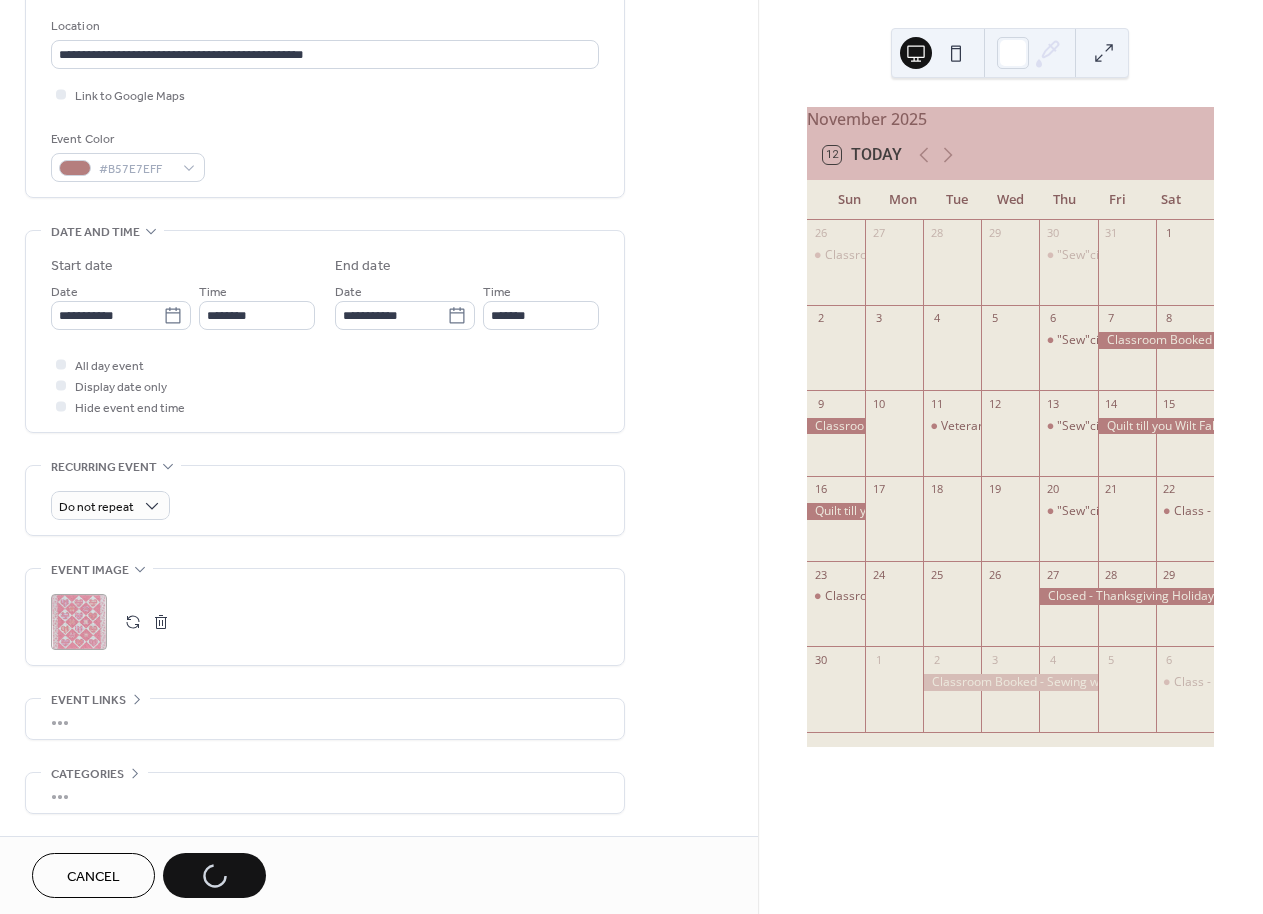 scroll, scrollTop: 423, scrollLeft: 0, axis: vertical 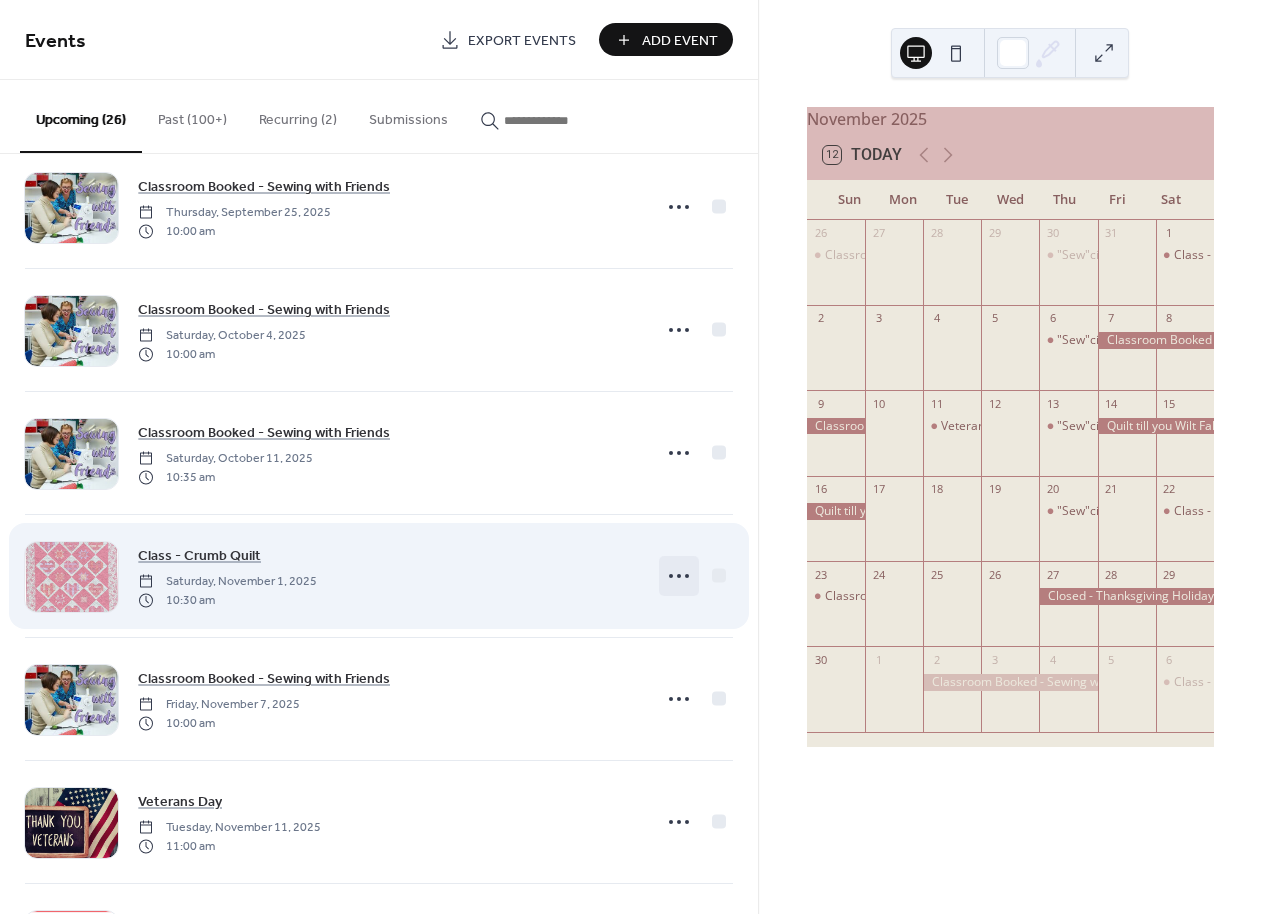 click 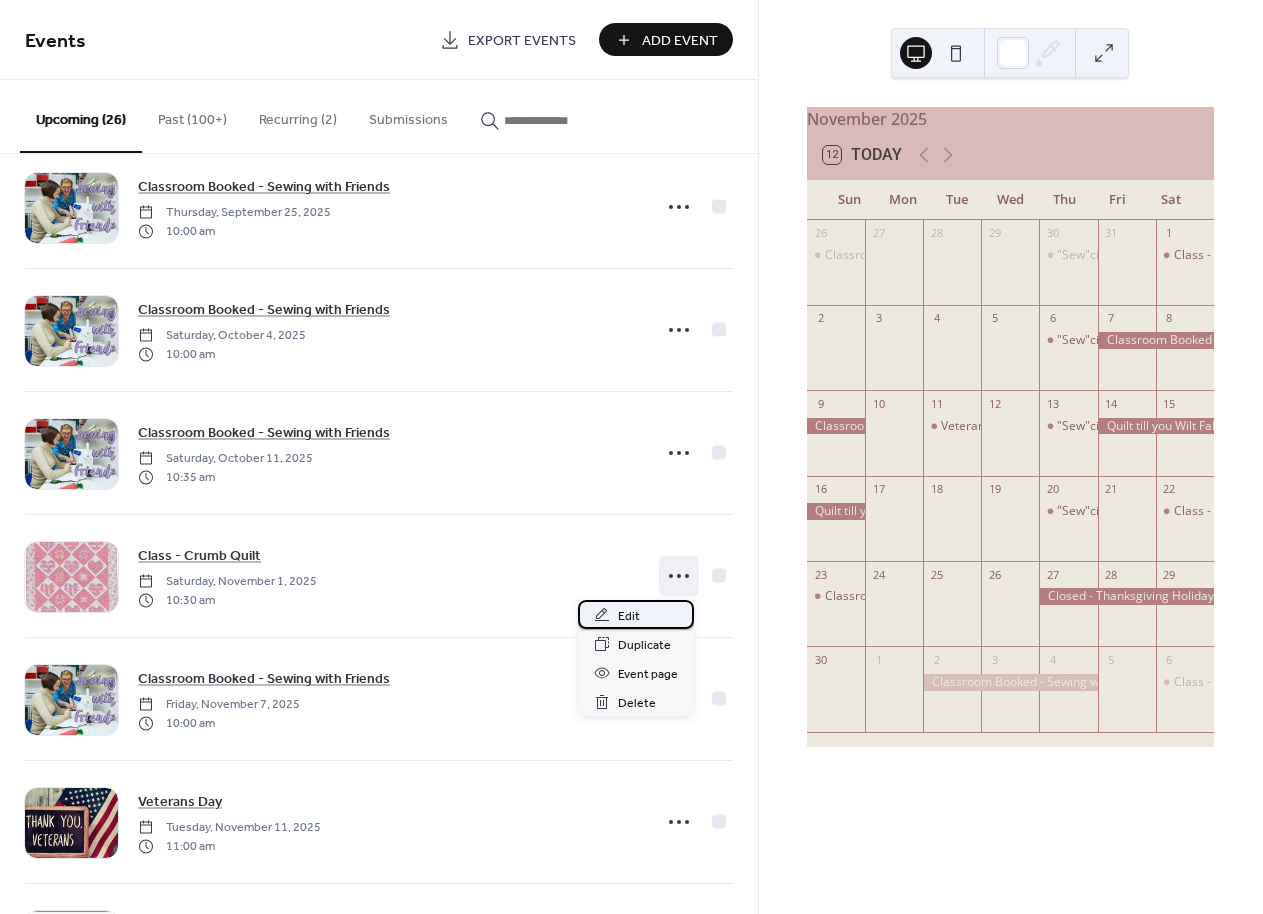 click on "Edit" at bounding box center [629, 616] 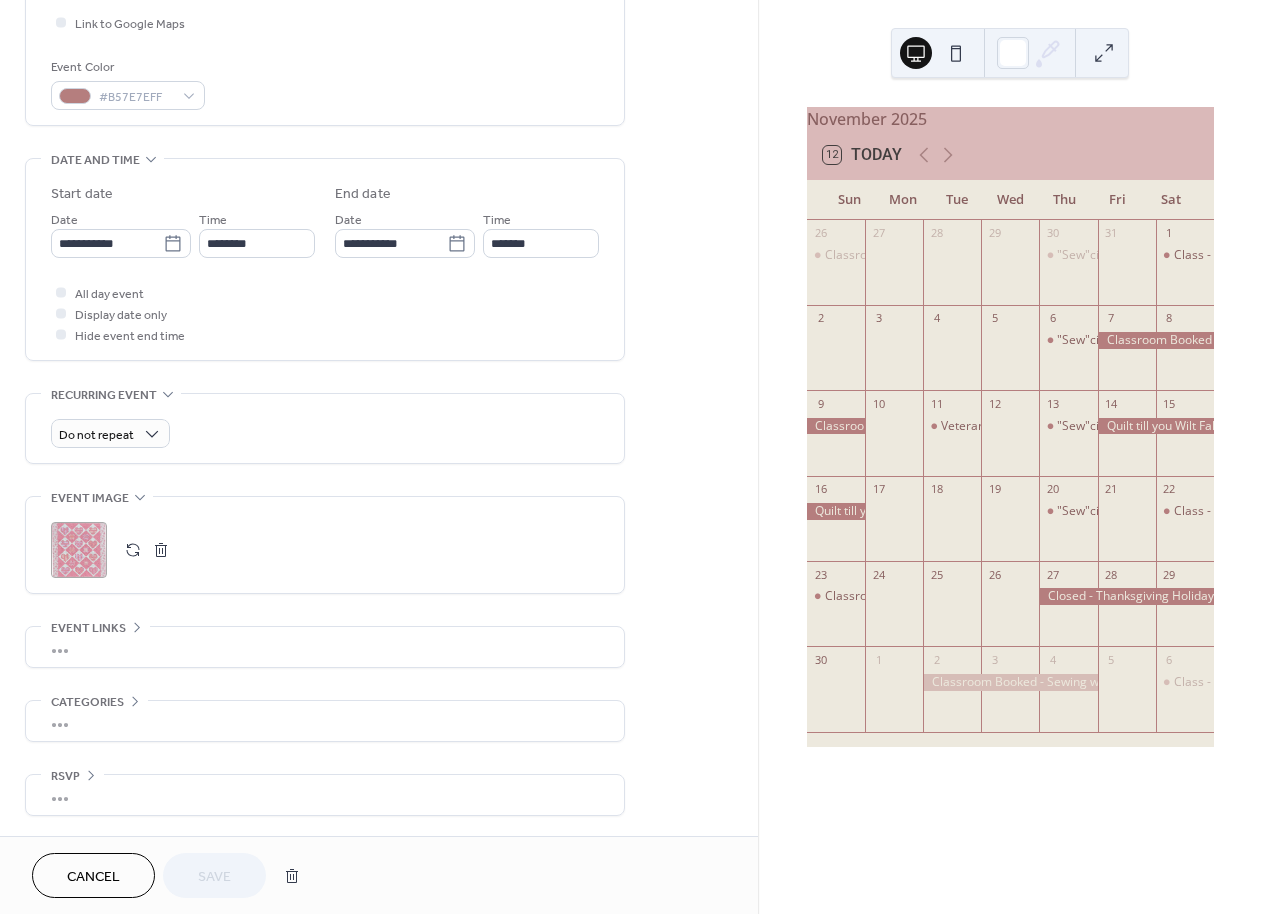 scroll, scrollTop: 498, scrollLeft: 0, axis: vertical 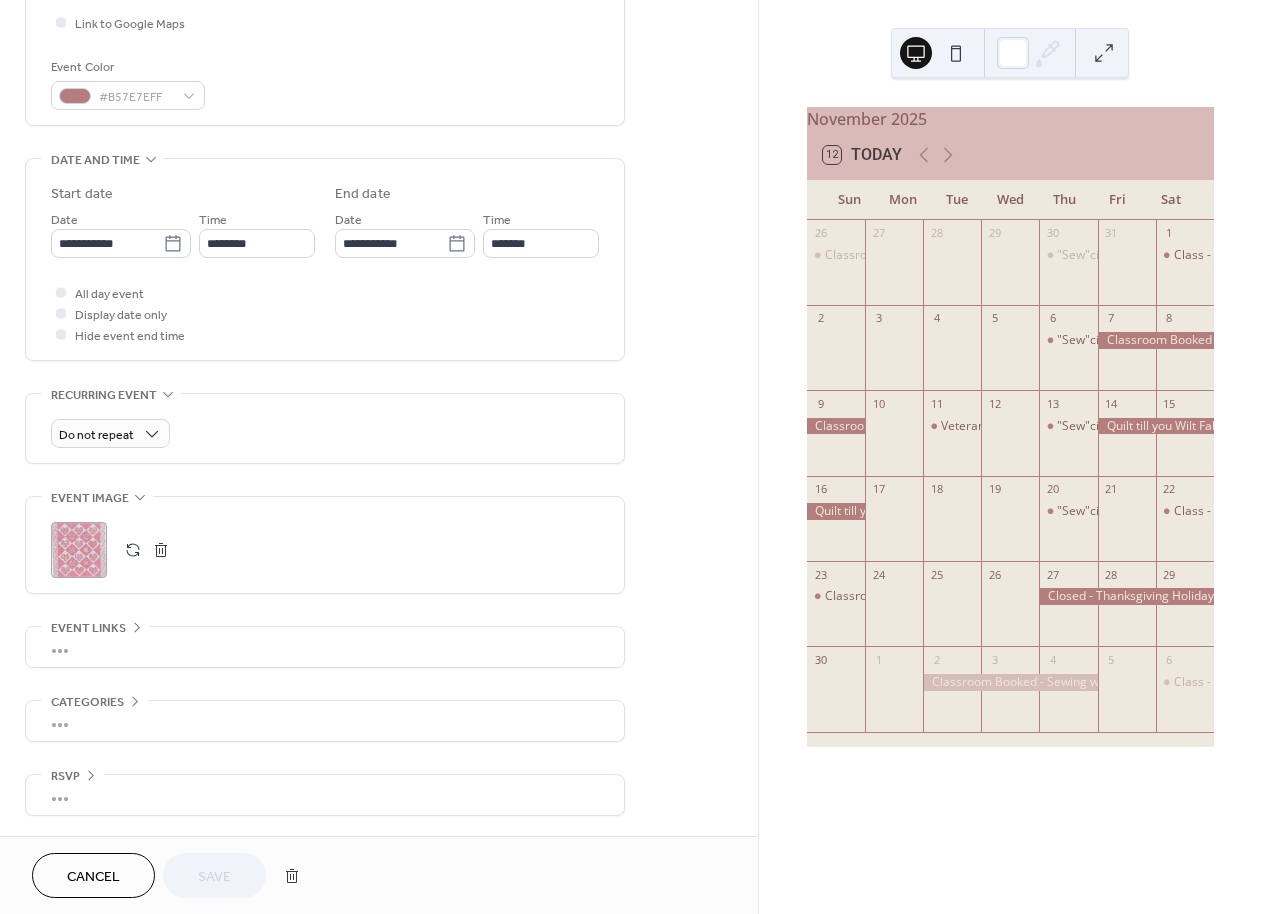 click at bounding box center [161, 550] 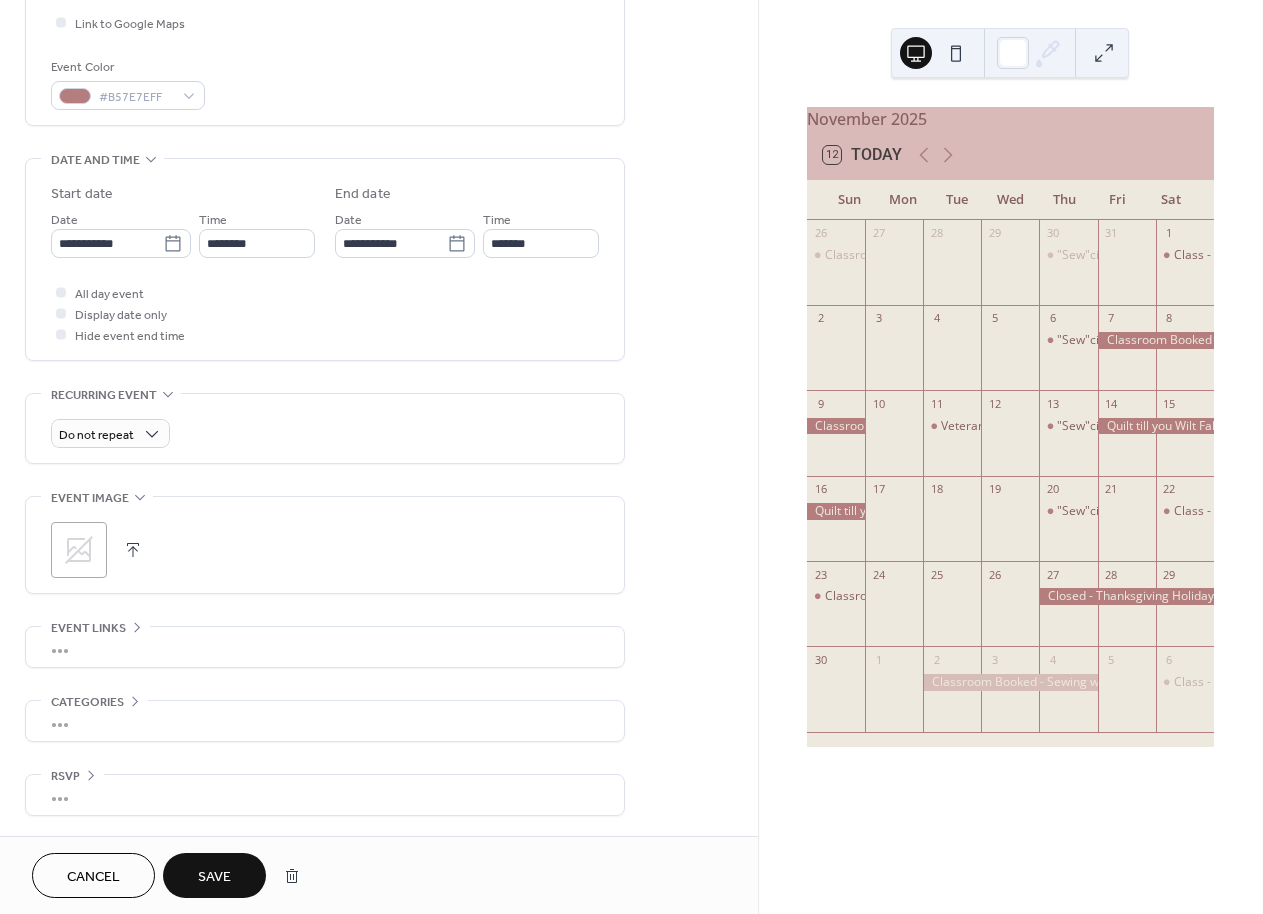 click on "Save" at bounding box center [214, 877] 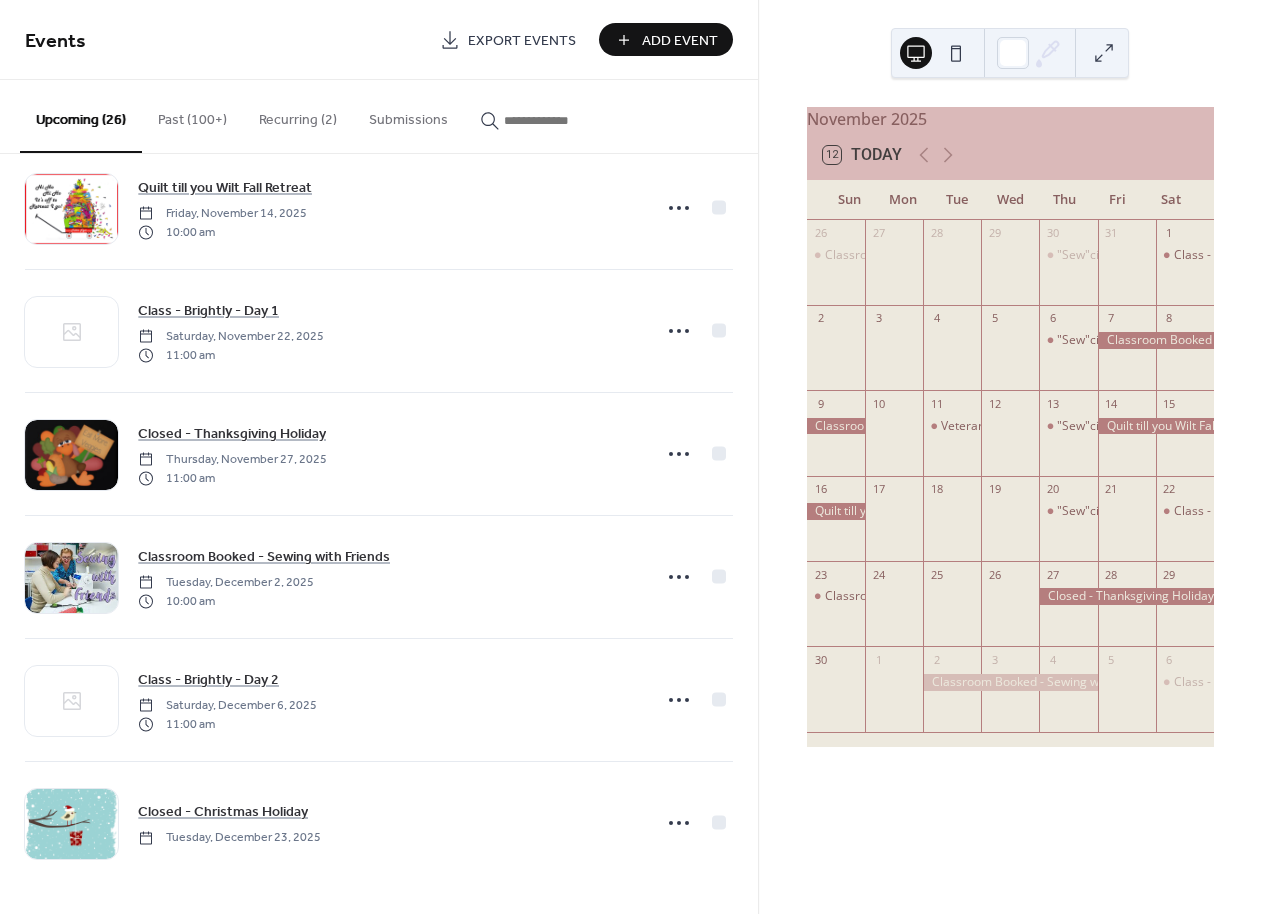 scroll, scrollTop: 2497, scrollLeft: 0, axis: vertical 